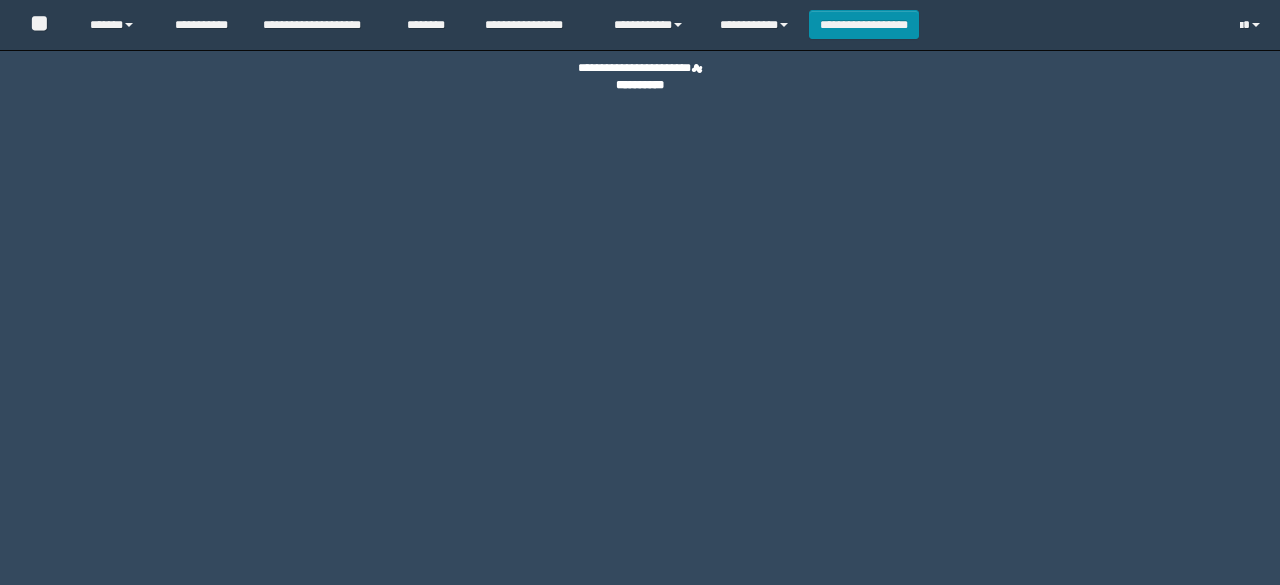 scroll, scrollTop: 0, scrollLeft: 0, axis: both 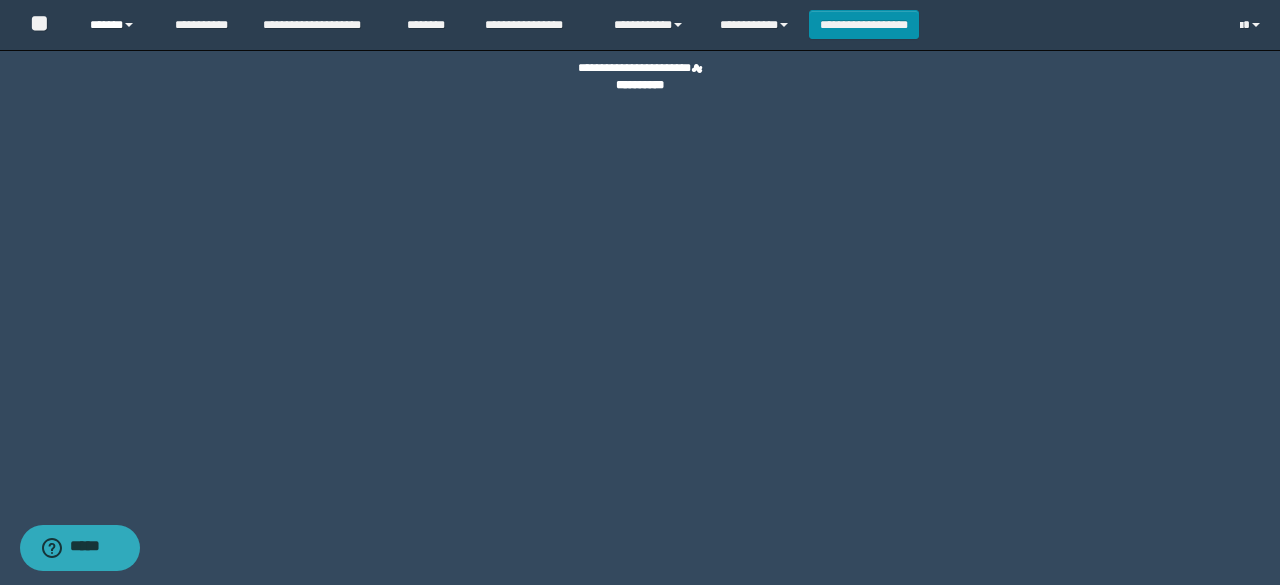 click on "******" at bounding box center [117, 25] 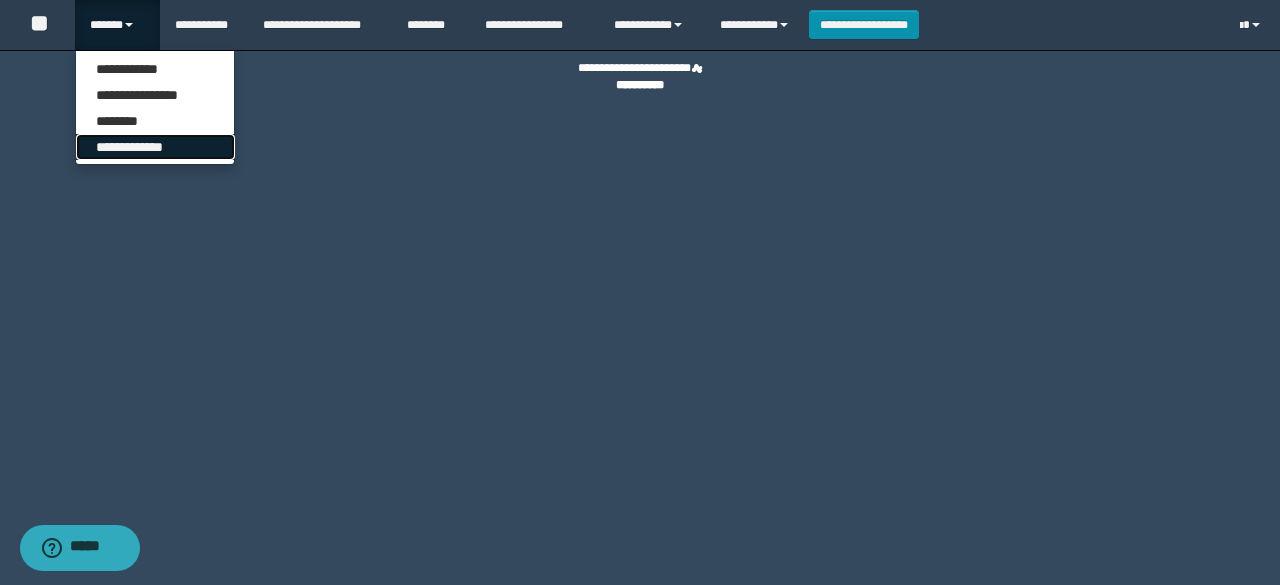 click on "**********" at bounding box center (155, 147) 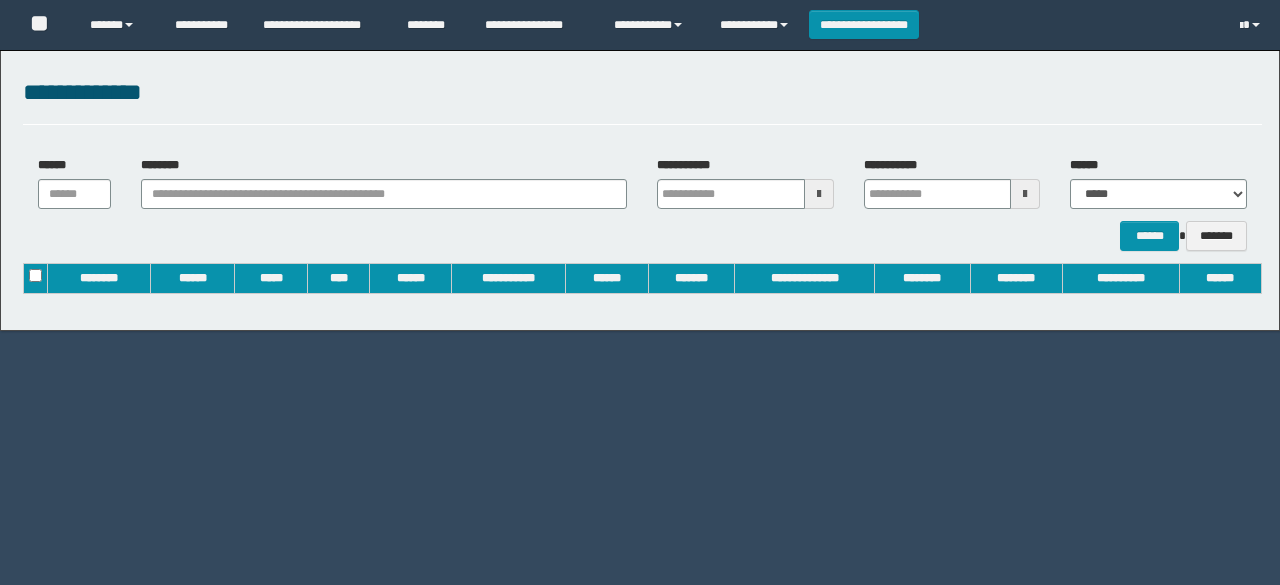 scroll, scrollTop: 0, scrollLeft: 0, axis: both 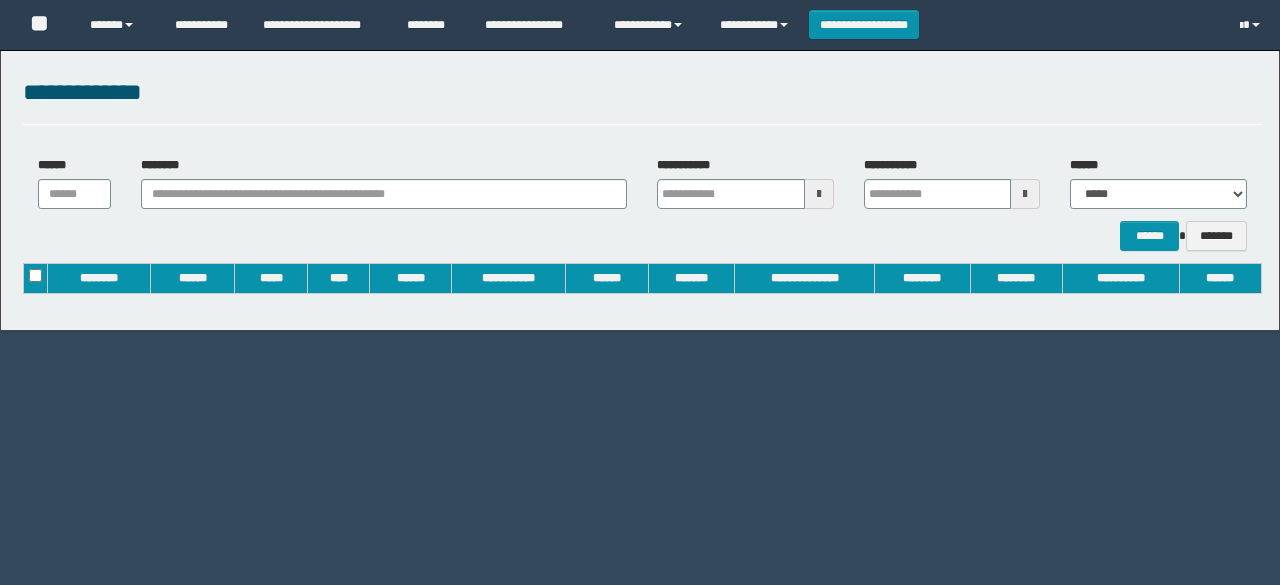 type on "**********" 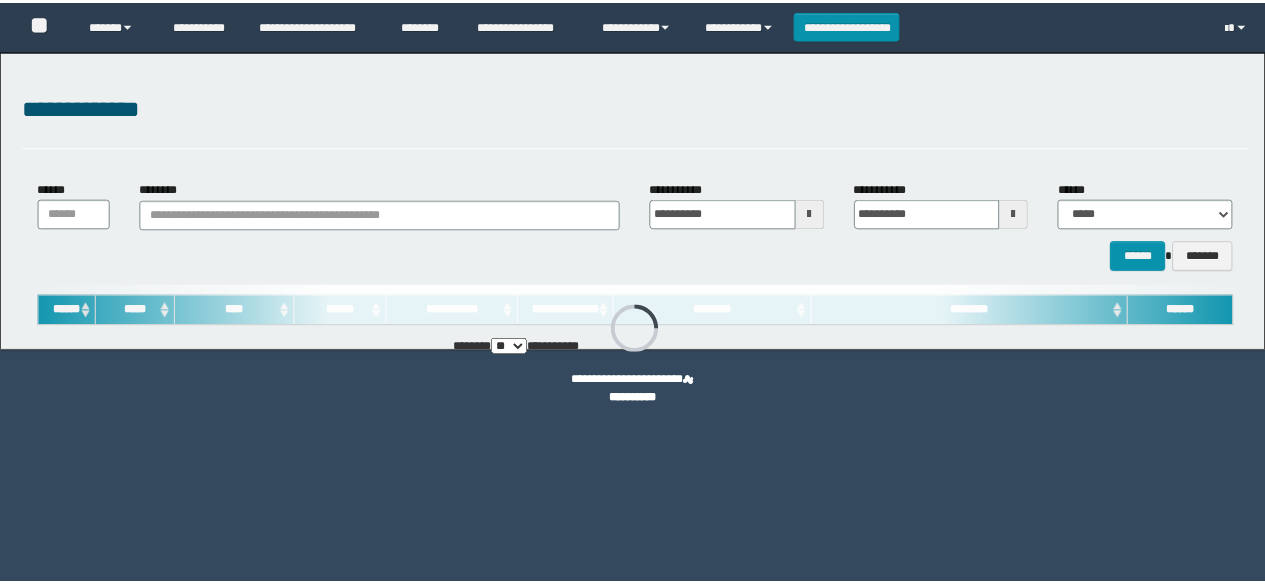 scroll, scrollTop: 0, scrollLeft: 0, axis: both 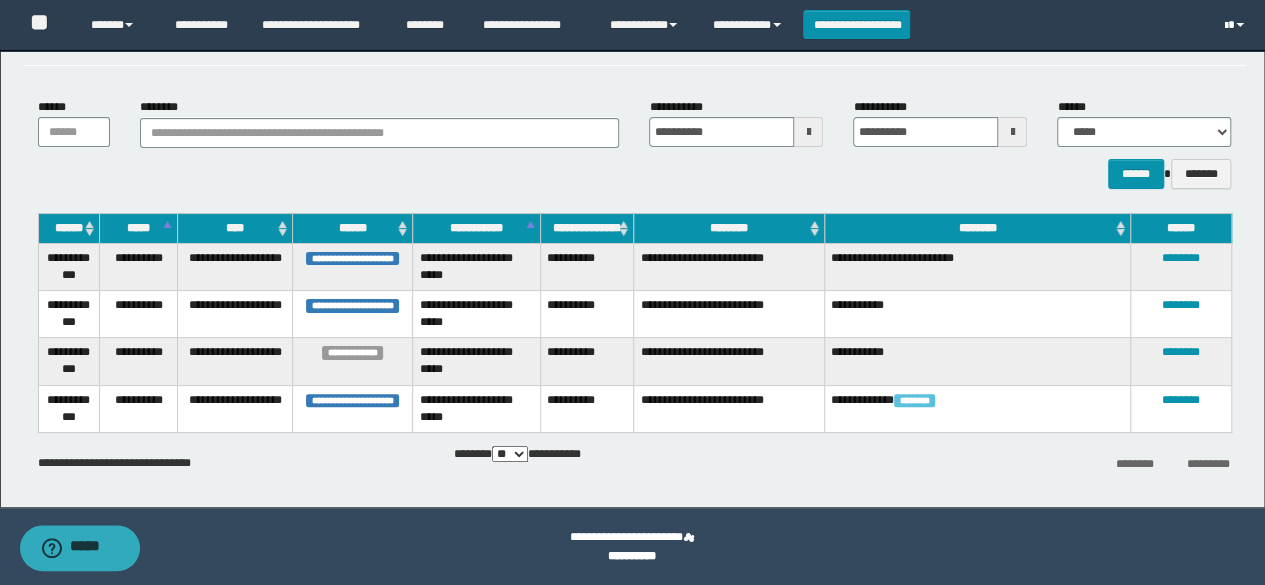 click at bounding box center [1236, 25] 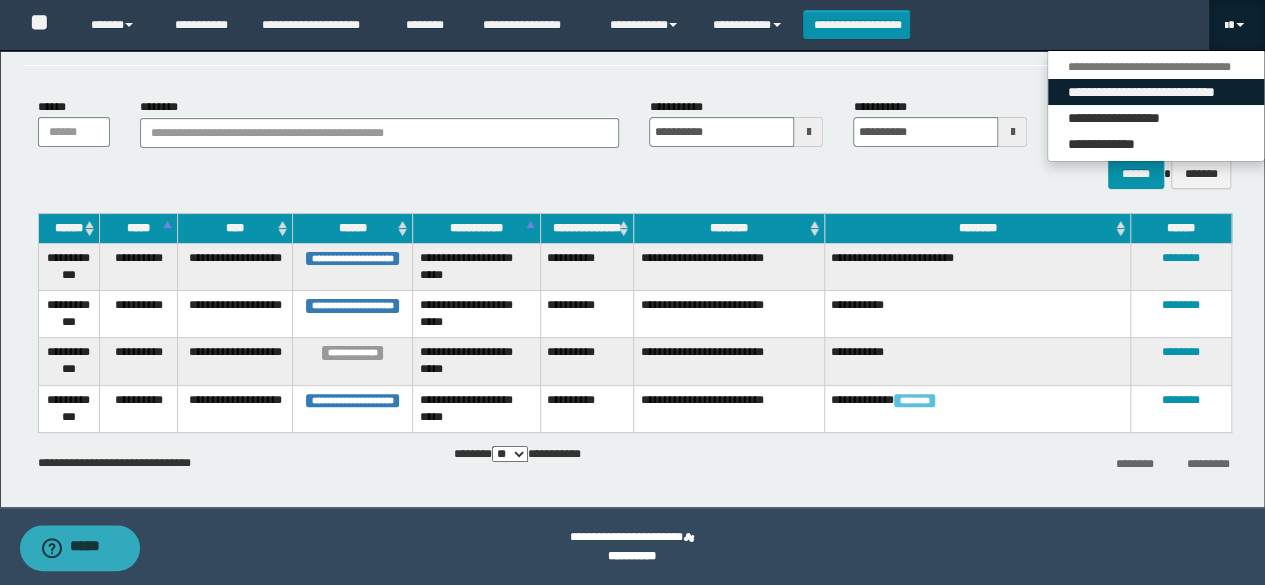 click on "**********" at bounding box center (1156, 92) 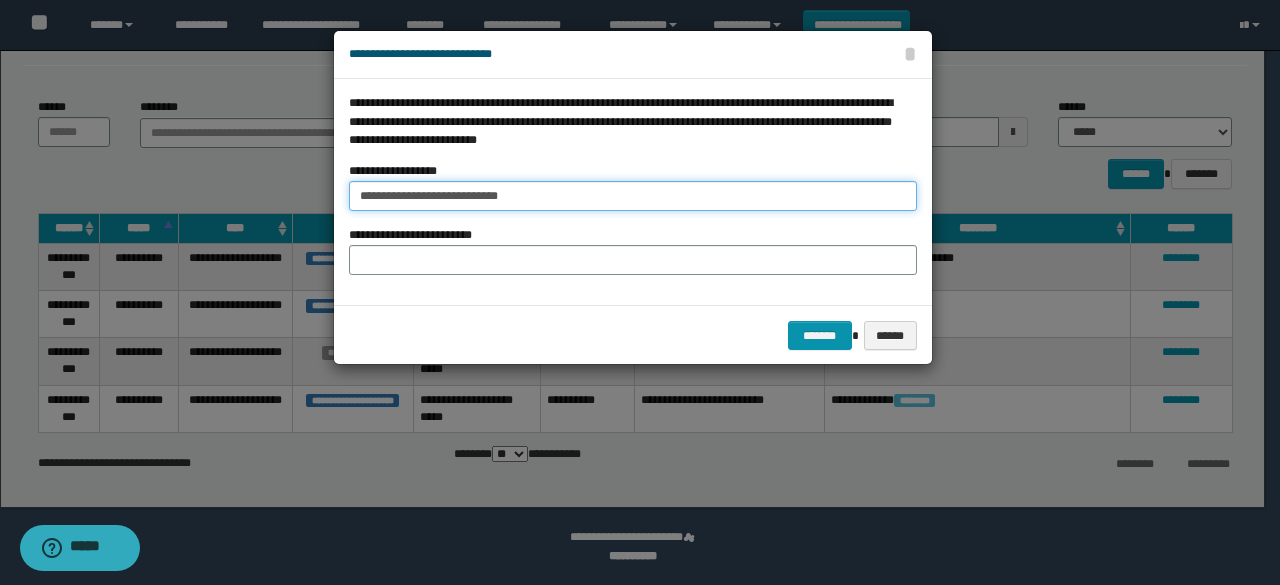 click on "**********" at bounding box center [633, 196] 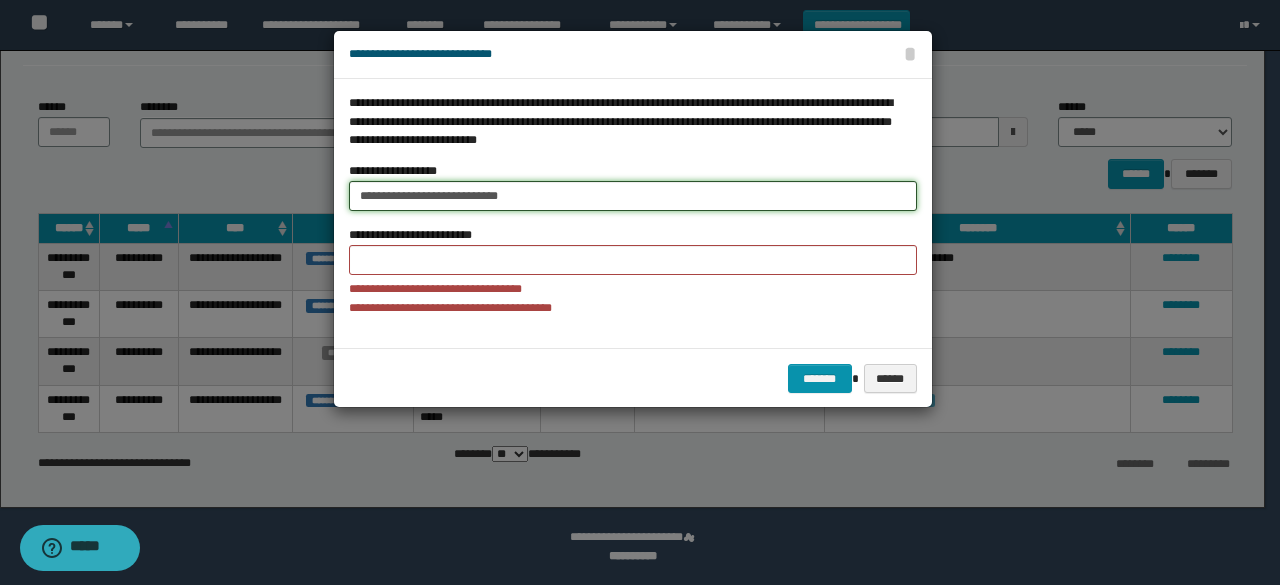click on "**********" at bounding box center (633, 196) 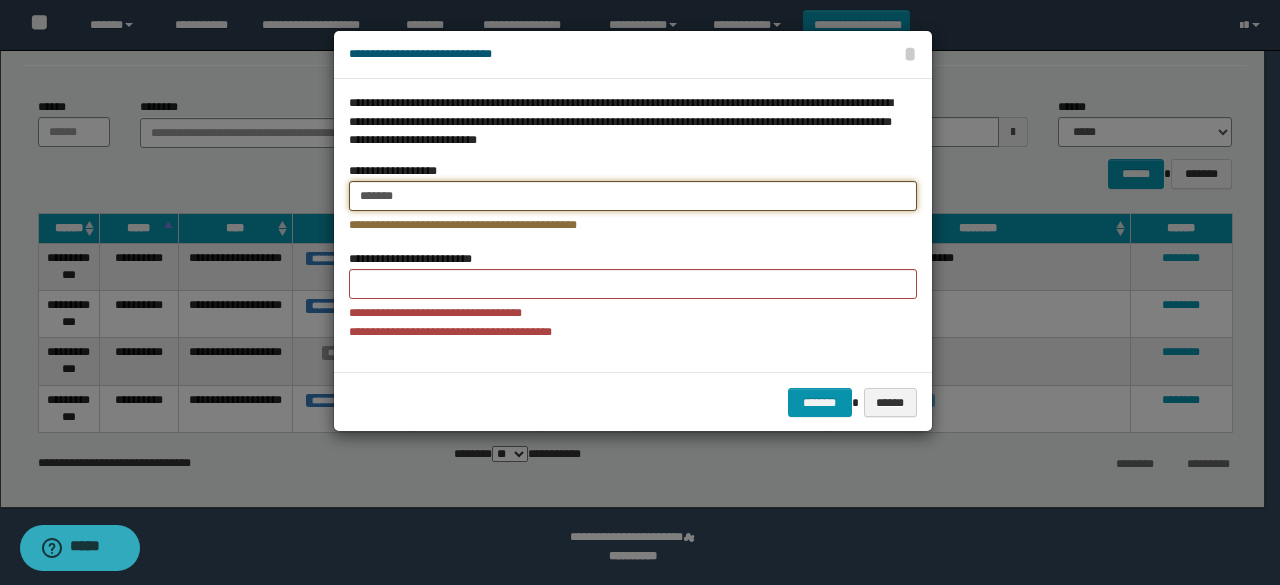 type on "*******" 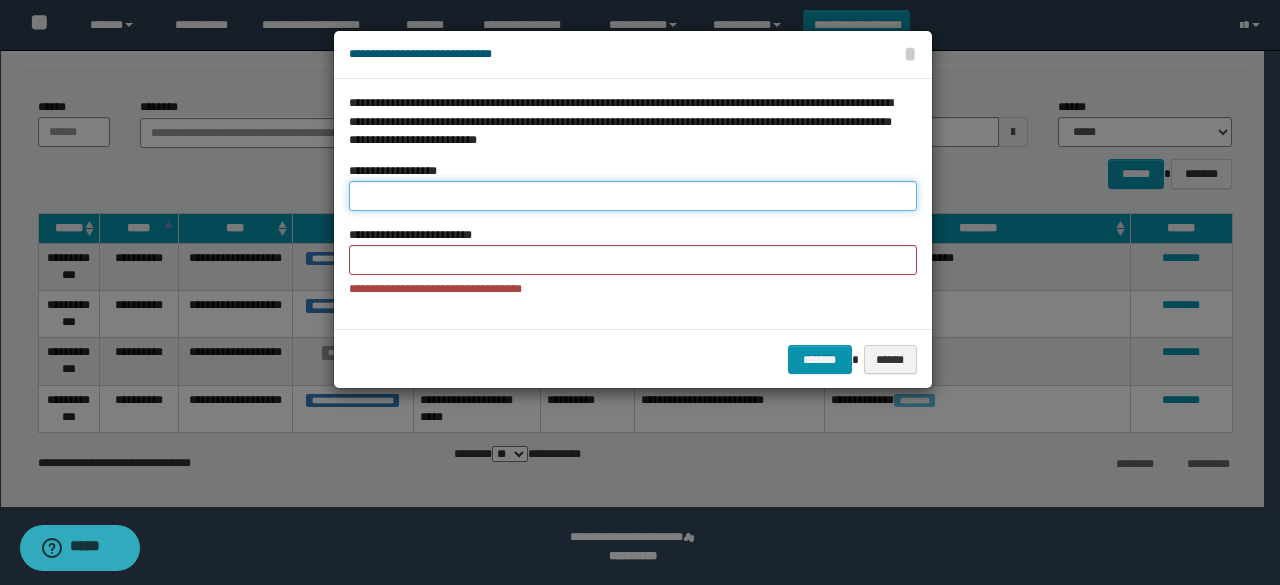 paste on "**********" 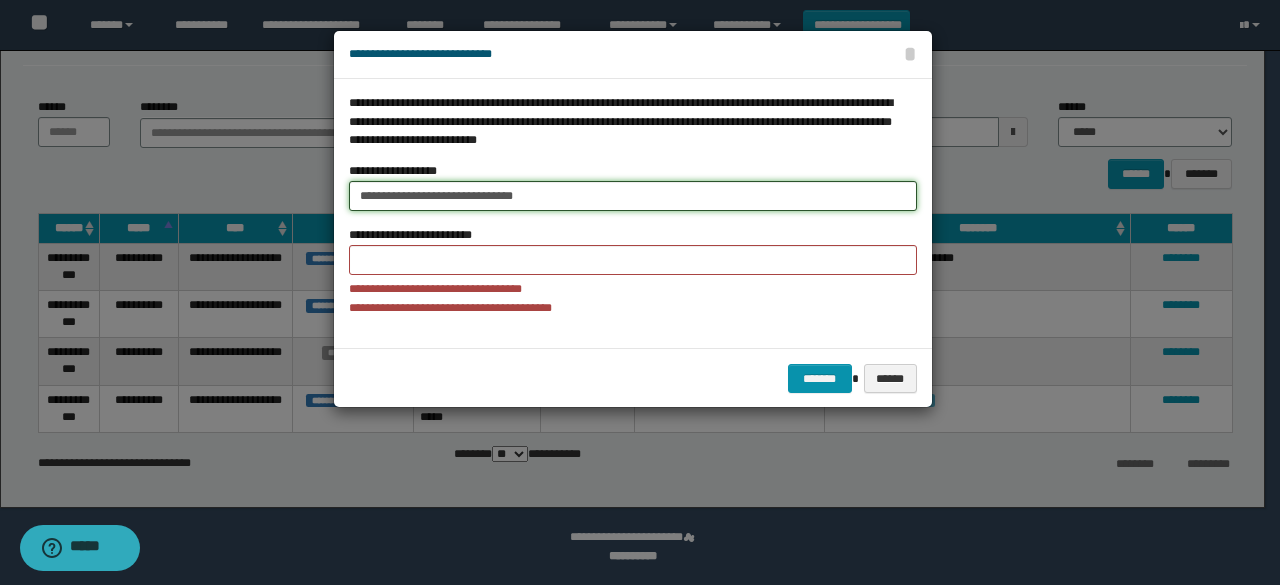 type on "**********" 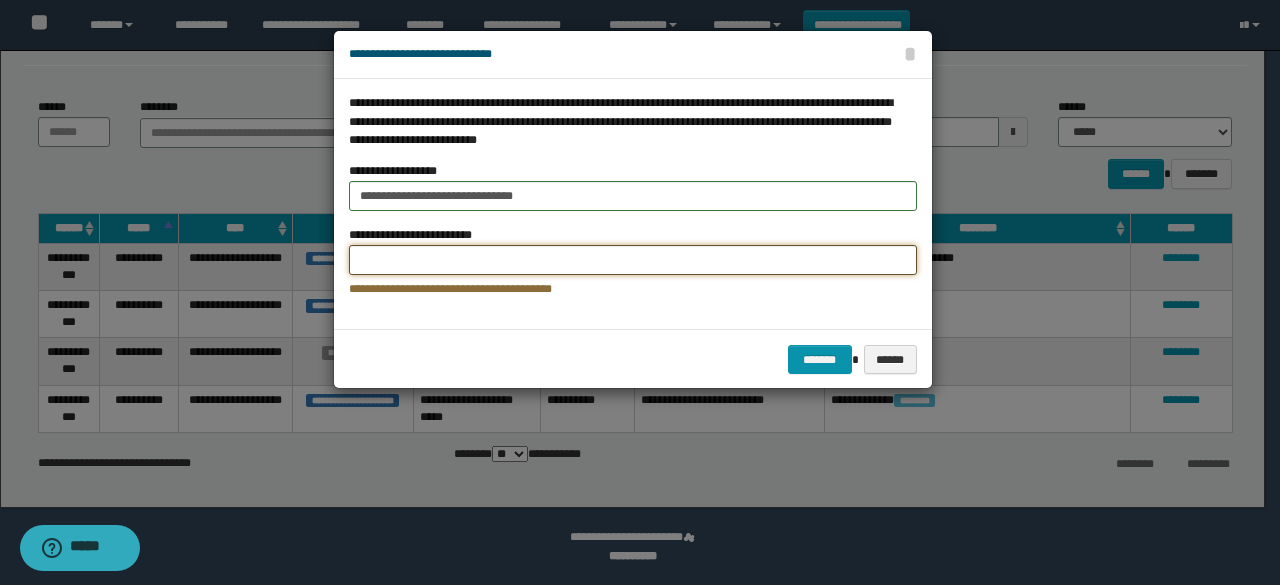 click on "**********" at bounding box center (633, 260) 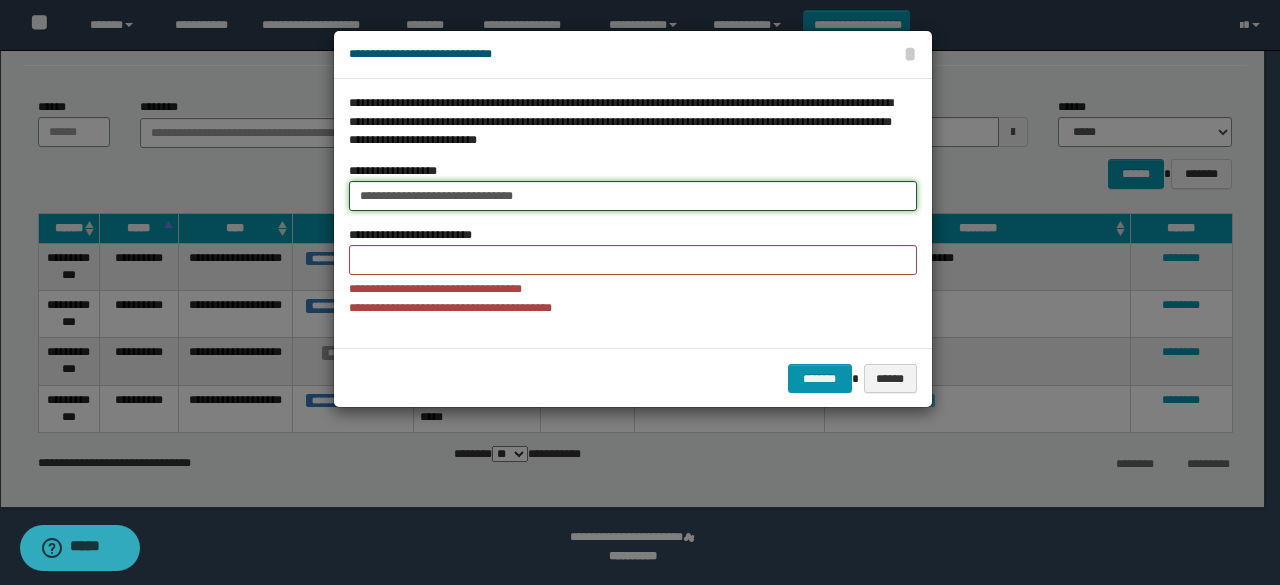 click on "**********" at bounding box center [633, 196] 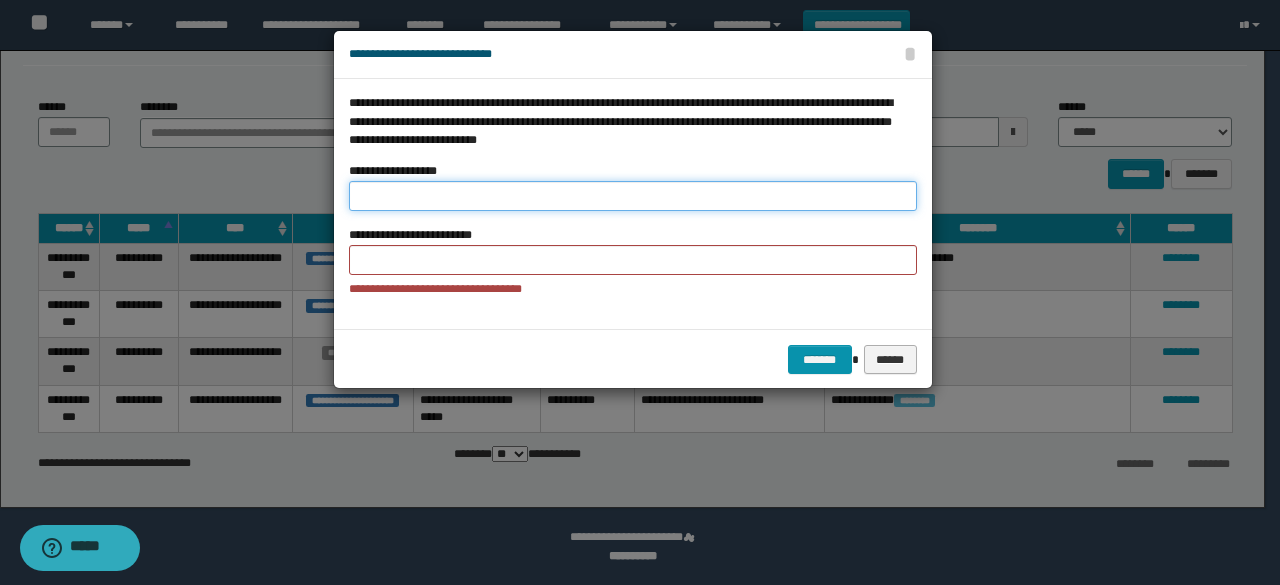 type 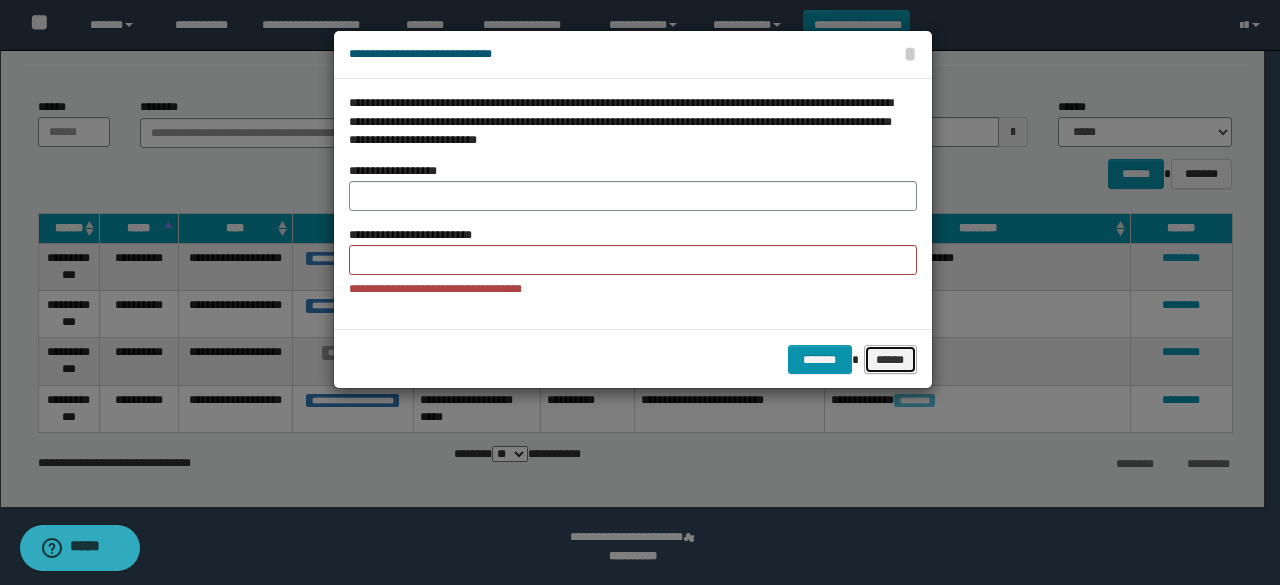 click on "******" at bounding box center [891, 359] 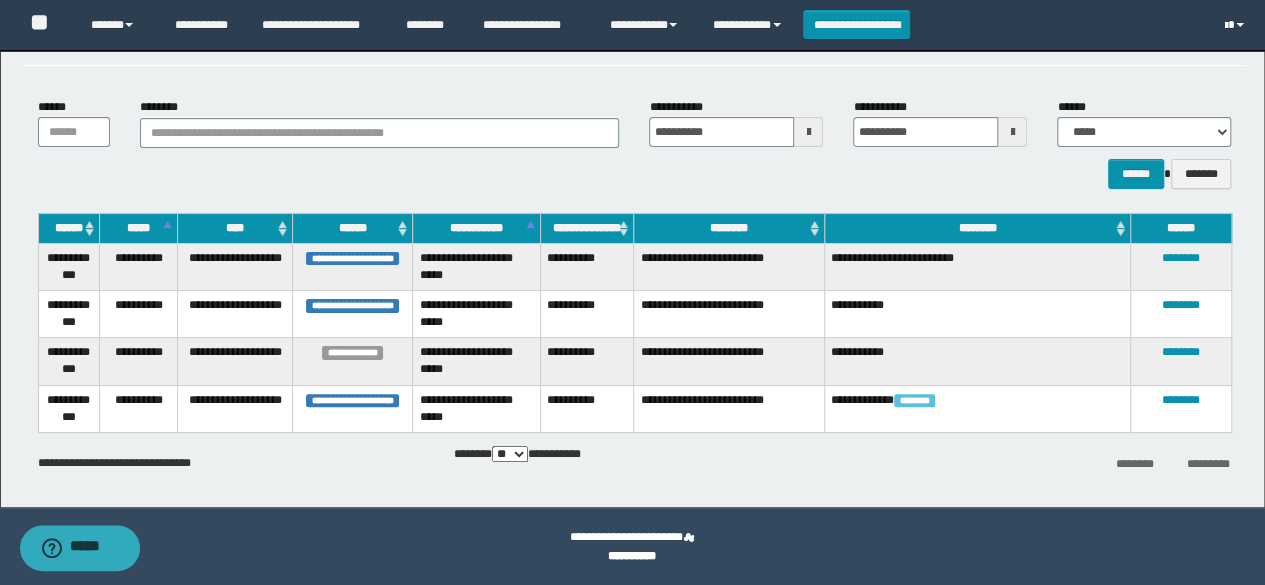 click at bounding box center [1225, 26] 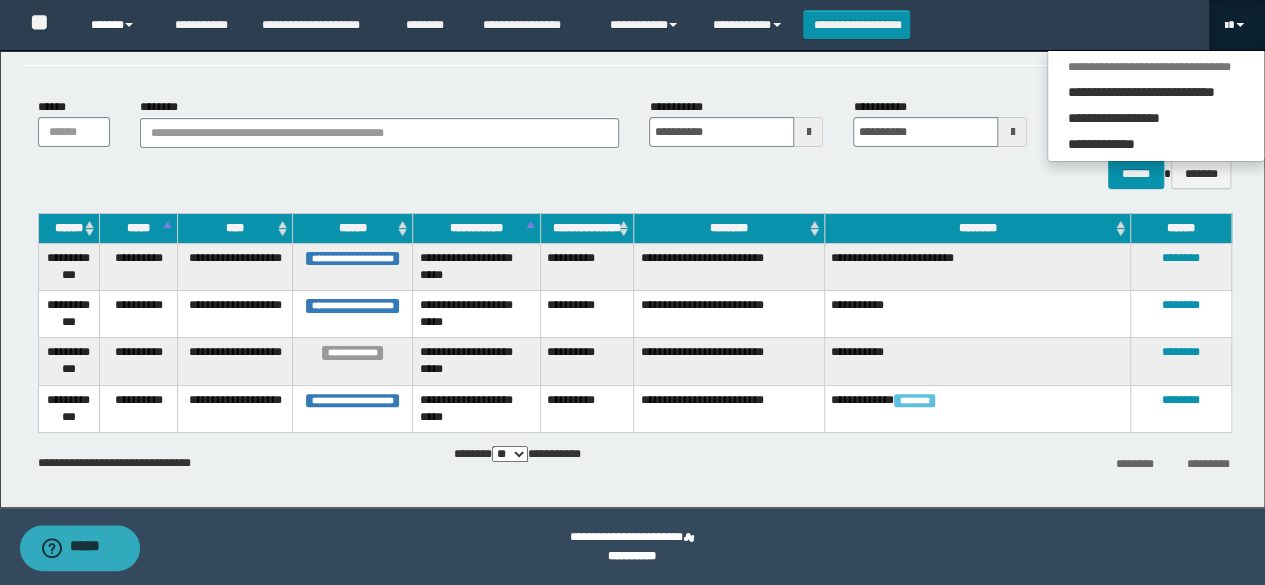 click on "******" at bounding box center [117, 25] 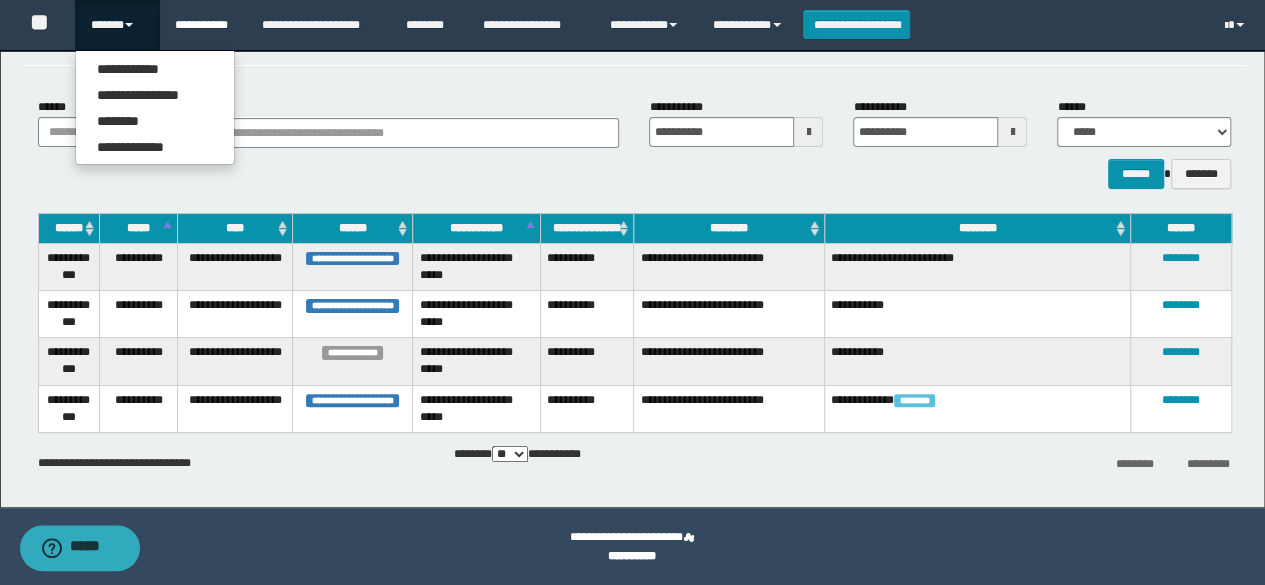 click on "**********" at bounding box center (203, 25) 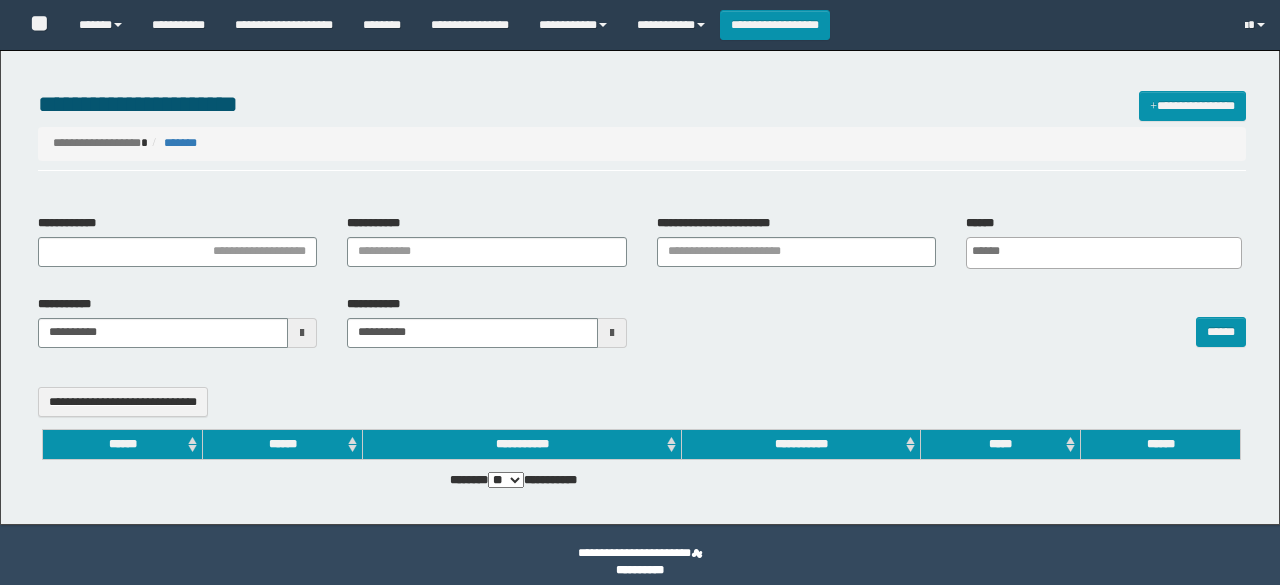 select 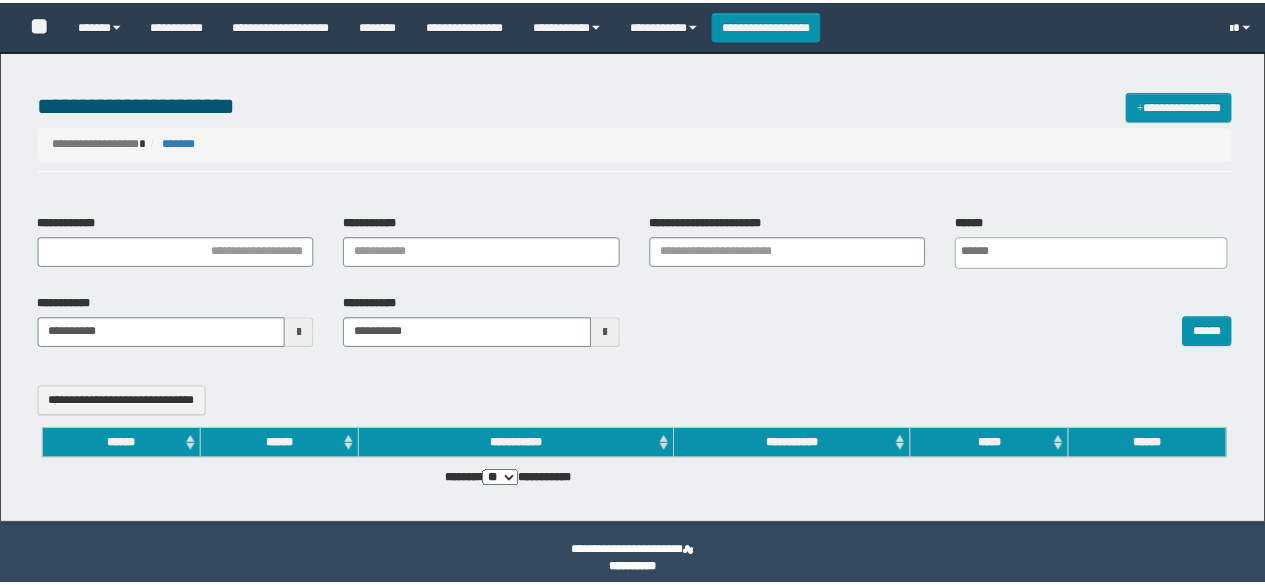 scroll, scrollTop: 0, scrollLeft: 0, axis: both 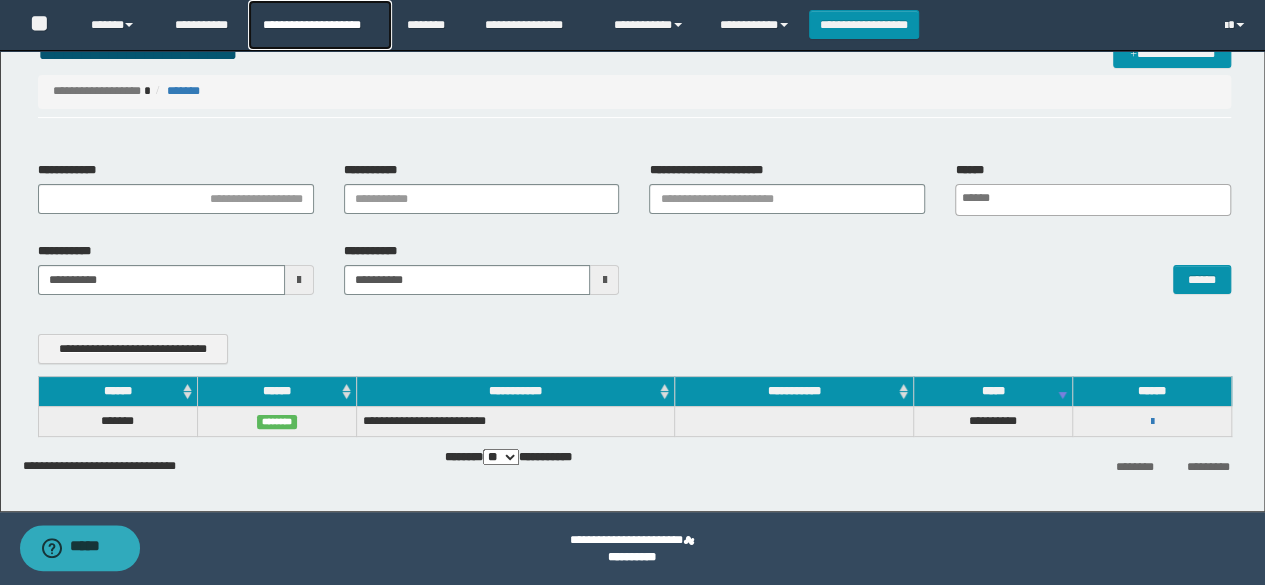 click on "**********" at bounding box center [319, 25] 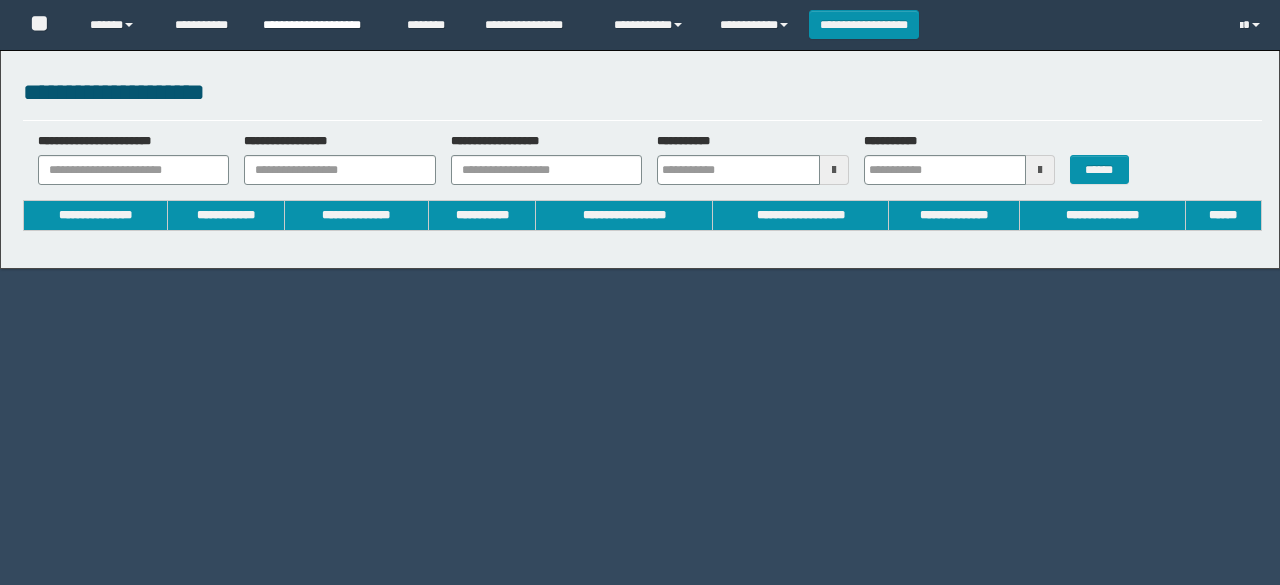 scroll, scrollTop: 0, scrollLeft: 0, axis: both 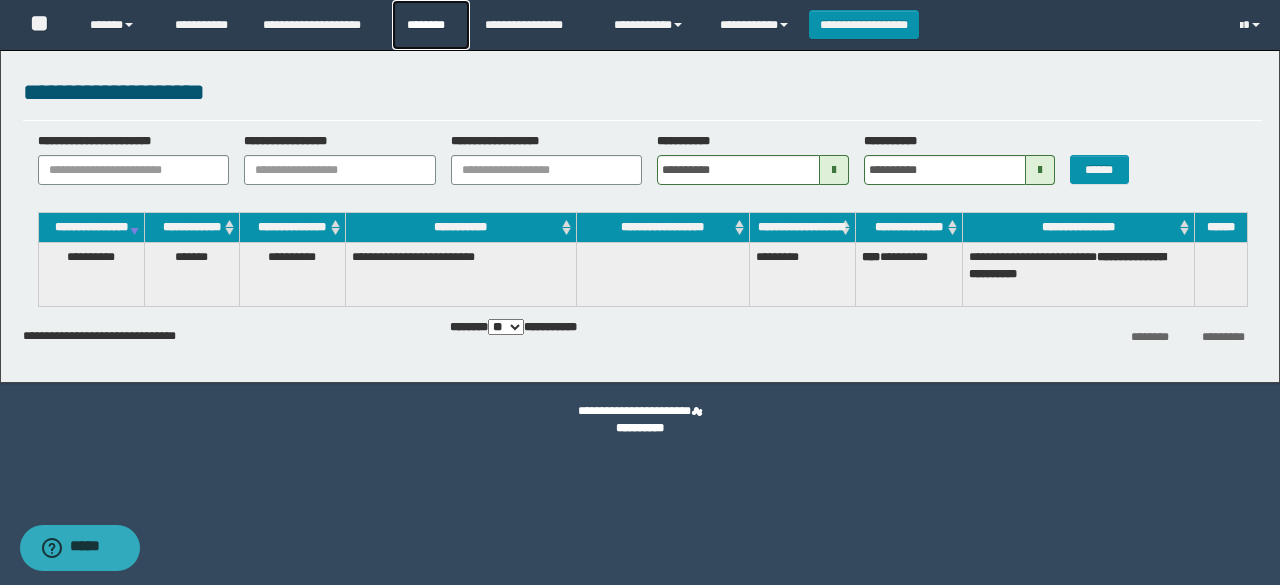 click on "********" at bounding box center [431, 25] 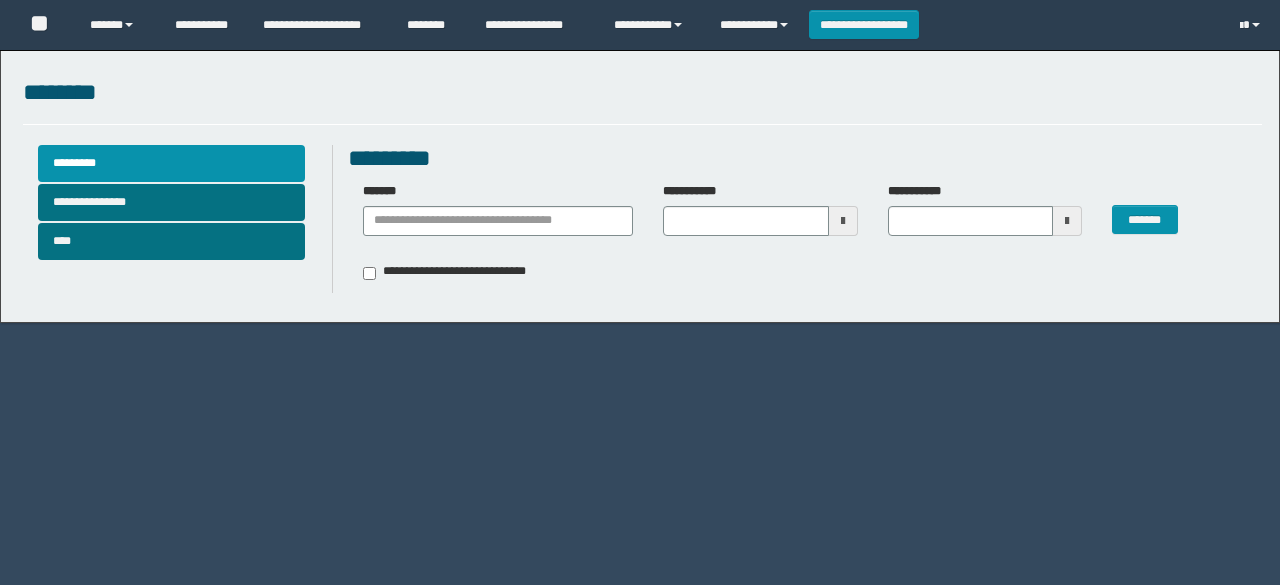 scroll, scrollTop: 0, scrollLeft: 0, axis: both 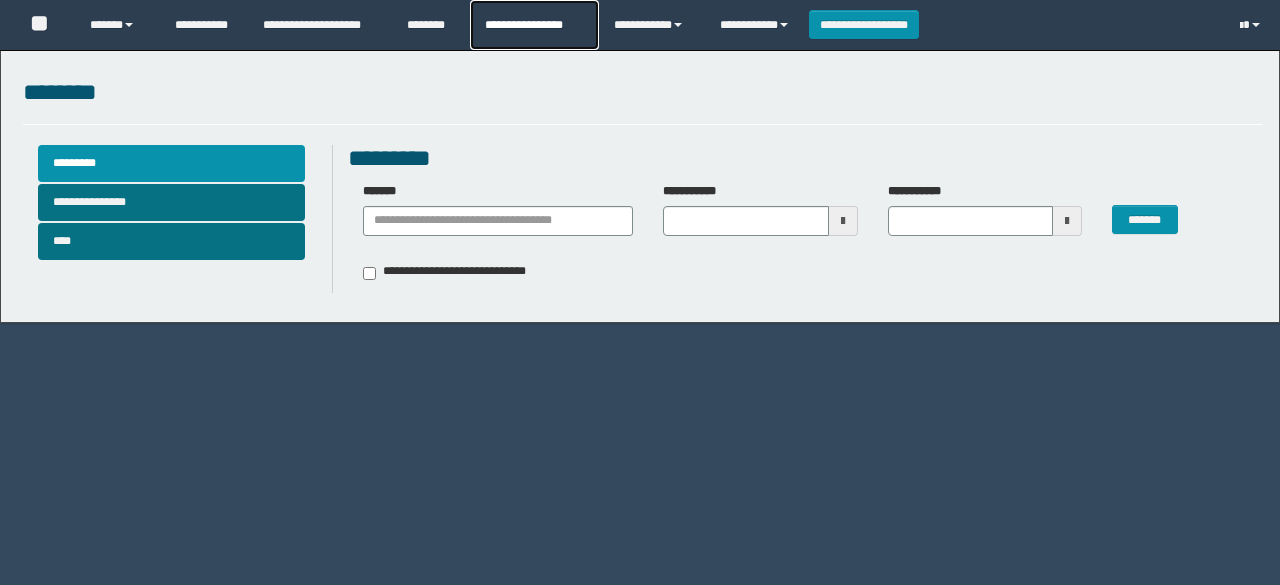 click on "**********" at bounding box center [534, 25] 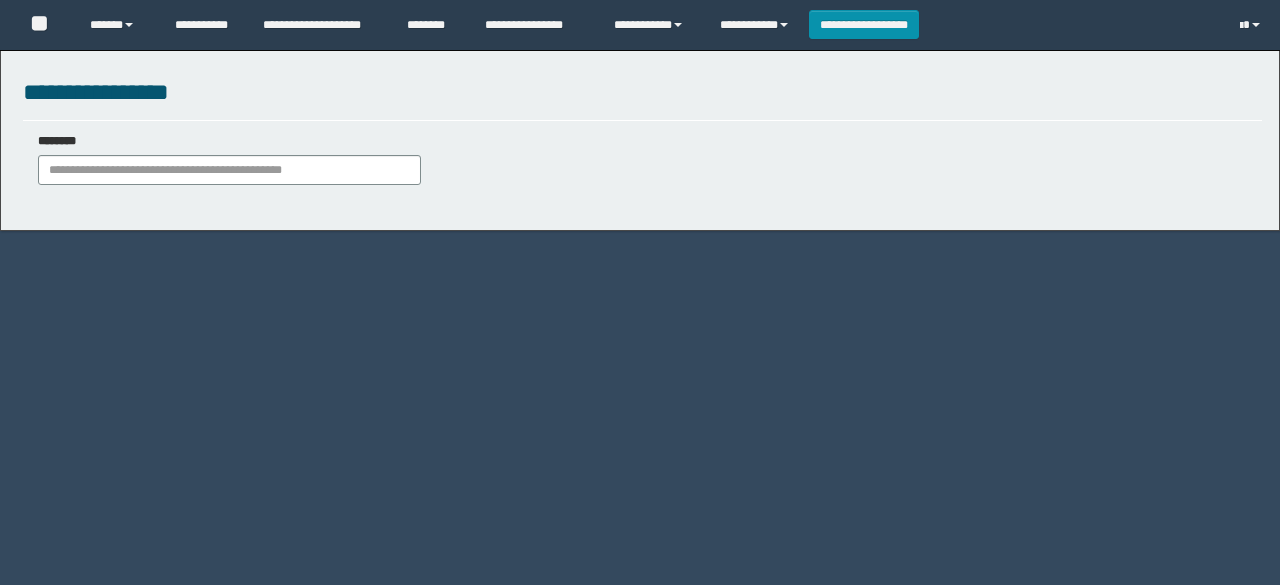 scroll, scrollTop: 0, scrollLeft: 0, axis: both 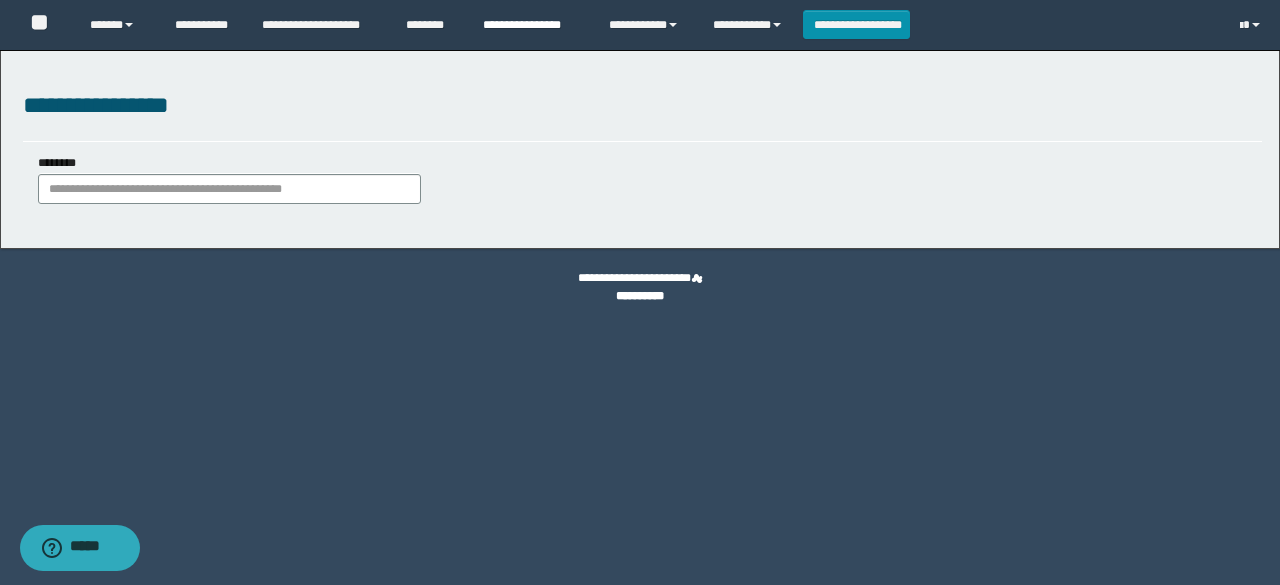 click on "**********" at bounding box center [531, 25] 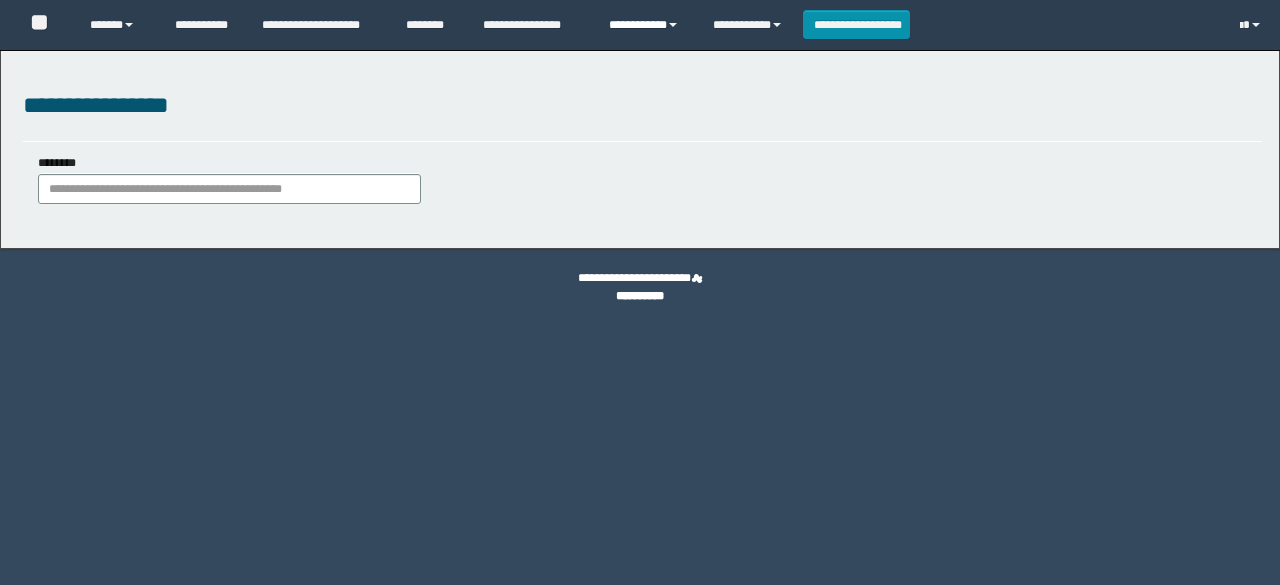 scroll, scrollTop: 0, scrollLeft: 0, axis: both 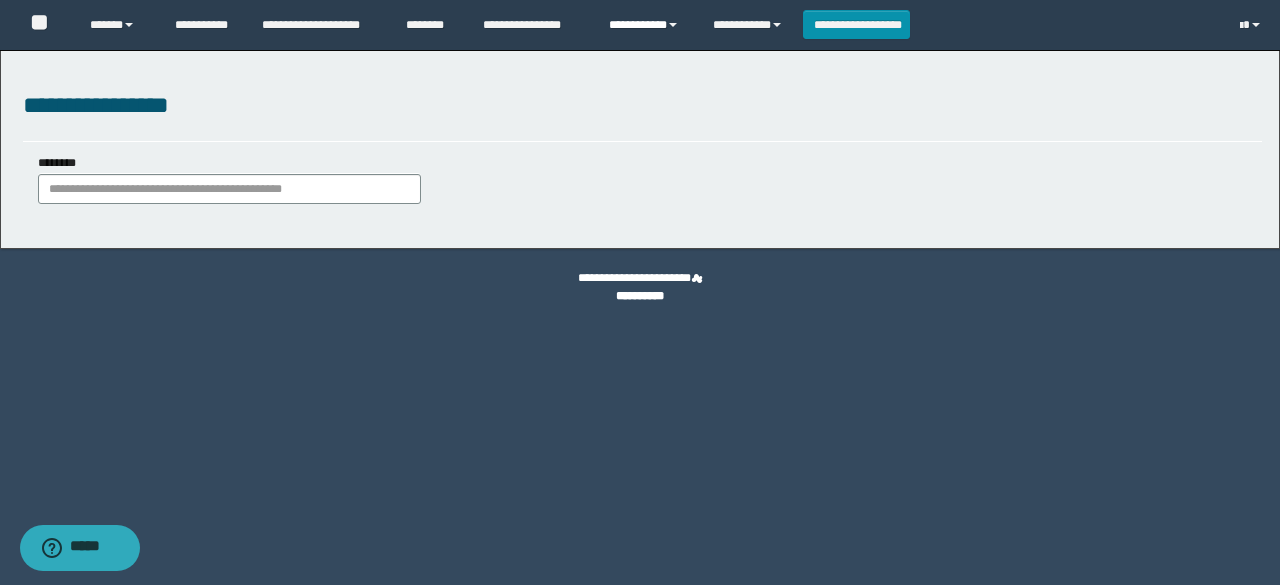 click on "**********" at bounding box center [646, 25] 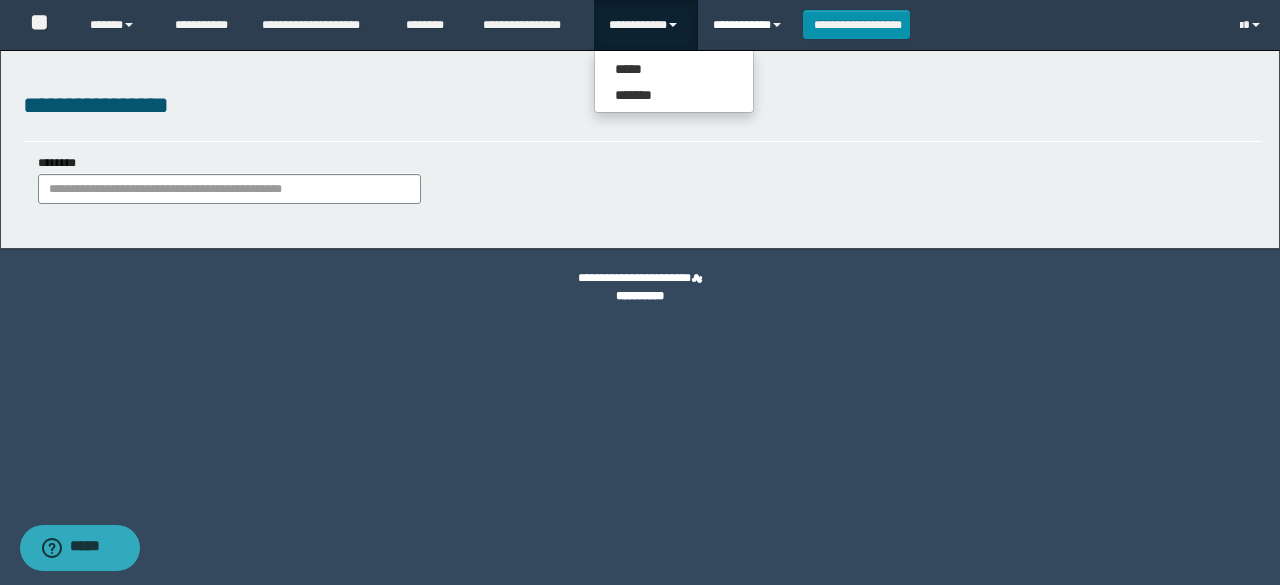 click on "**********" at bounding box center (750, 25) 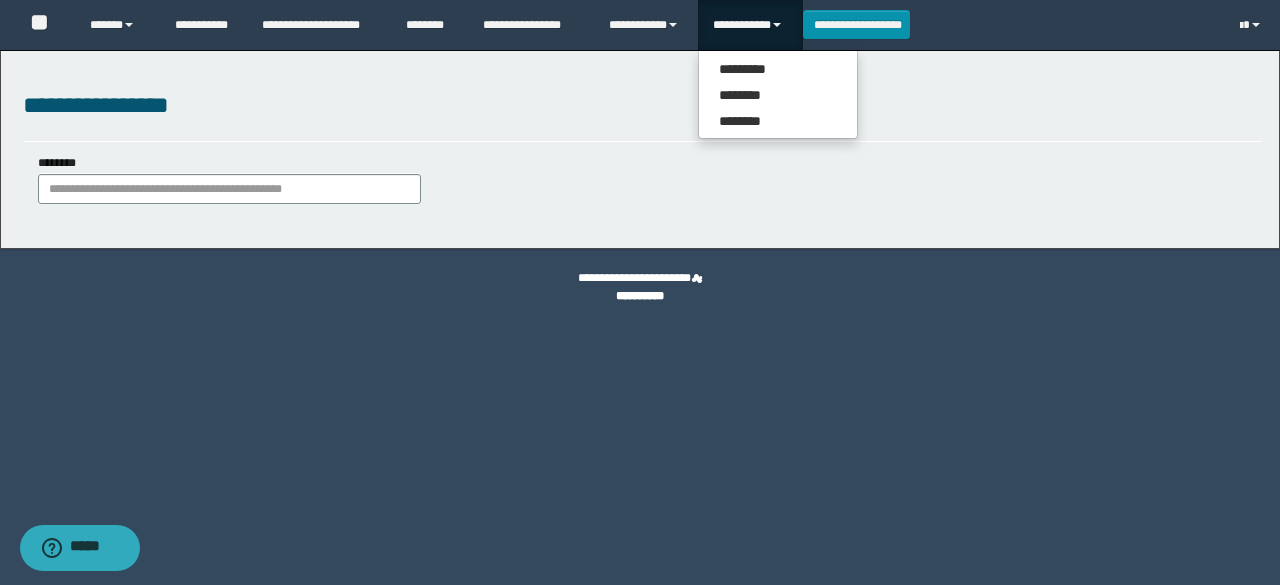 click on "**********" at bounding box center [640, 149] 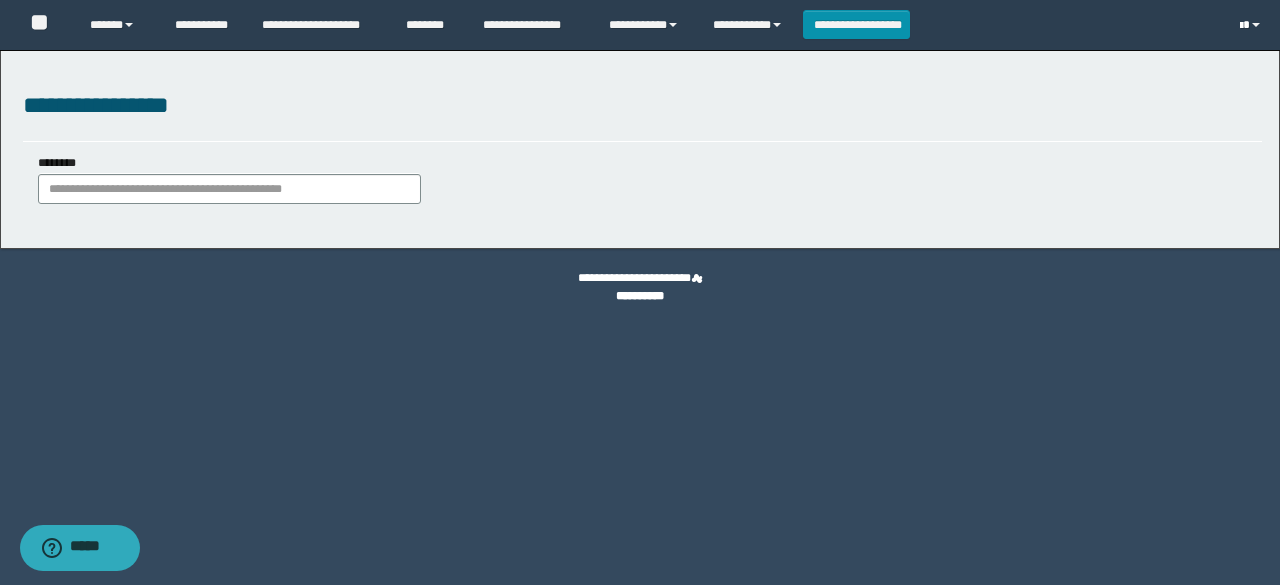 click at bounding box center (1252, 25) 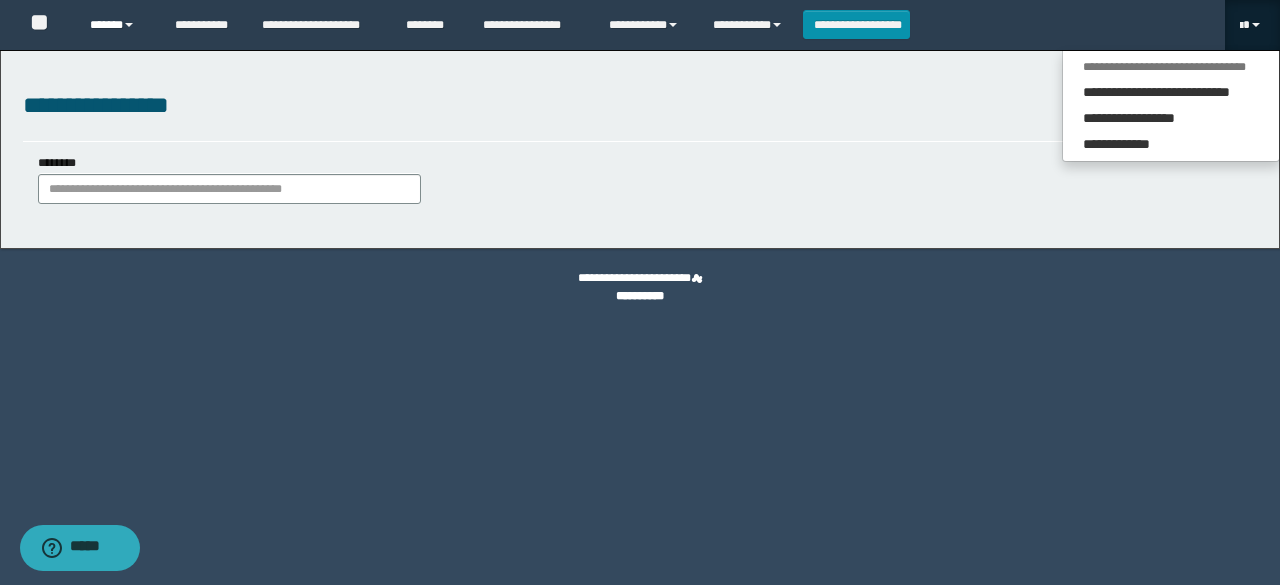 click on "******" at bounding box center (117, 25) 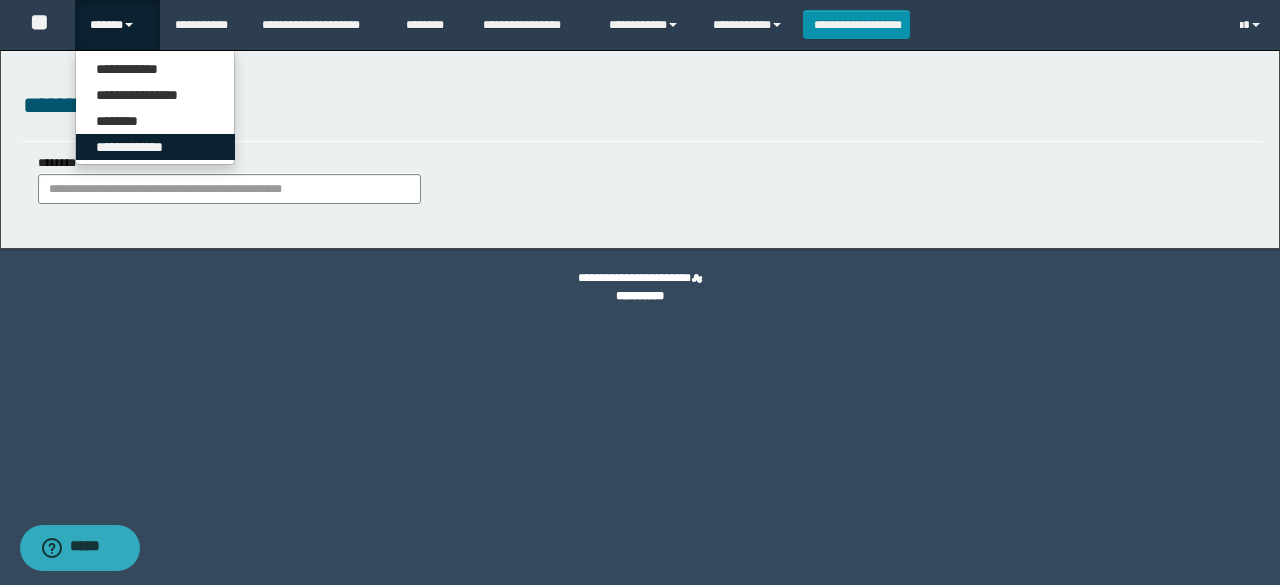 click on "**********" at bounding box center [155, 147] 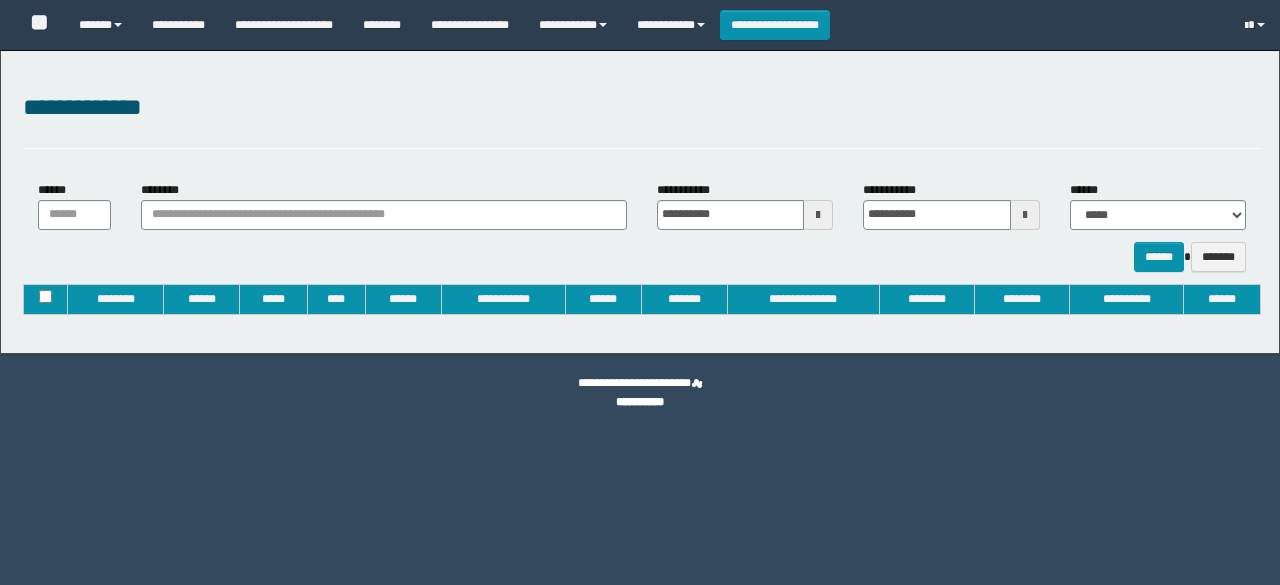 type on "**********" 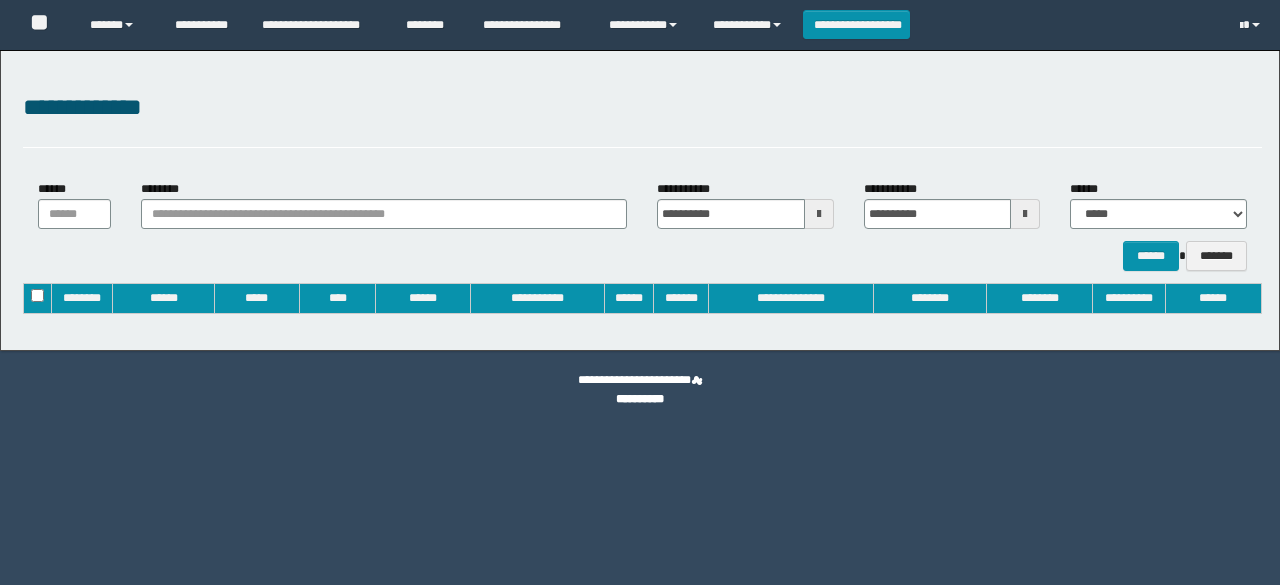 scroll, scrollTop: 0, scrollLeft: 0, axis: both 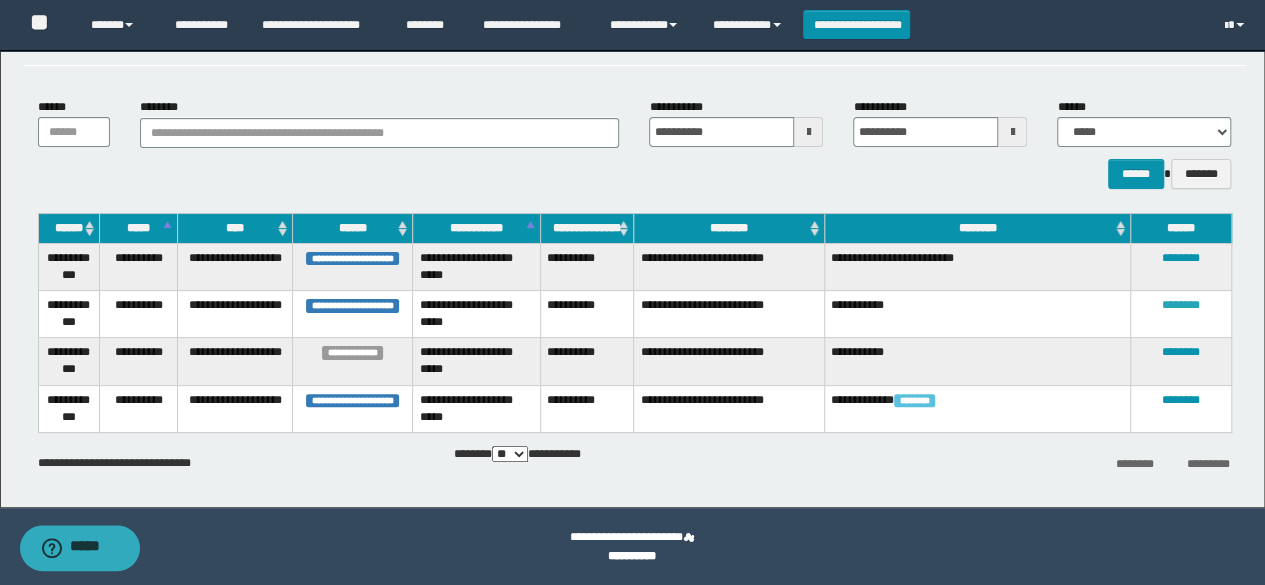 click on "********" at bounding box center [1181, 305] 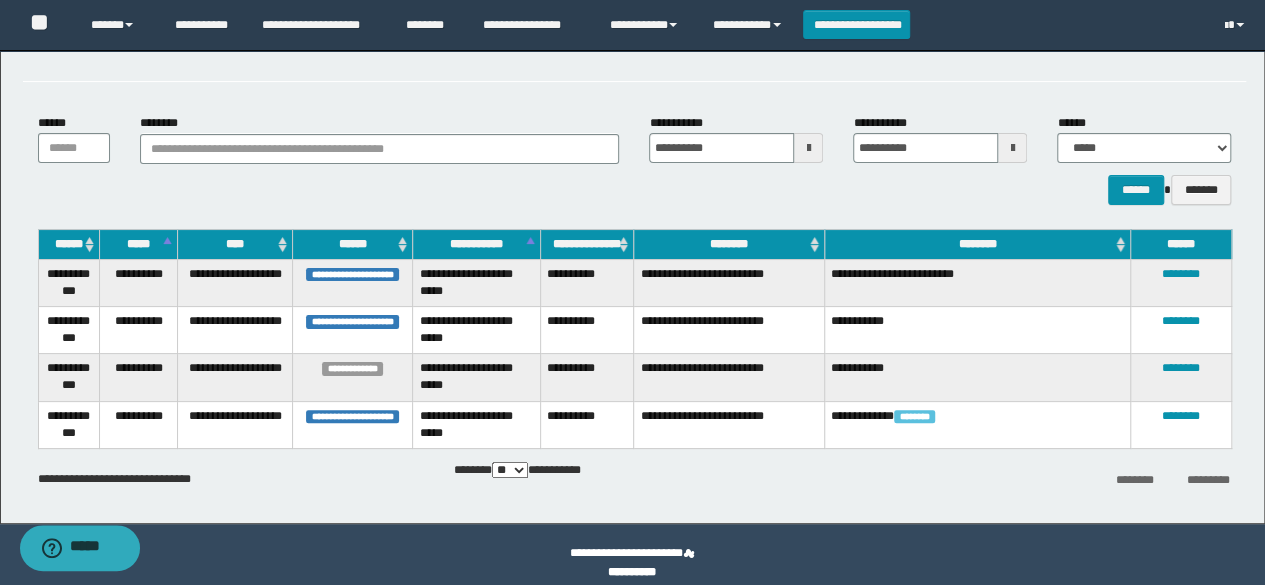 scroll, scrollTop: 82, scrollLeft: 0, axis: vertical 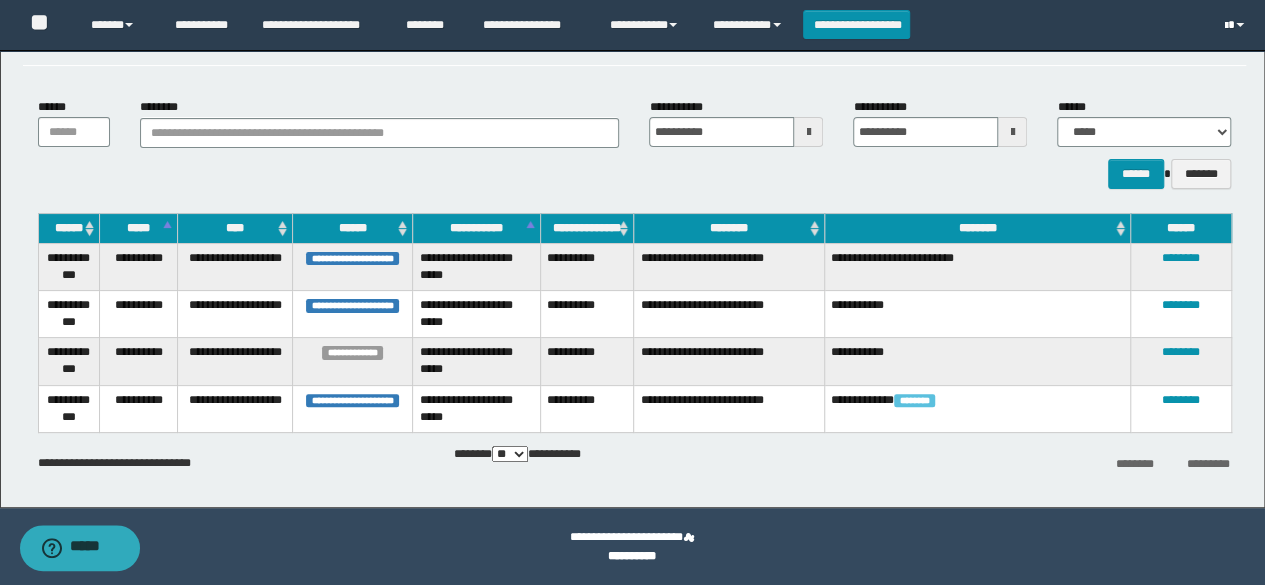 click at bounding box center (1236, 25) 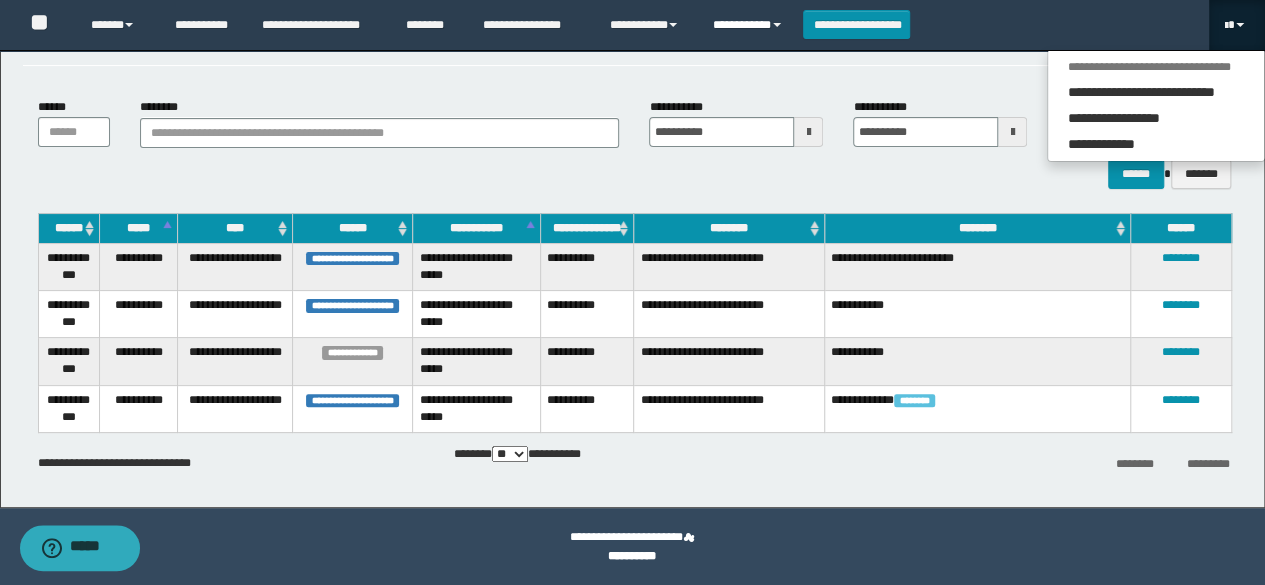 click on "**********" at bounding box center [750, 25] 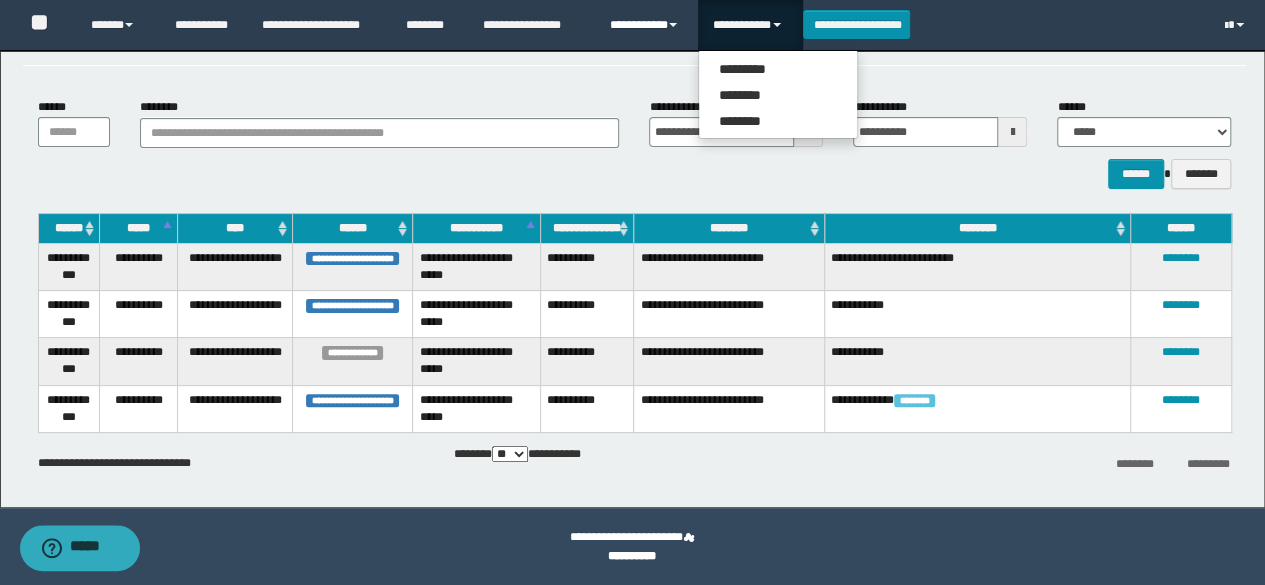 click on "**********" at bounding box center (646, 25) 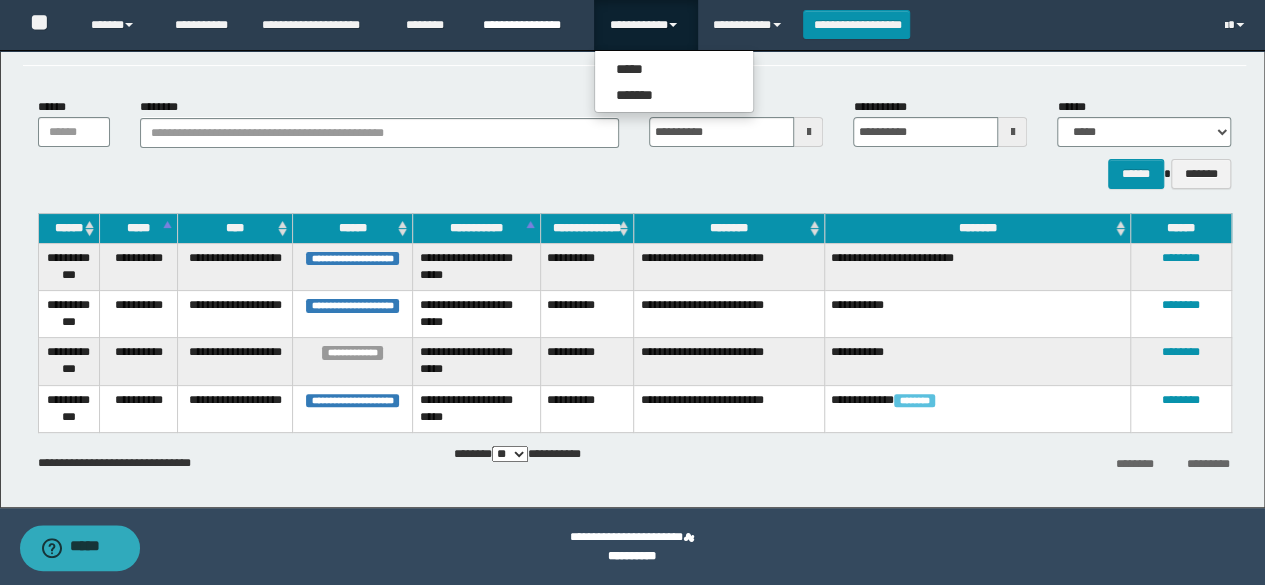 click on "**********" at bounding box center [531, 25] 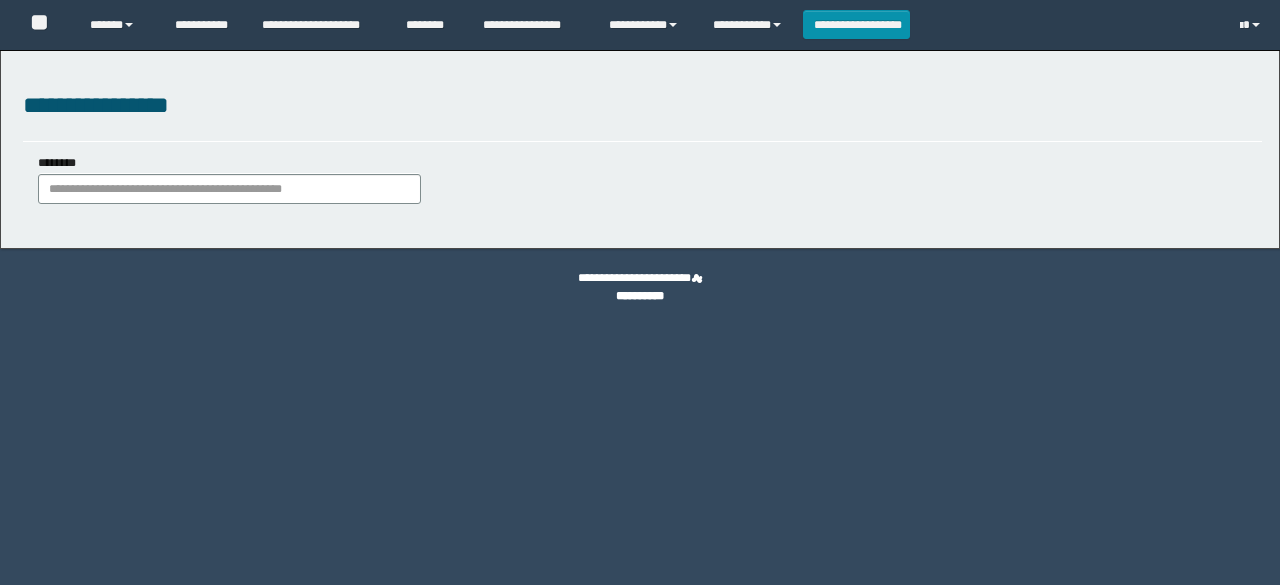 scroll, scrollTop: 0, scrollLeft: 0, axis: both 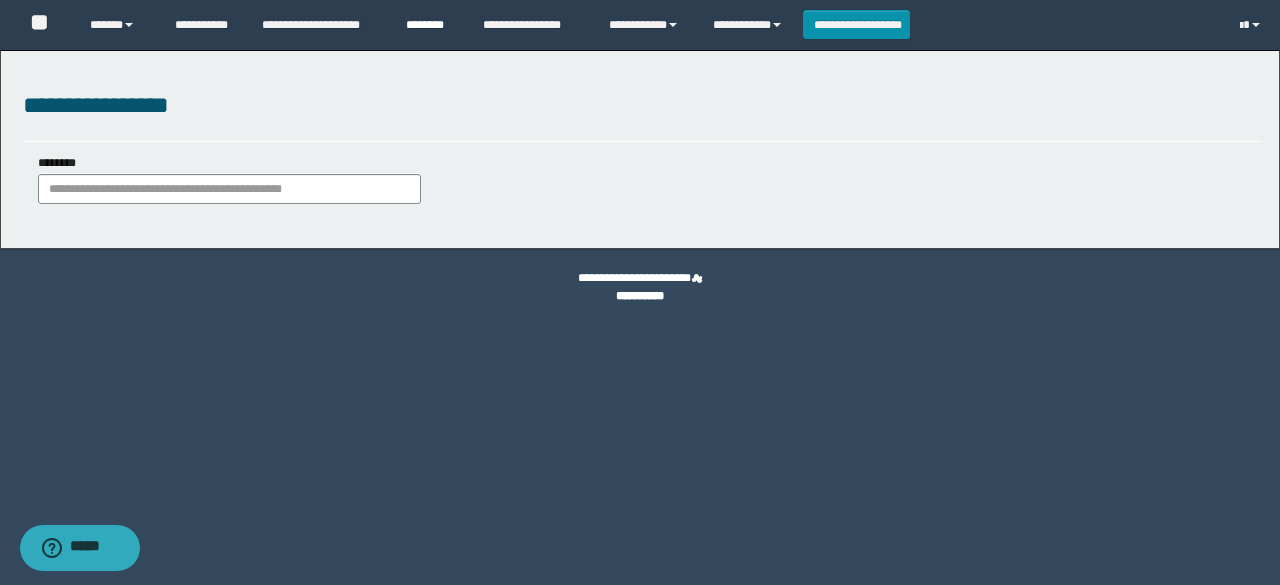 click on "********" at bounding box center (429, 25) 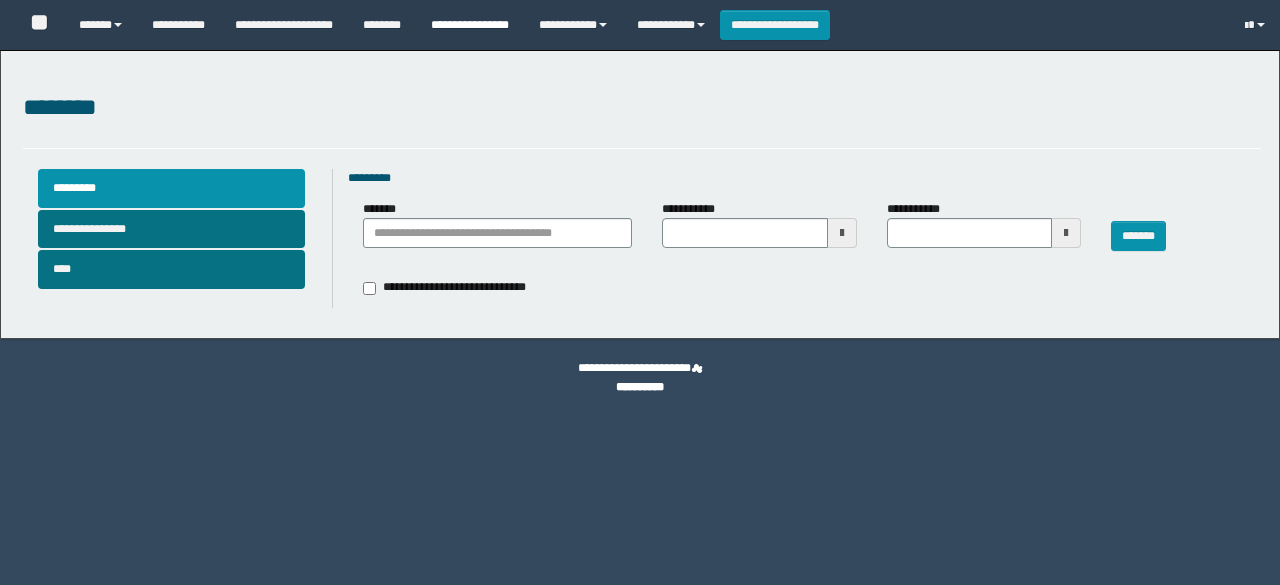 type 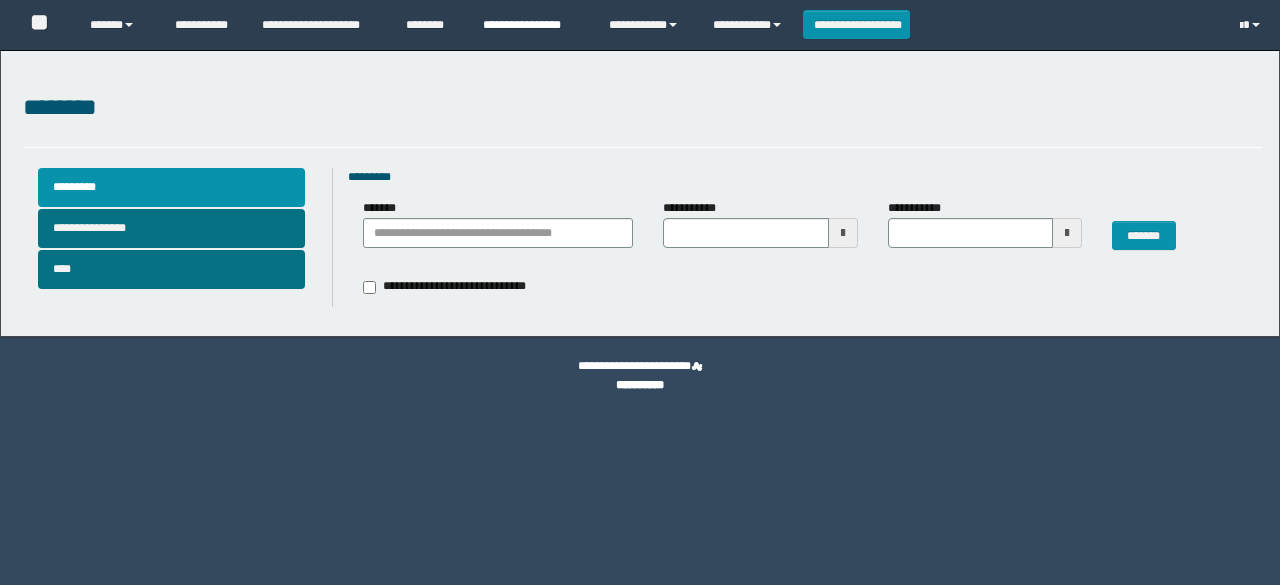 scroll, scrollTop: 0, scrollLeft: 0, axis: both 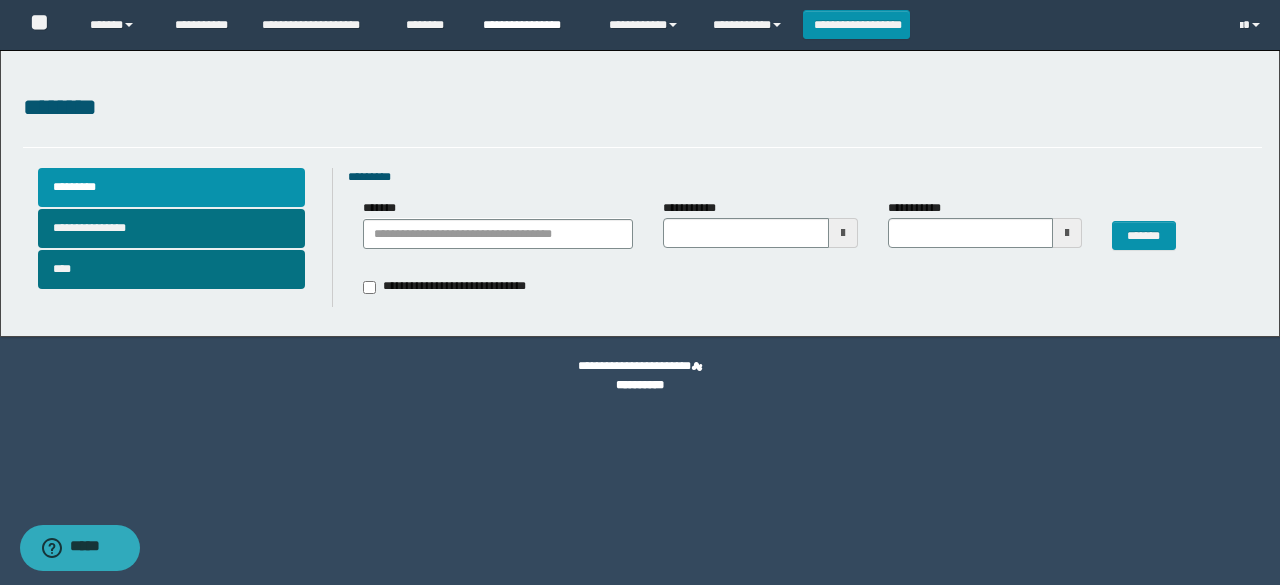 click on "**********" at bounding box center [531, 25] 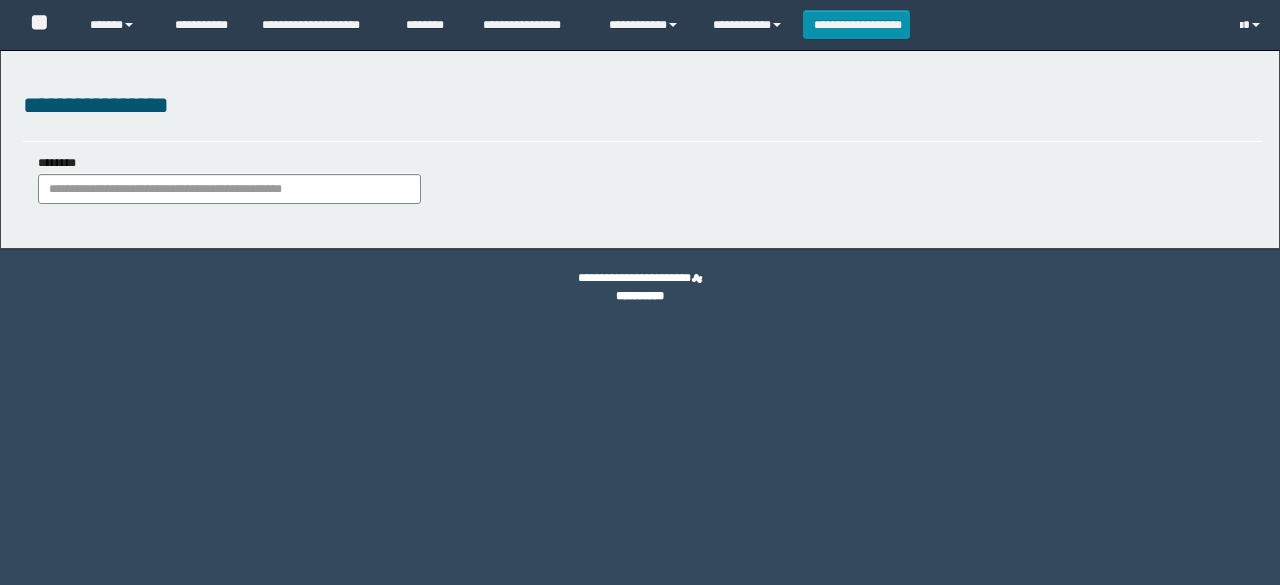 scroll, scrollTop: 0, scrollLeft: 0, axis: both 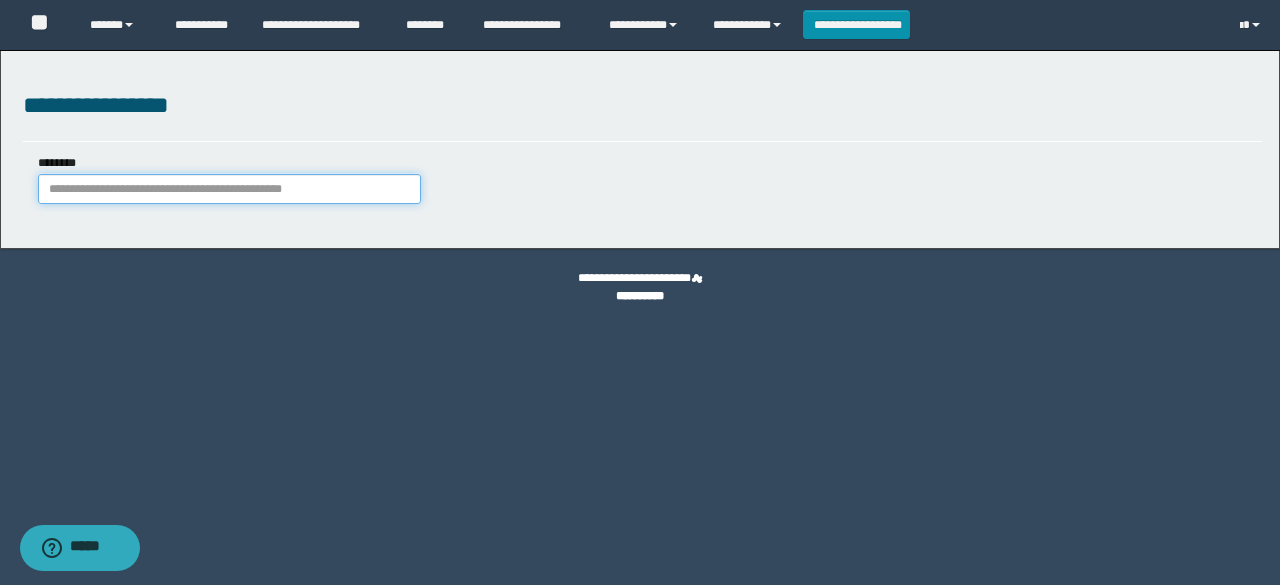 click on "********" at bounding box center [229, 189] 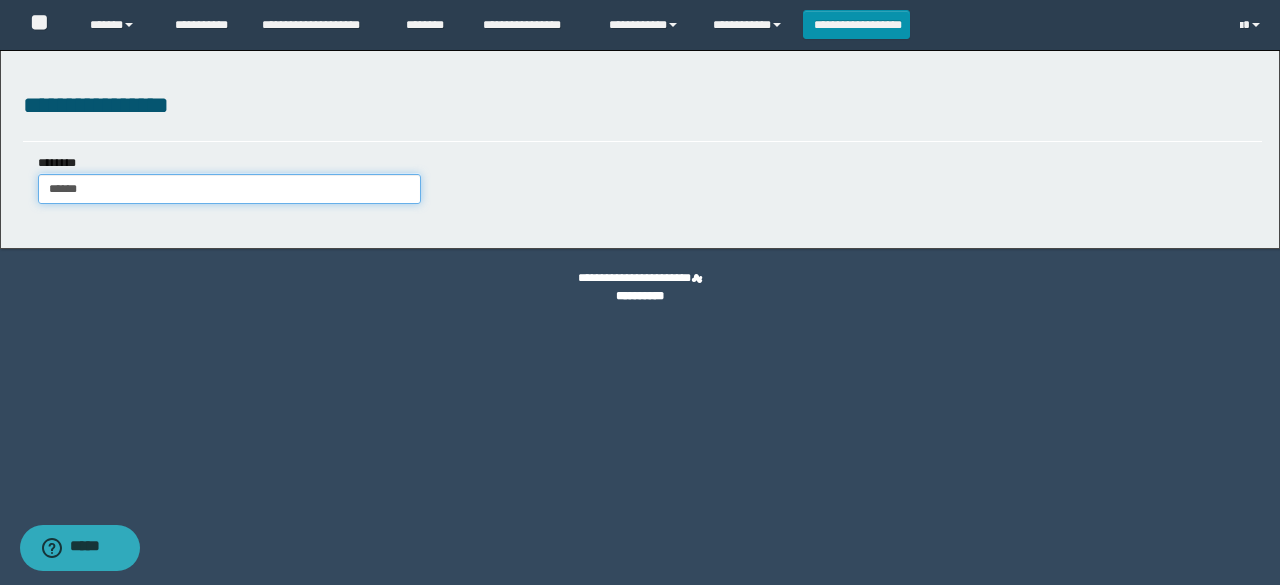 type on "*******" 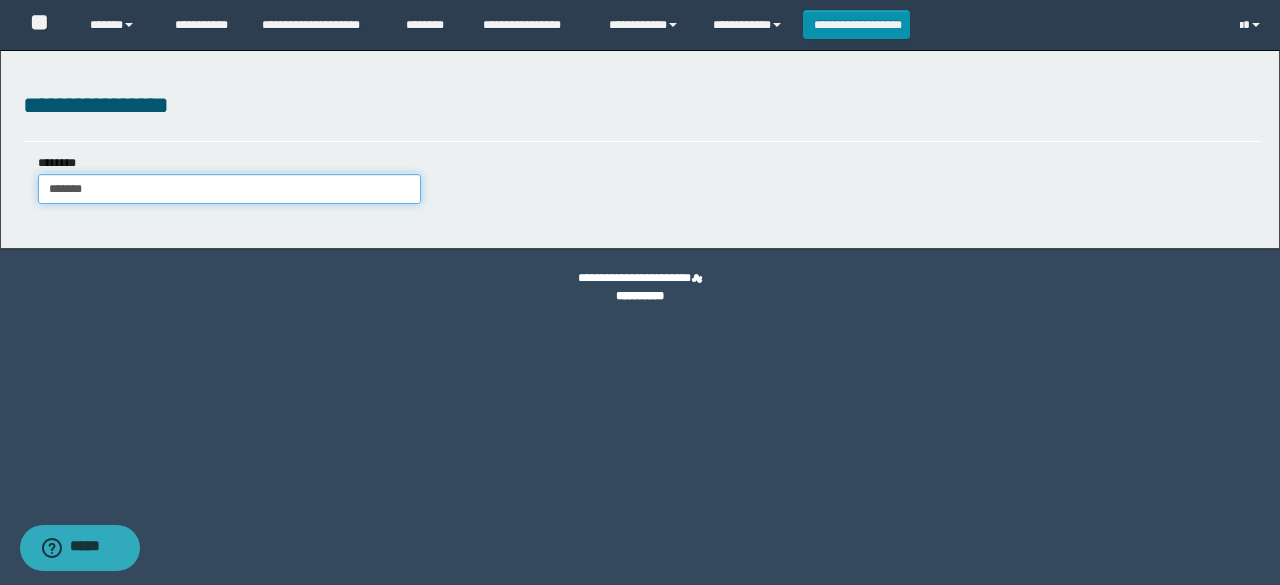 type on "*******" 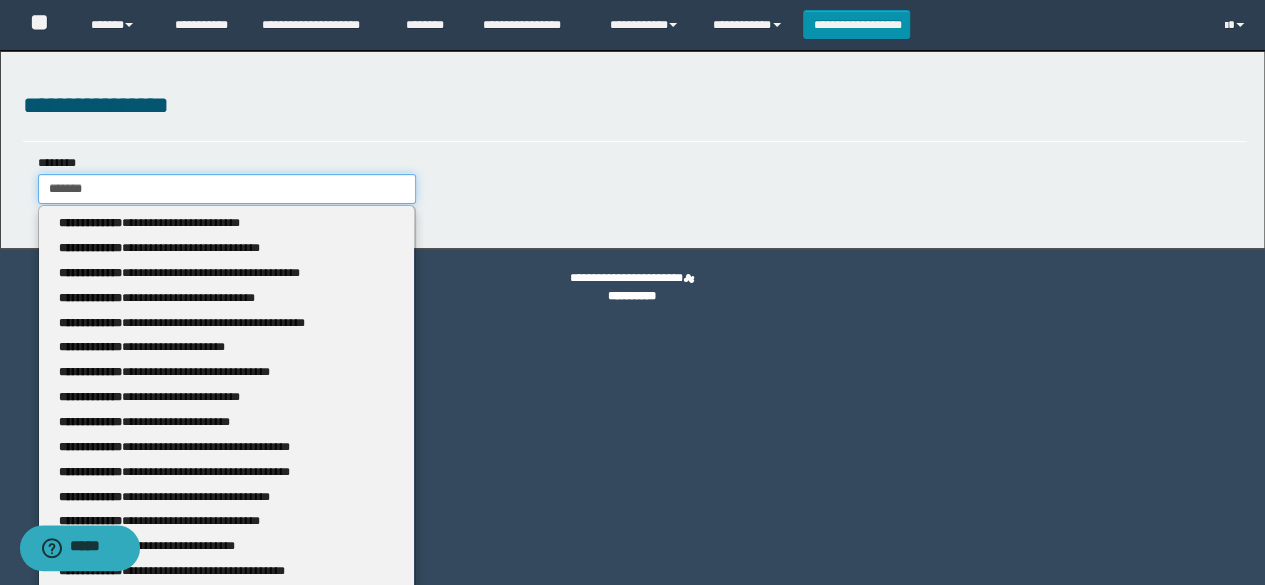 type 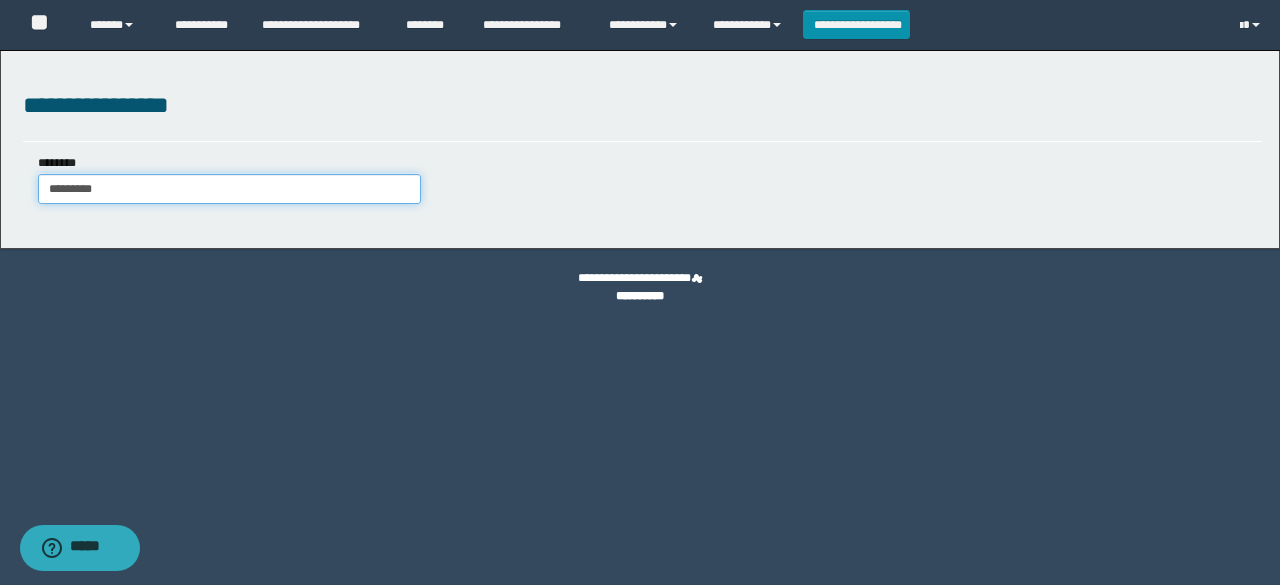 type on "**********" 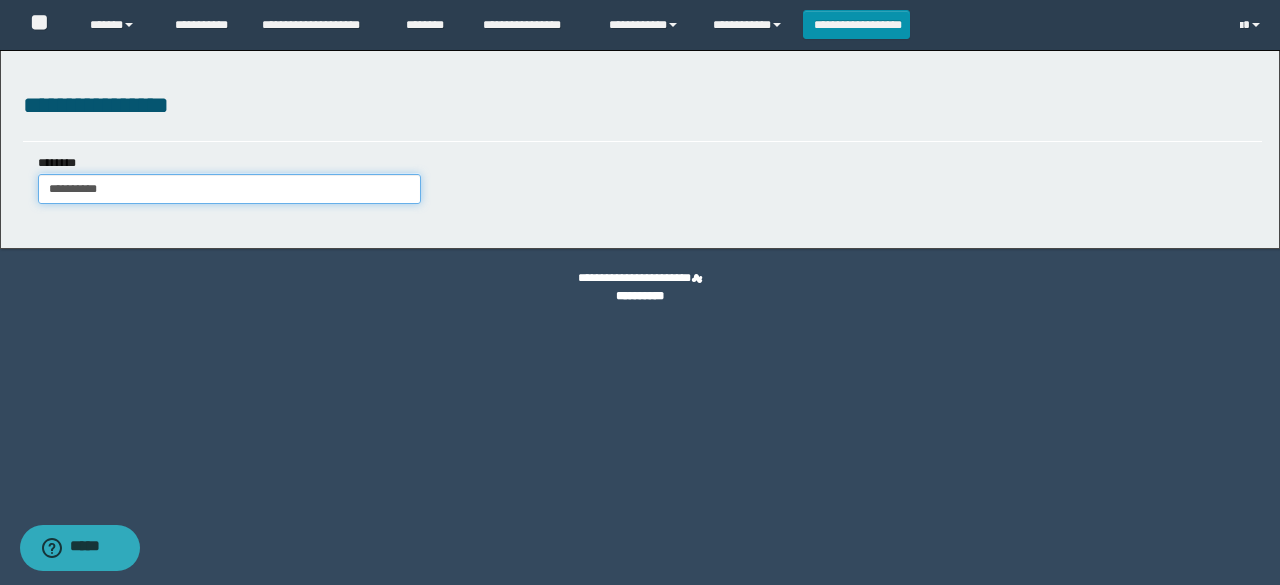 type on "**********" 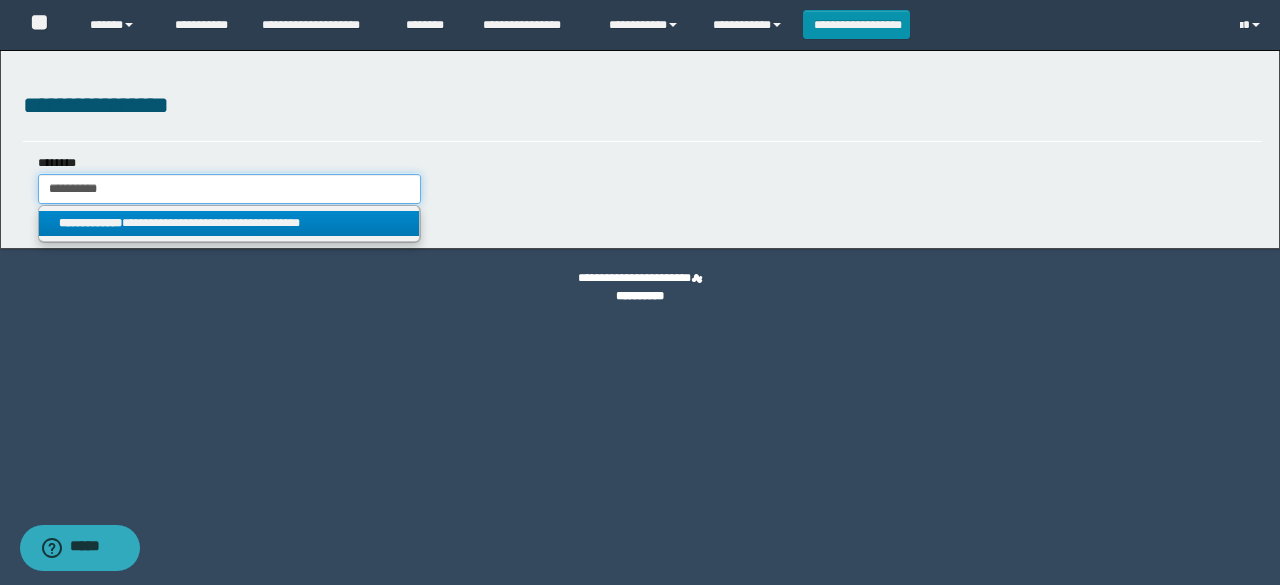 type on "**********" 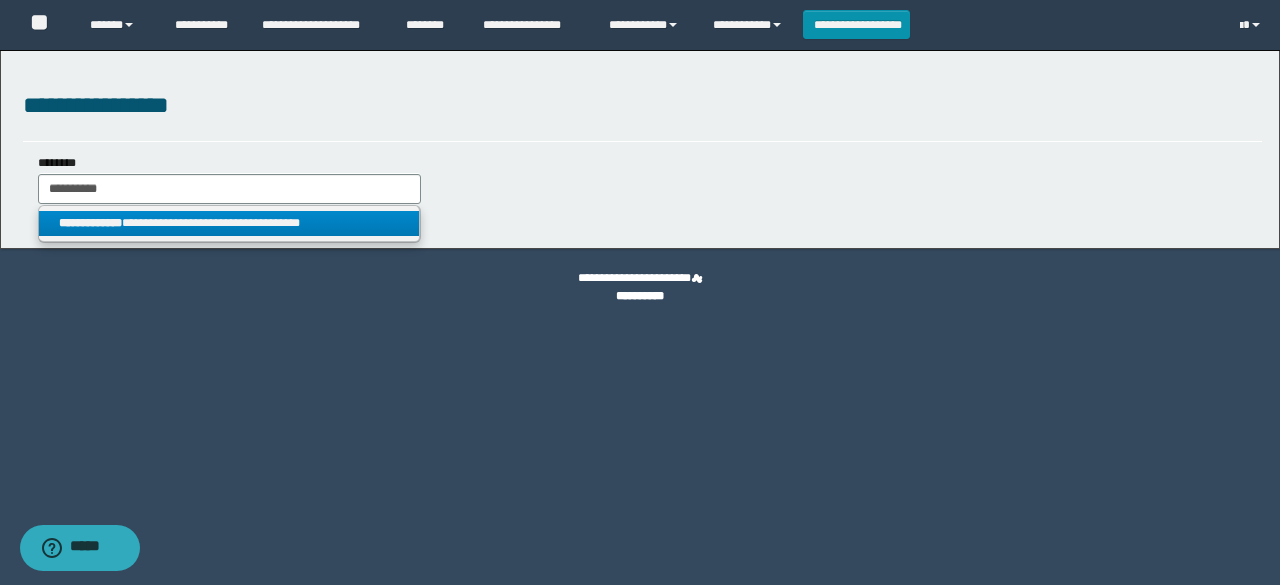 click on "**********" at bounding box center [229, 223] 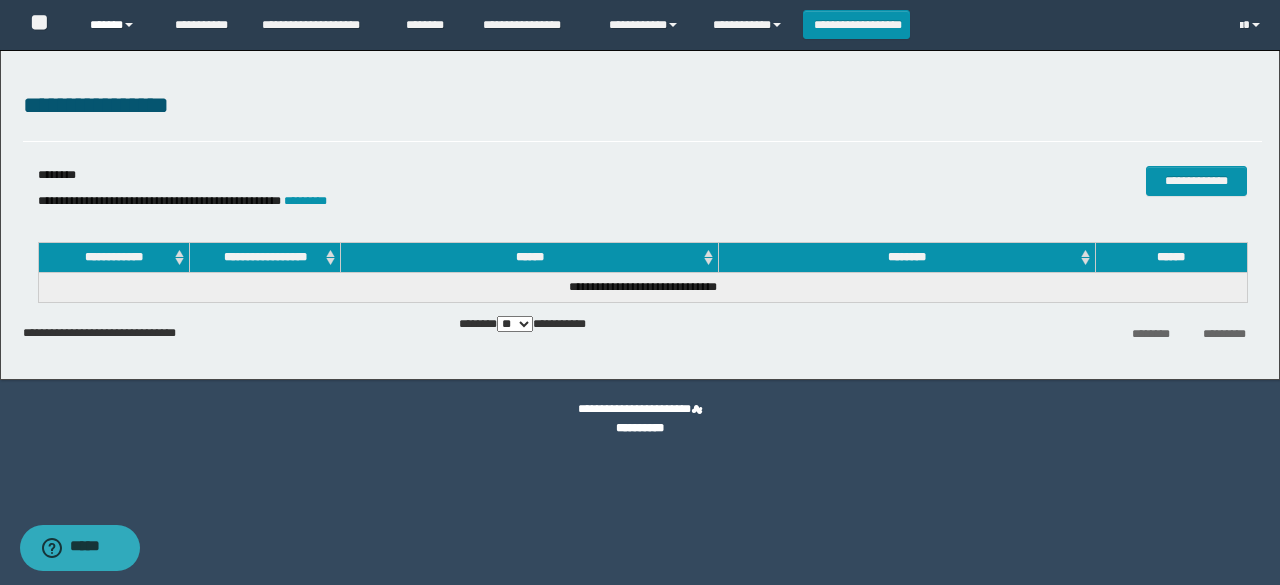 click on "******" at bounding box center [117, 25] 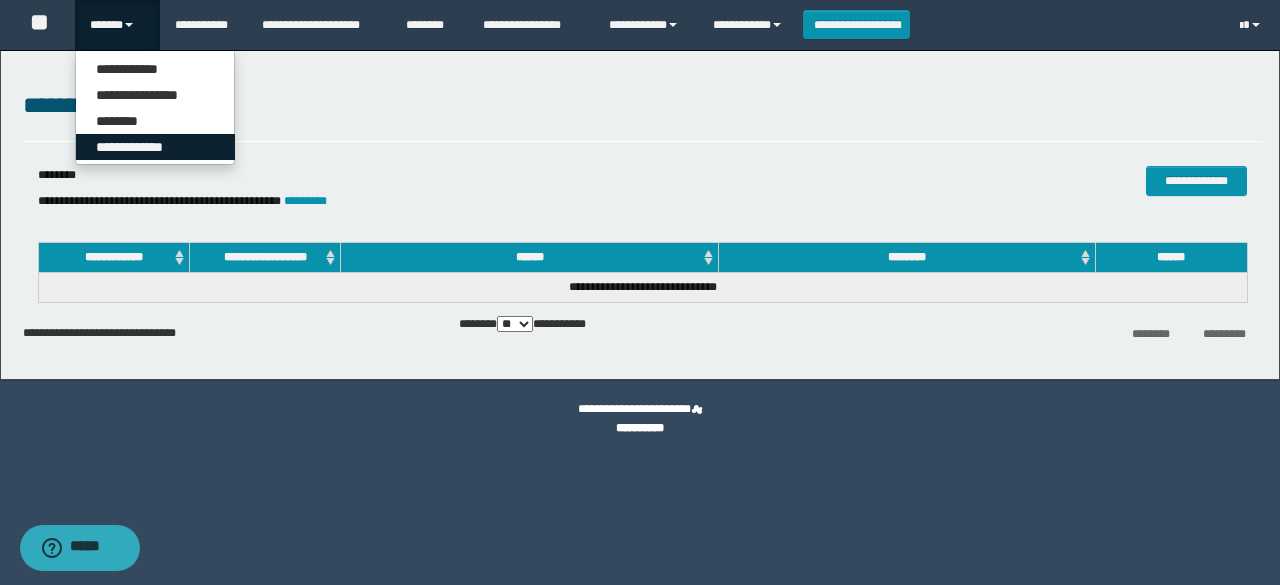 click on "**********" at bounding box center (155, 147) 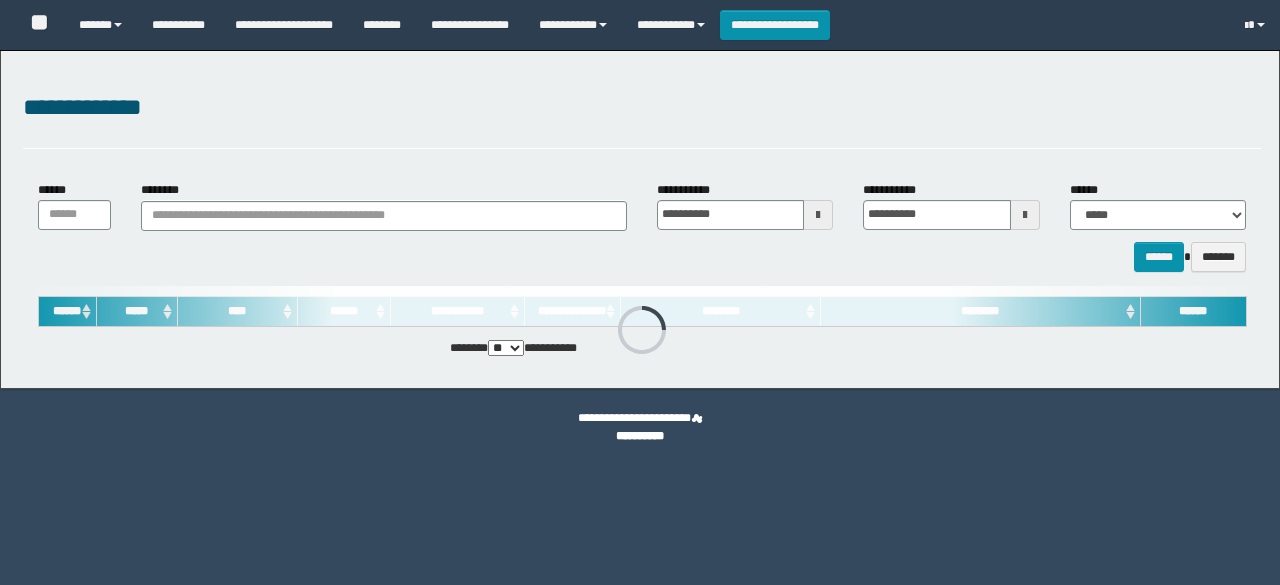 scroll, scrollTop: 0, scrollLeft: 0, axis: both 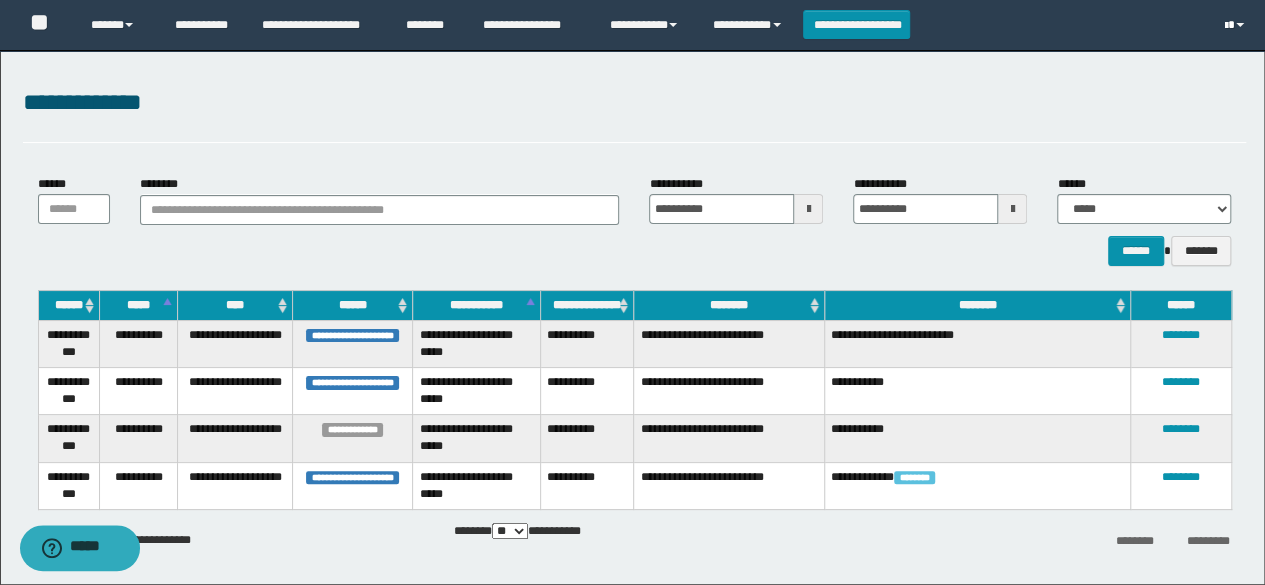 click at bounding box center [1240, 25] 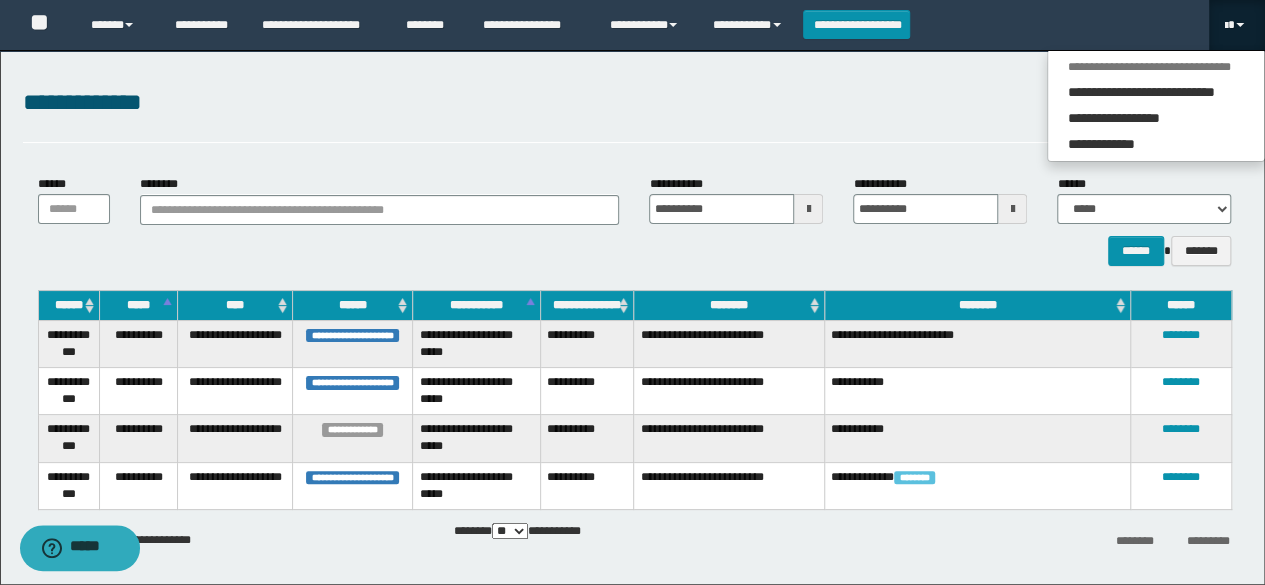 click on "**********" at bounding box center (635, 103) 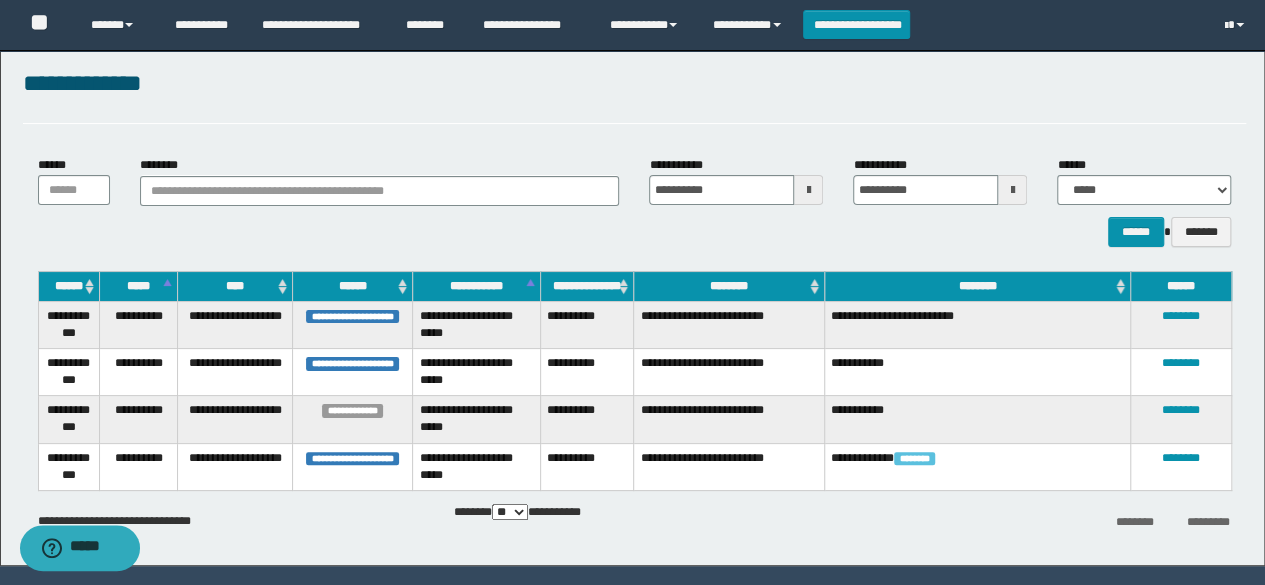 scroll, scrollTop: 29, scrollLeft: 0, axis: vertical 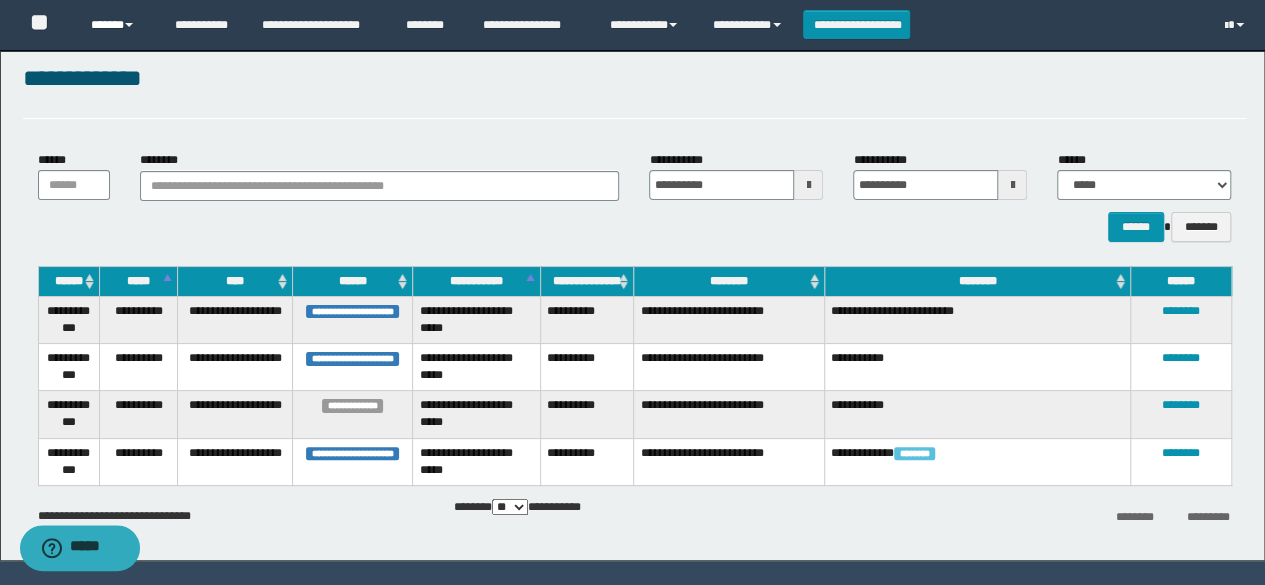 click on "******" at bounding box center (117, 25) 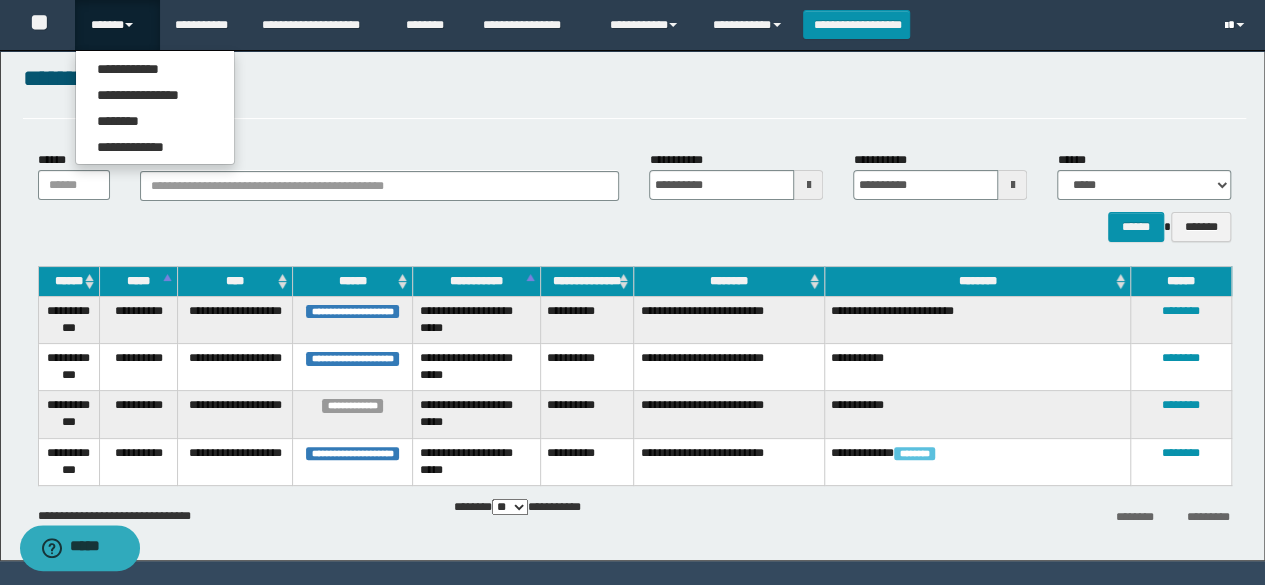 click at bounding box center [1236, 25] 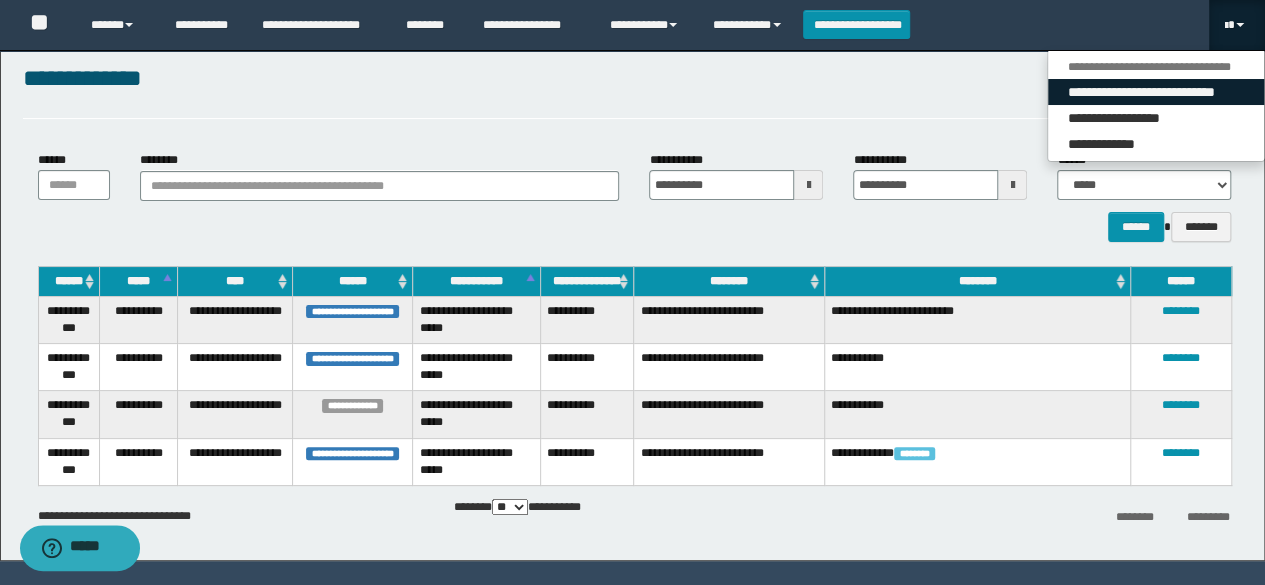 click on "**********" at bounding box center [1156, 92] 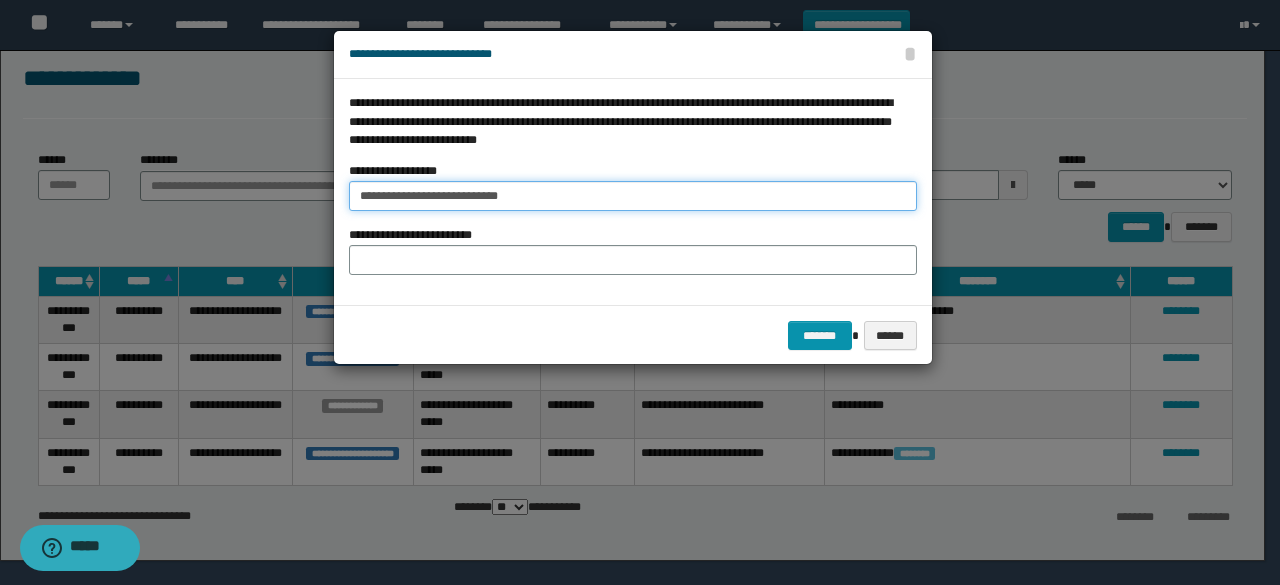 click on "**********" at bounding box center [633, 196] 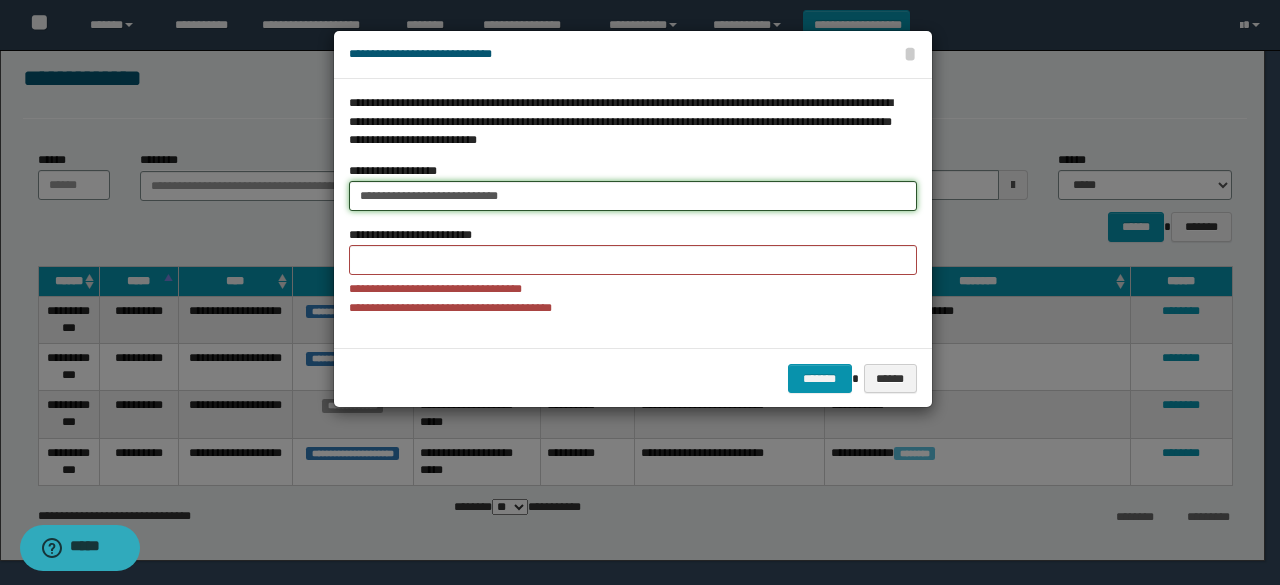 click on "**********" at bounding box center (633, 196) 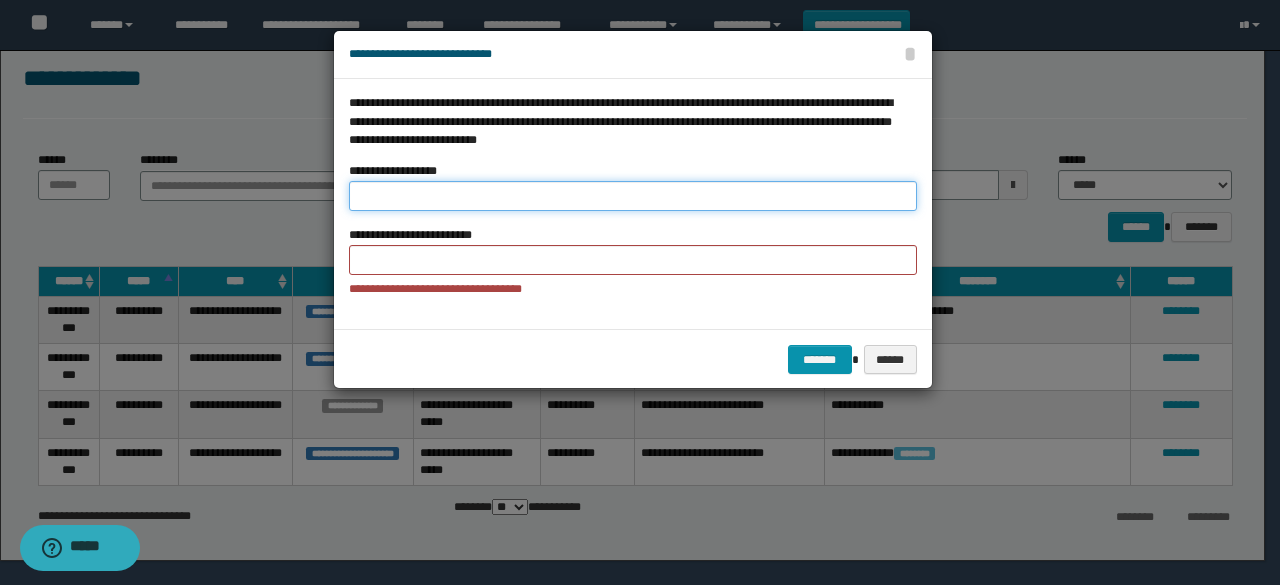 paste on "**********" 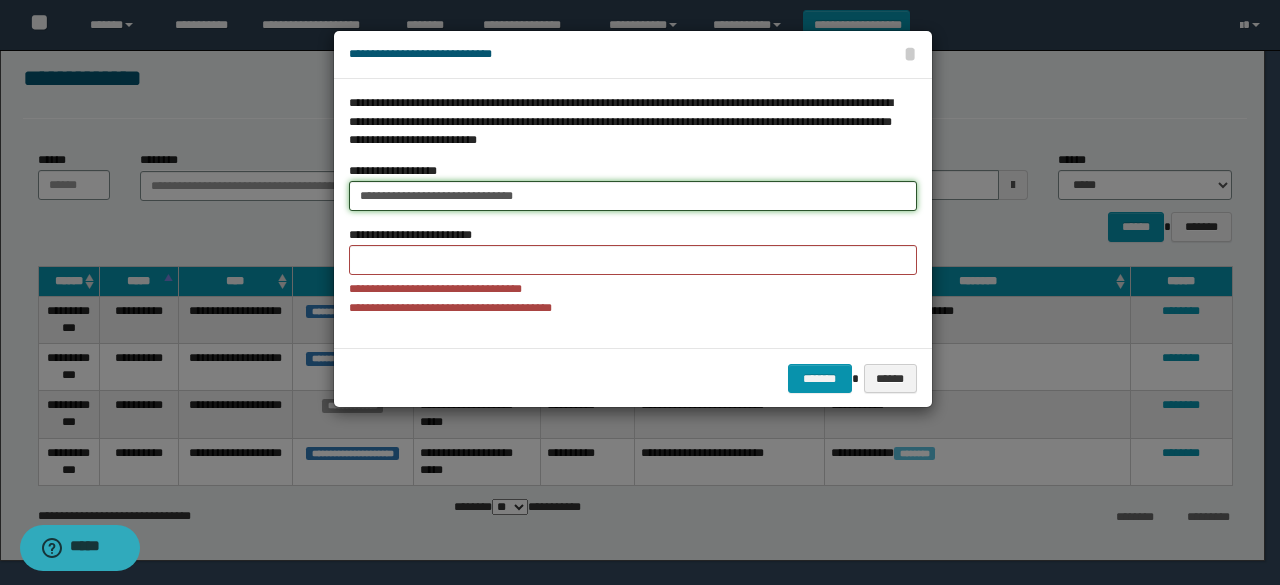 type on "**********" 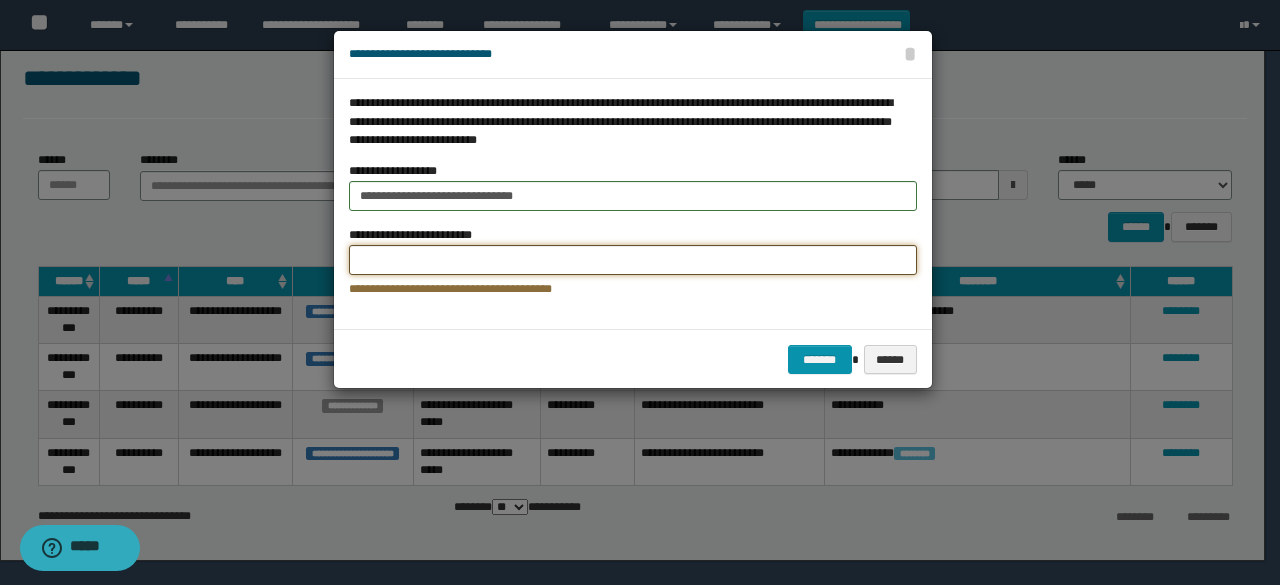 click on "**********" at bounding box center (633, 260) 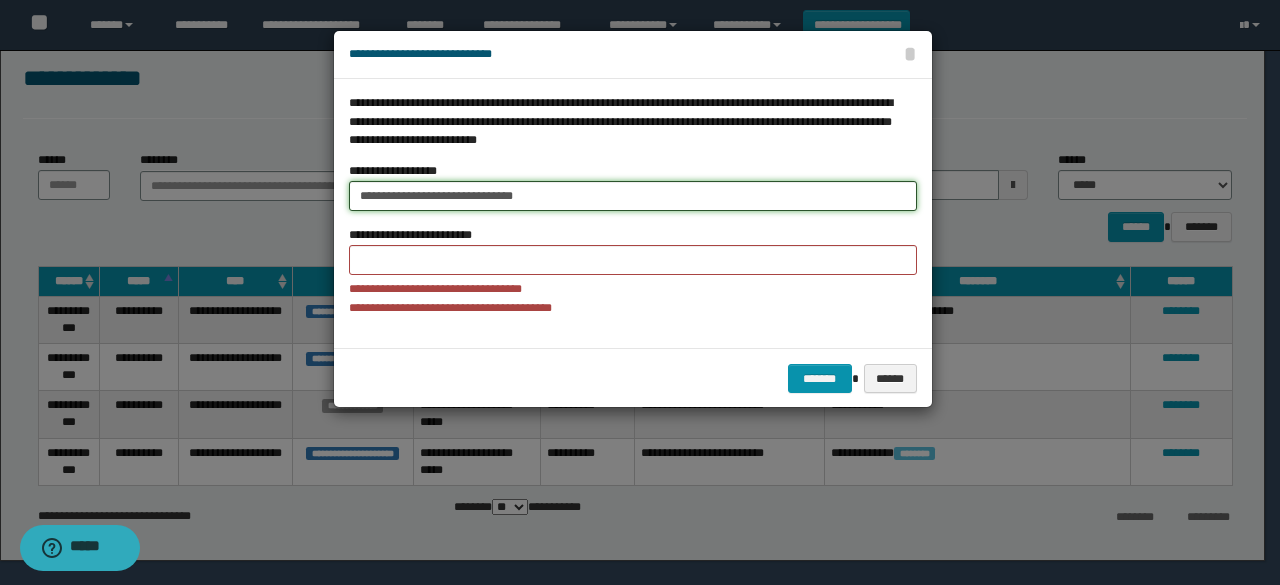click on "**********" at bounding box center (633, 196) 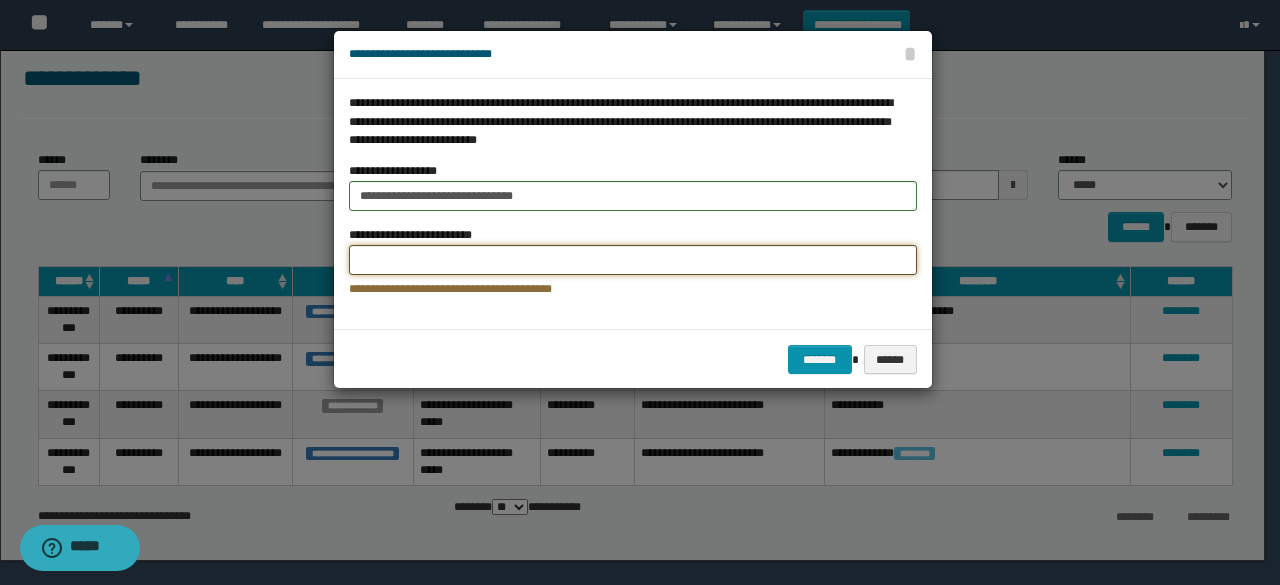 click on "**********" at bounding box center (633, 260) 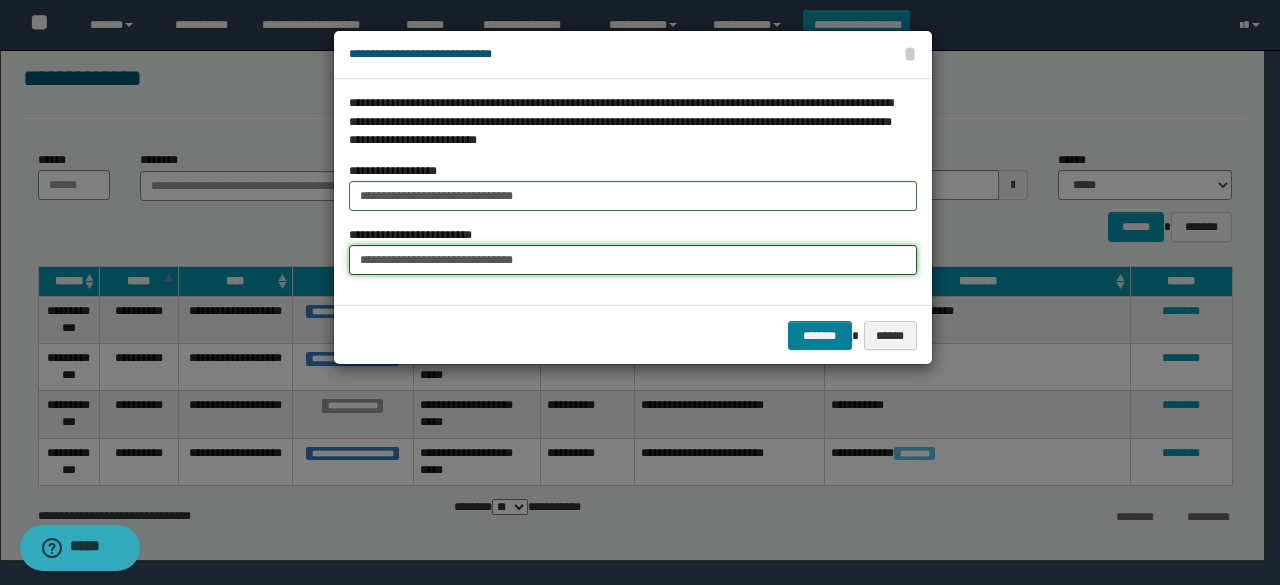 type on "**********" 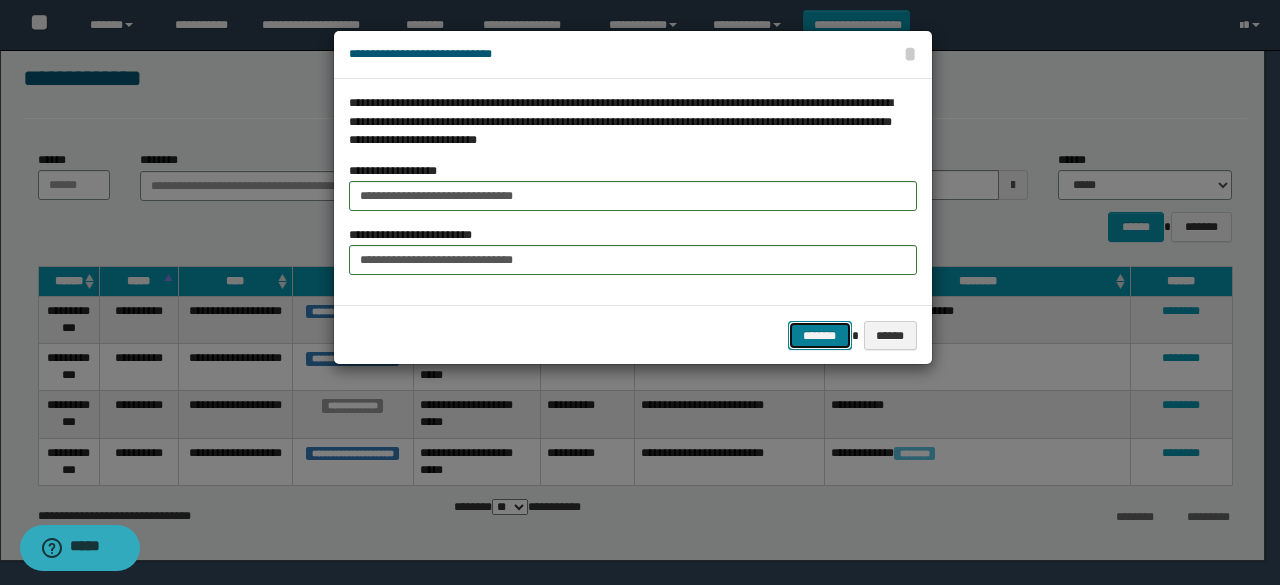 click on "*******" at bounding box center (820, 335) 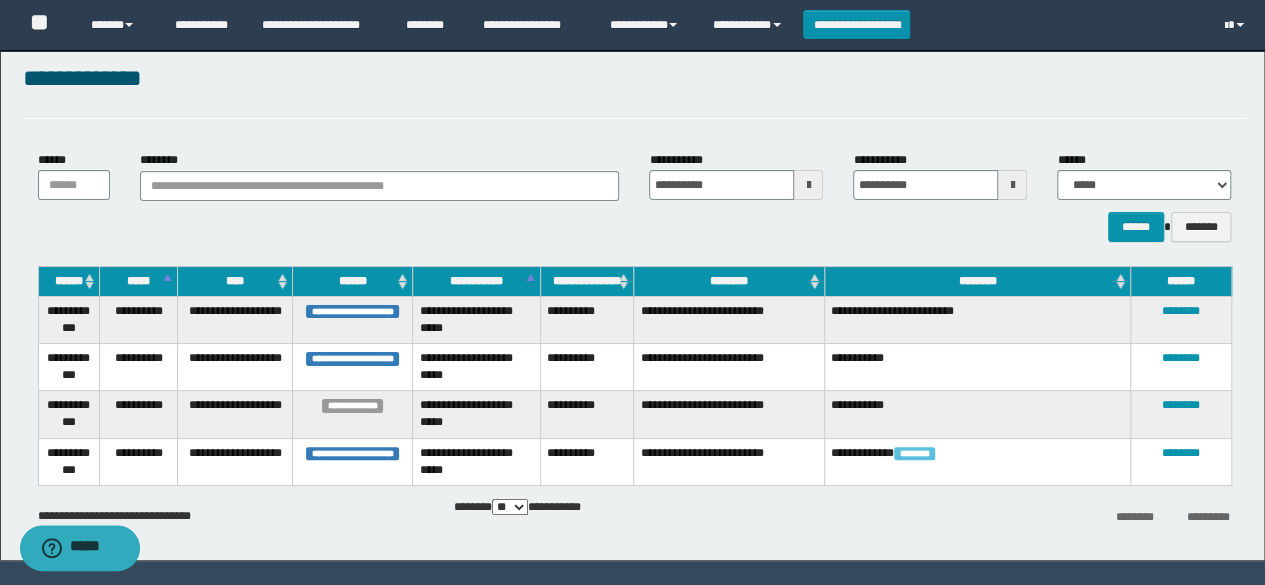 click on "**********" at bounding box center [632, 291] 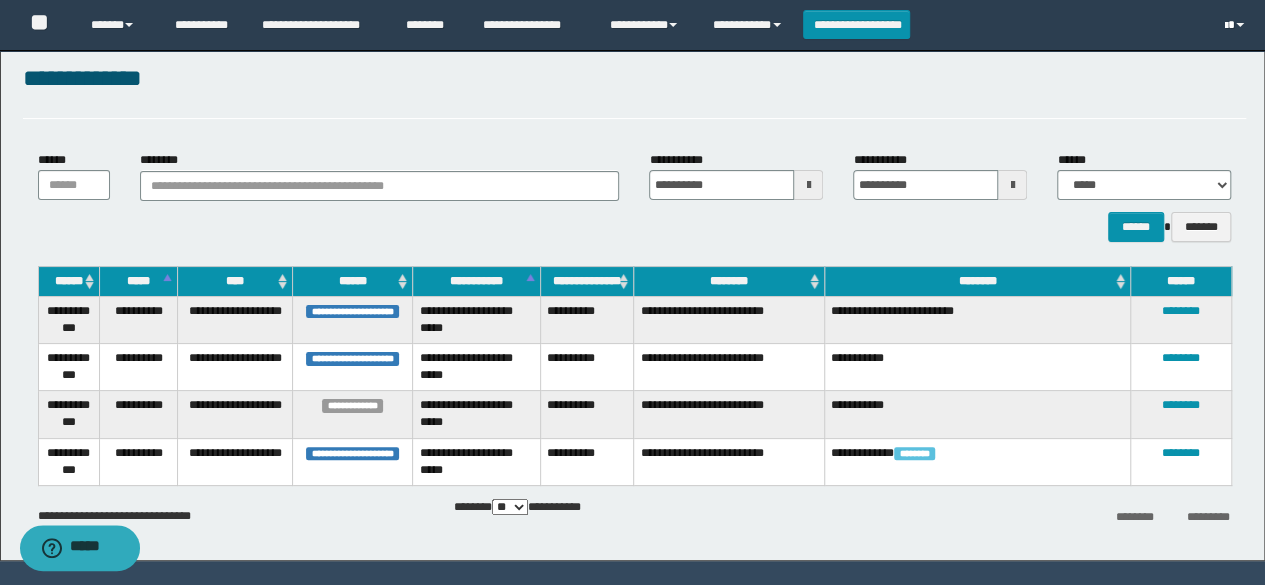 click at bounding box center [1236, 25] 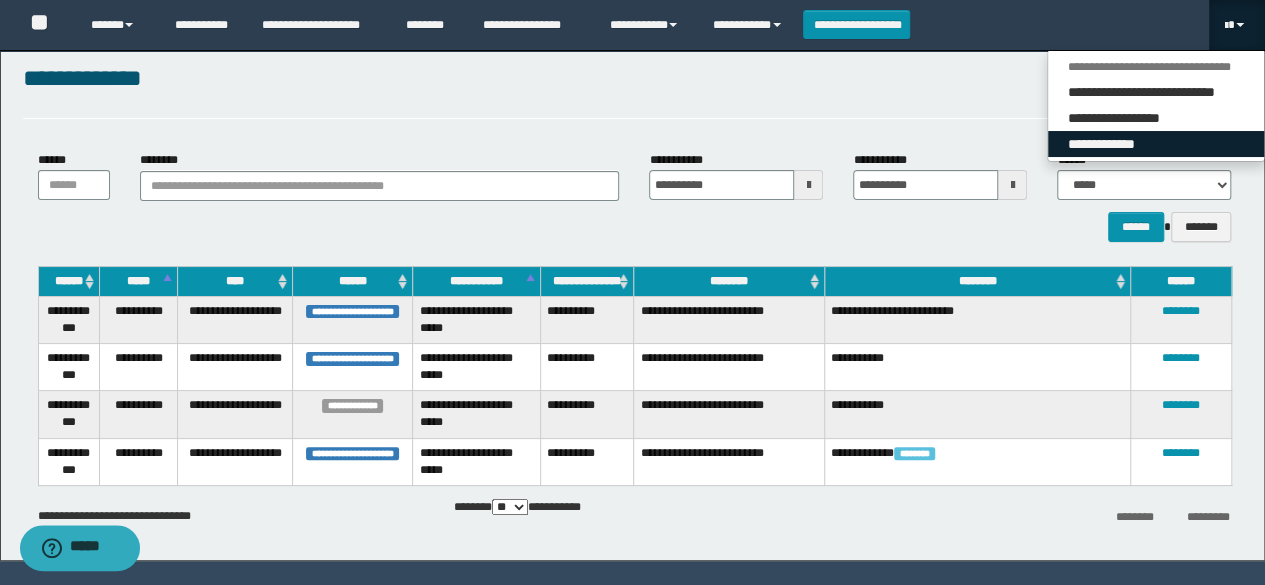 click on "**********" at bounding box center (1156, 144) 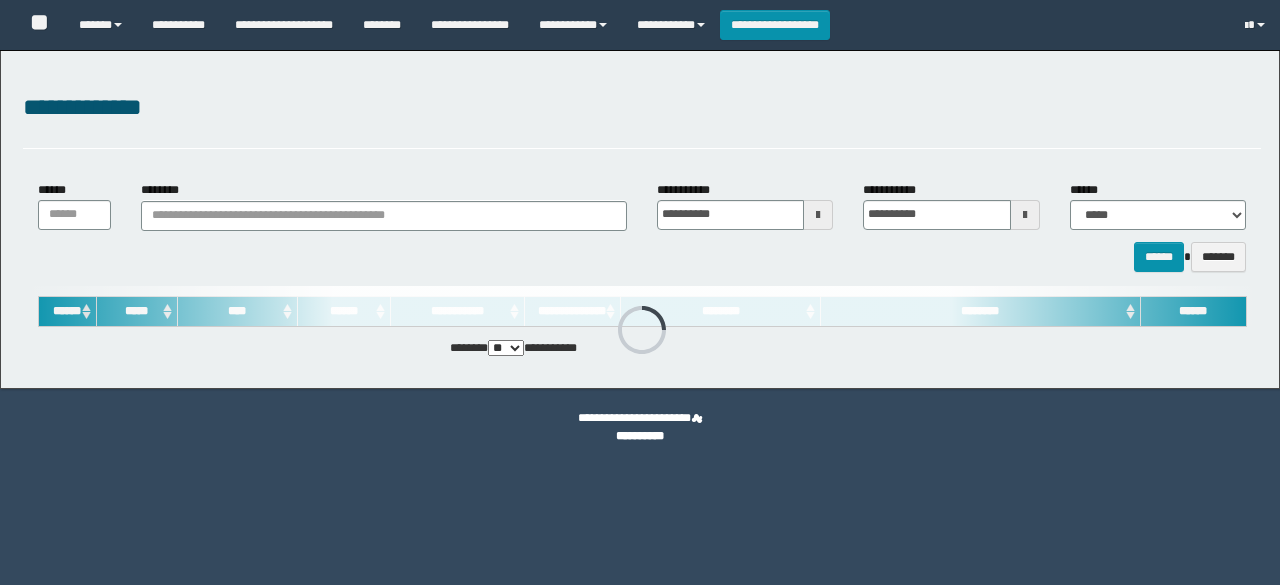 scroll, scrollTop: 0, scrollLeft: 0, axis: both 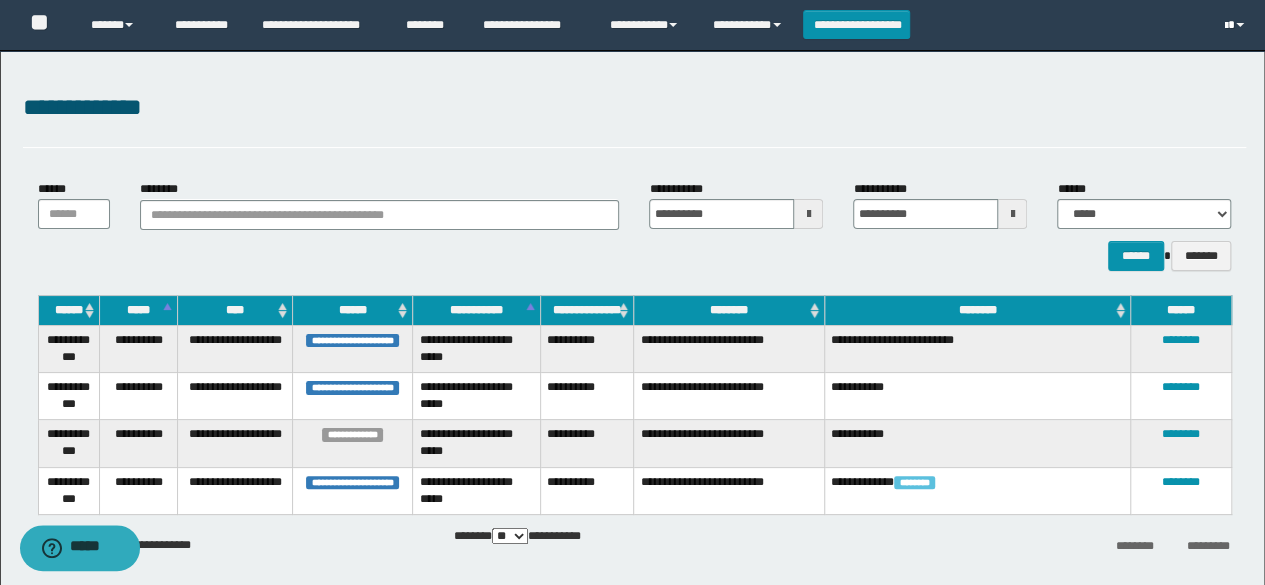 click at bounding box center [1236, 25] 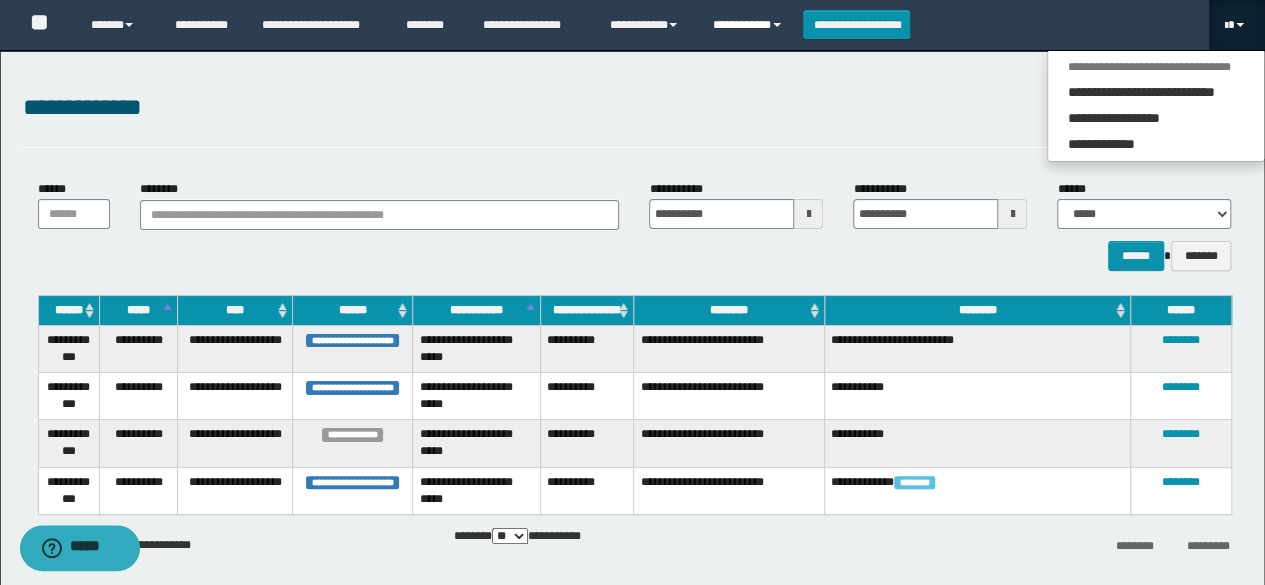 click on "**********" at bounding box center (750, 25) 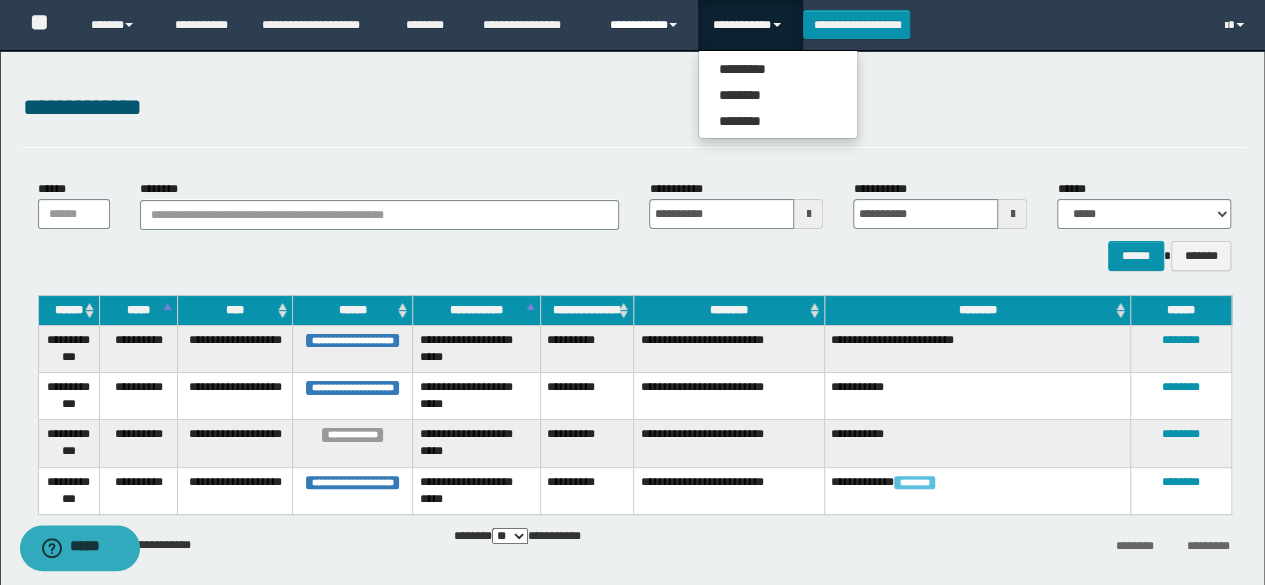 click on "**********" at bounding box center [646, 25] 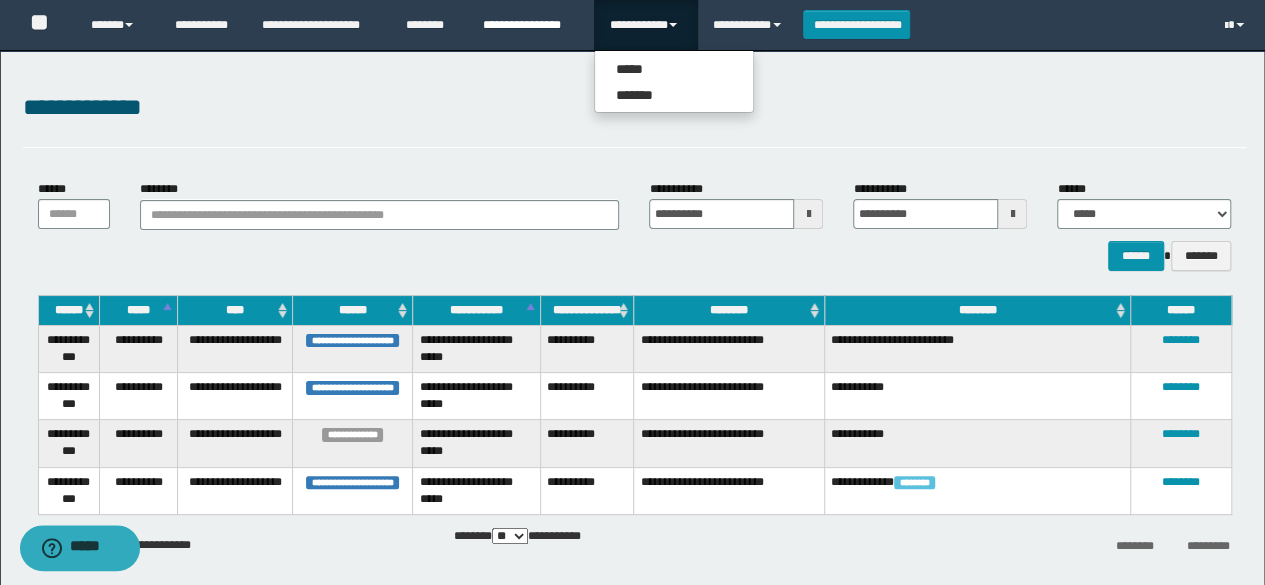 click on "**********" at bounding box center (531, 25) 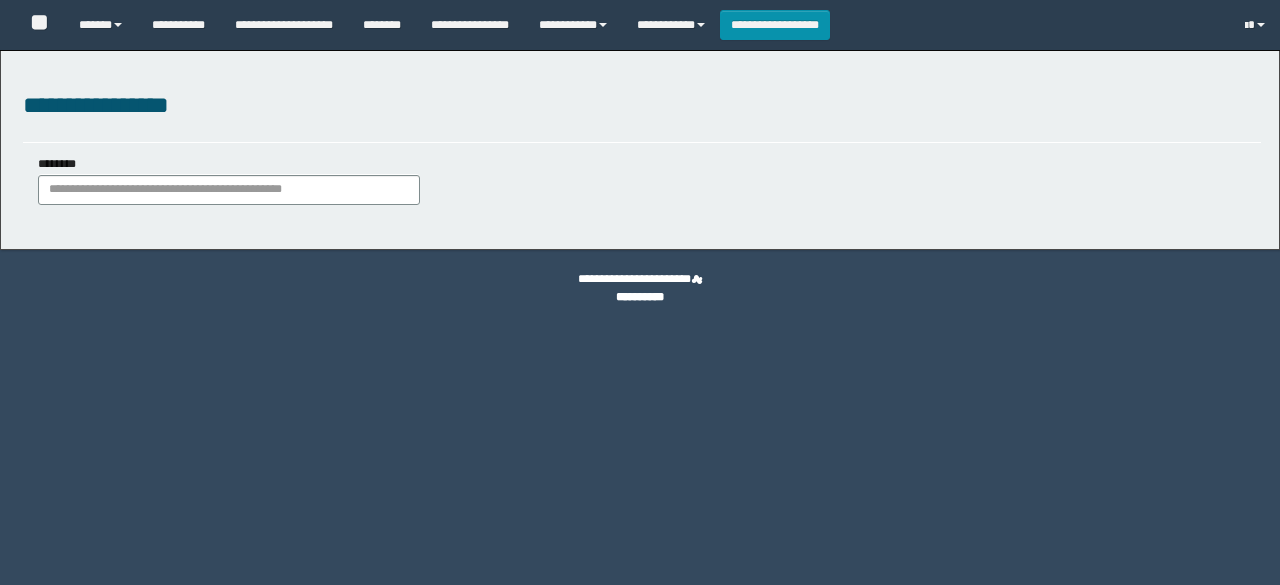 scroll, scrollTop: 0, scrollLeft: 0, axis: both 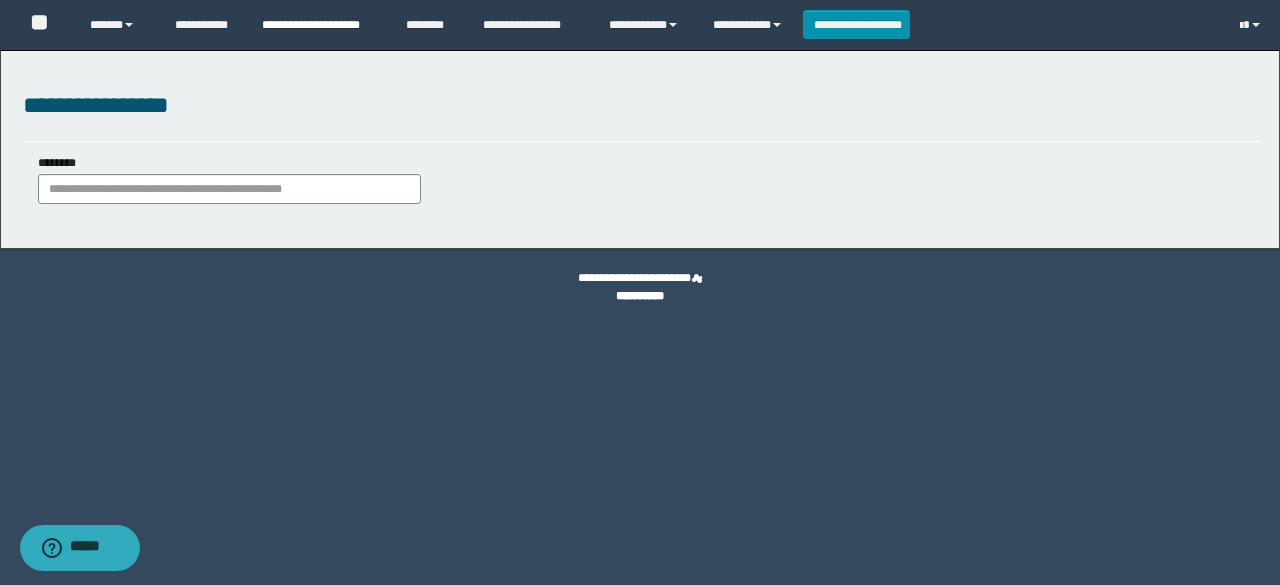 click on "**********" at bounding box center (319, 25) 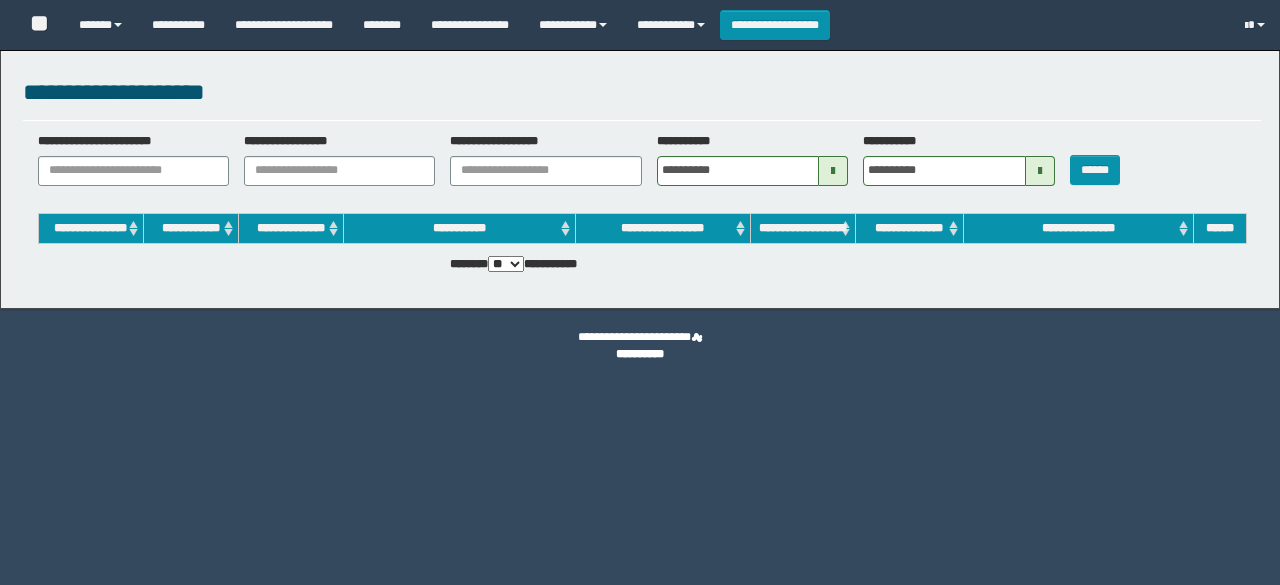 scroll, scrollTop: 0, scrollLeft: 0, axis: both 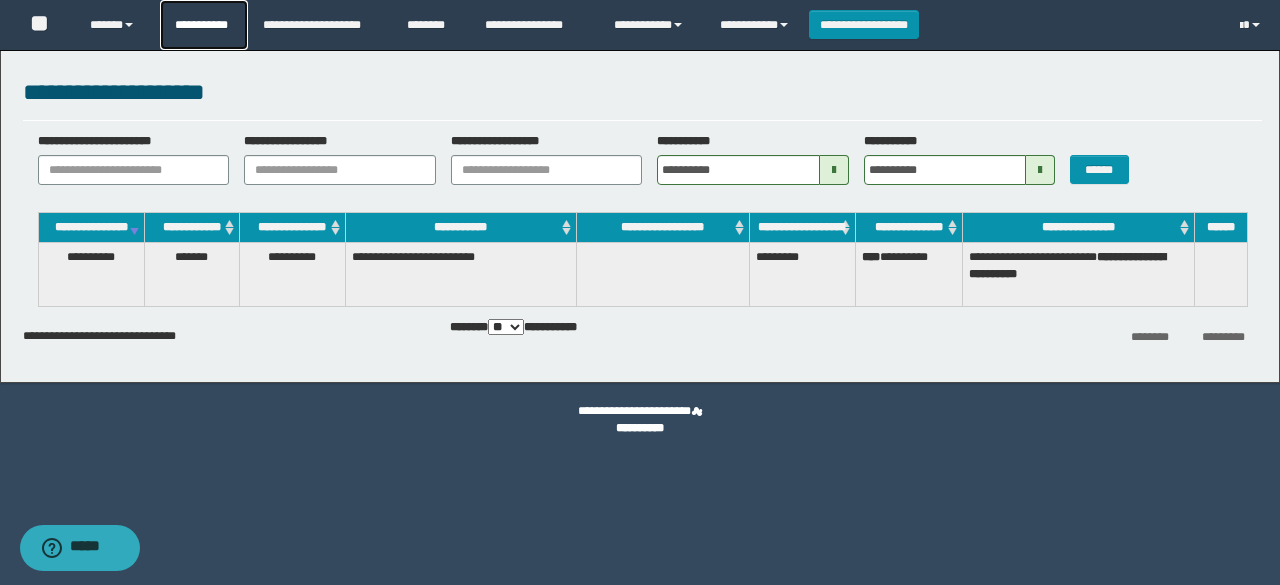 click on "**********" at bounding box center (204, 25) 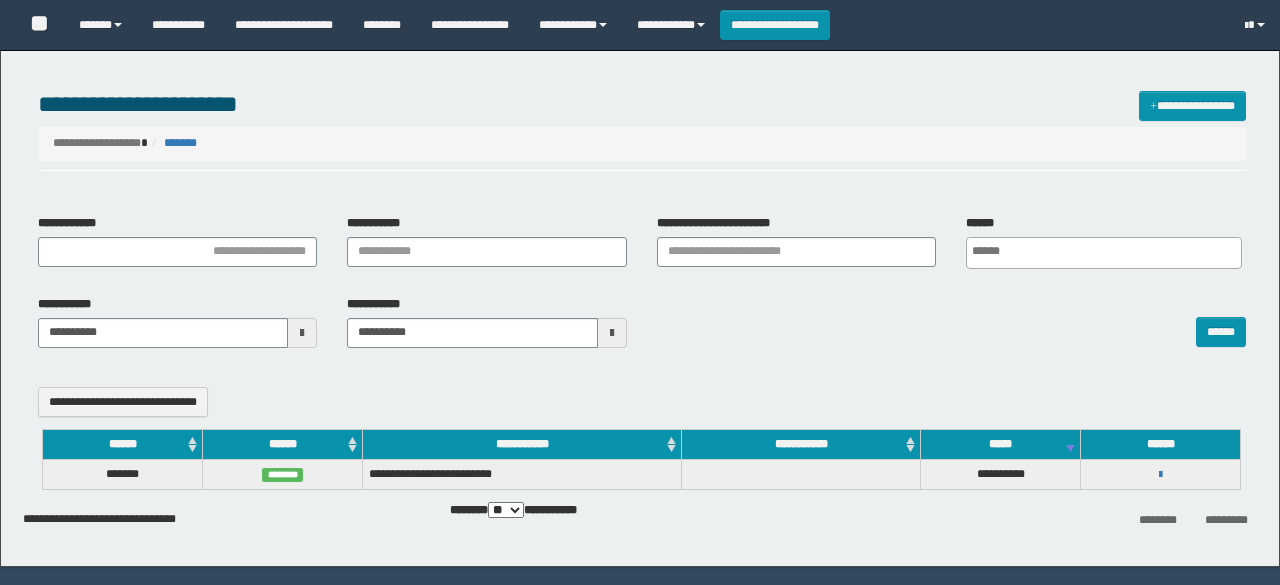 select 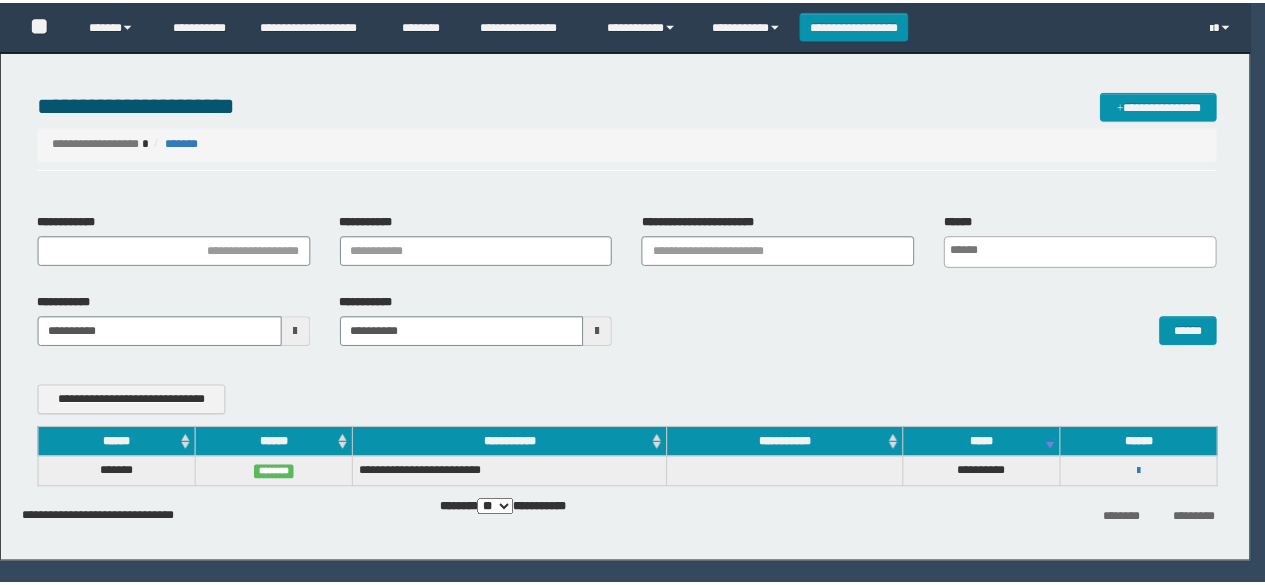 scroll, scrollTop: 0, scrollLeft: 0, axis: both 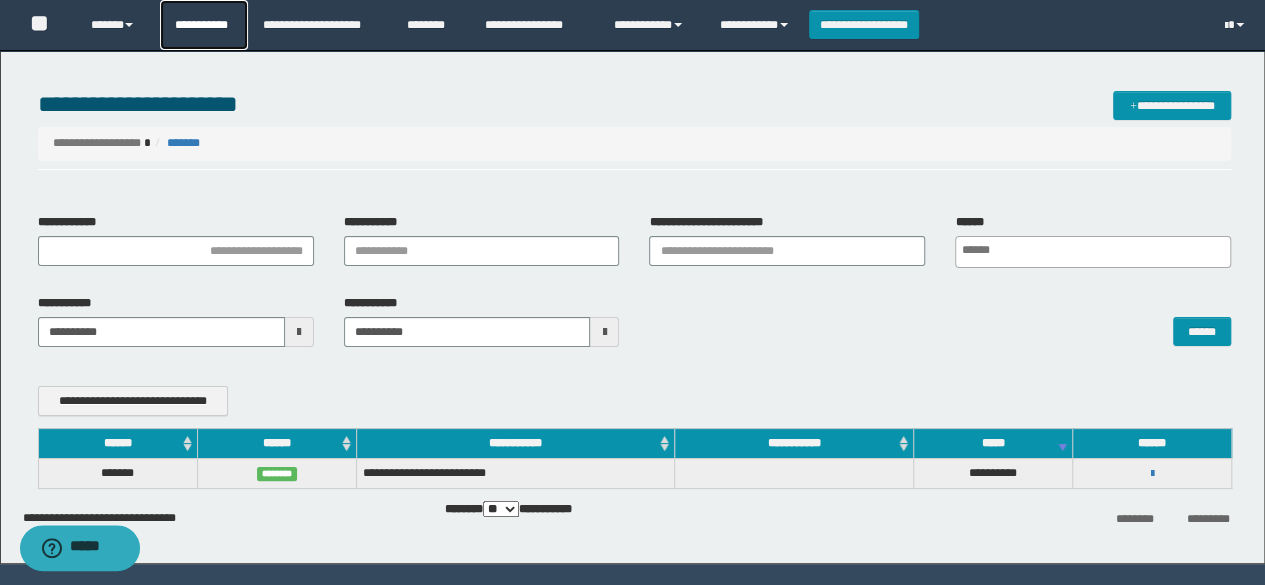 click on "**********" at bounding box center [204, 25] 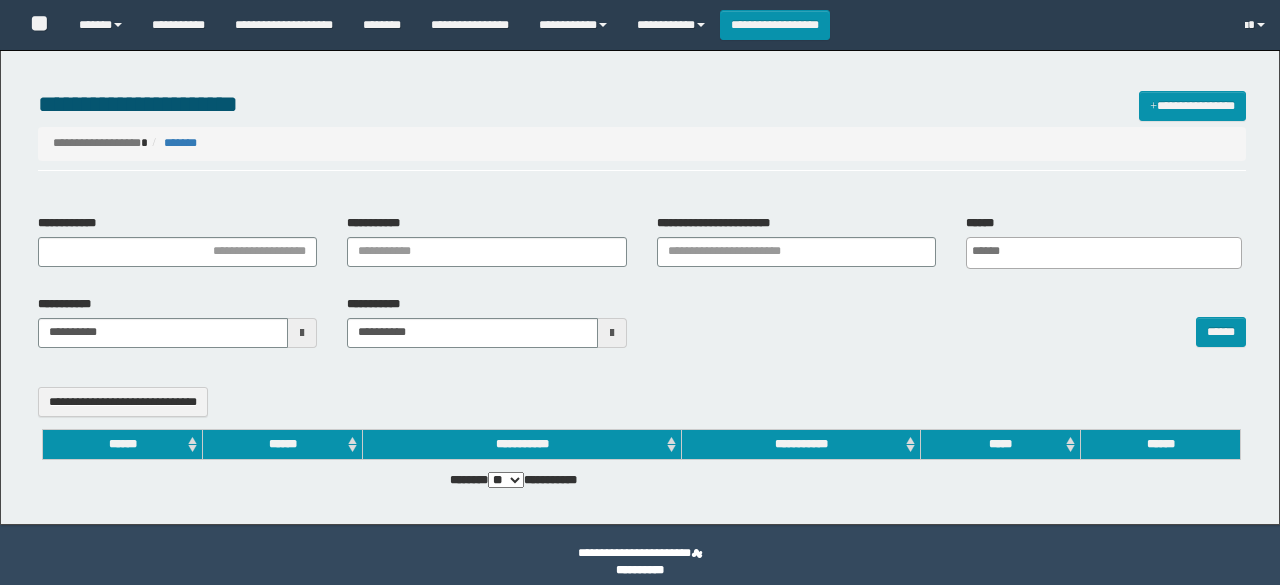 select 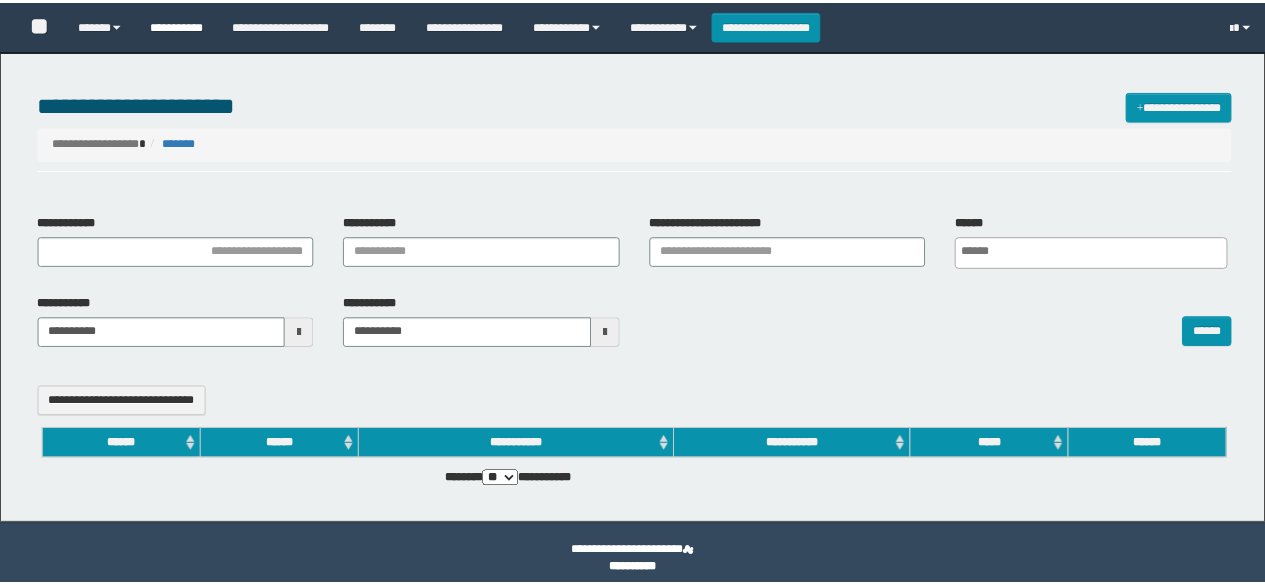scroll, scrollTop: 0, scrollLeft: 0, axis: both 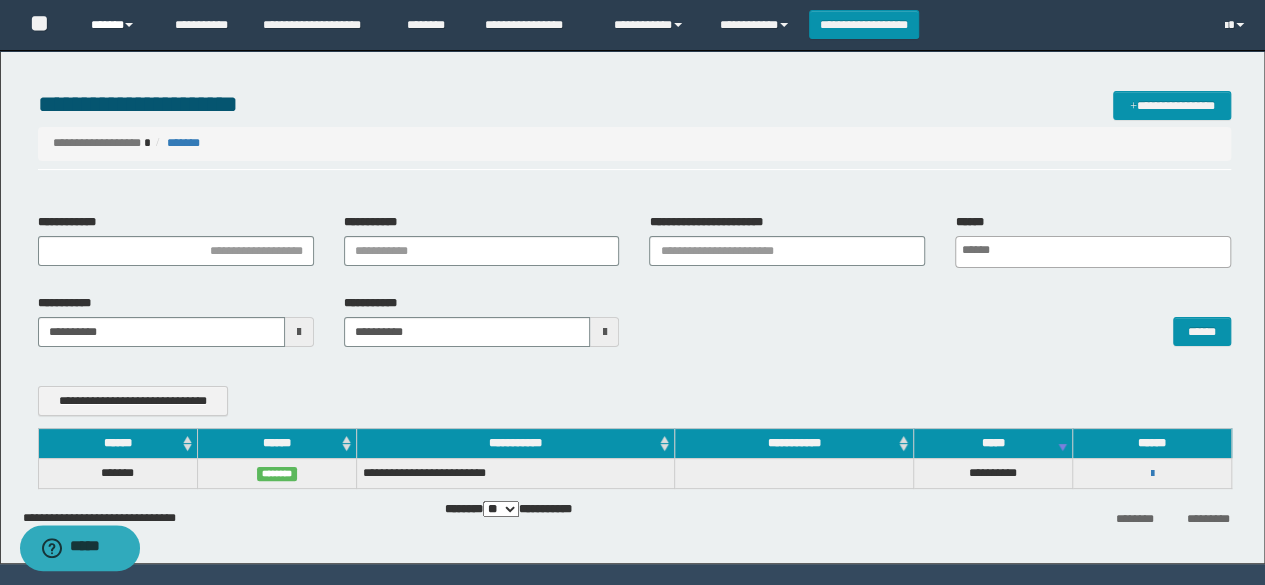 click on "******" at bounding box center [117, 25] 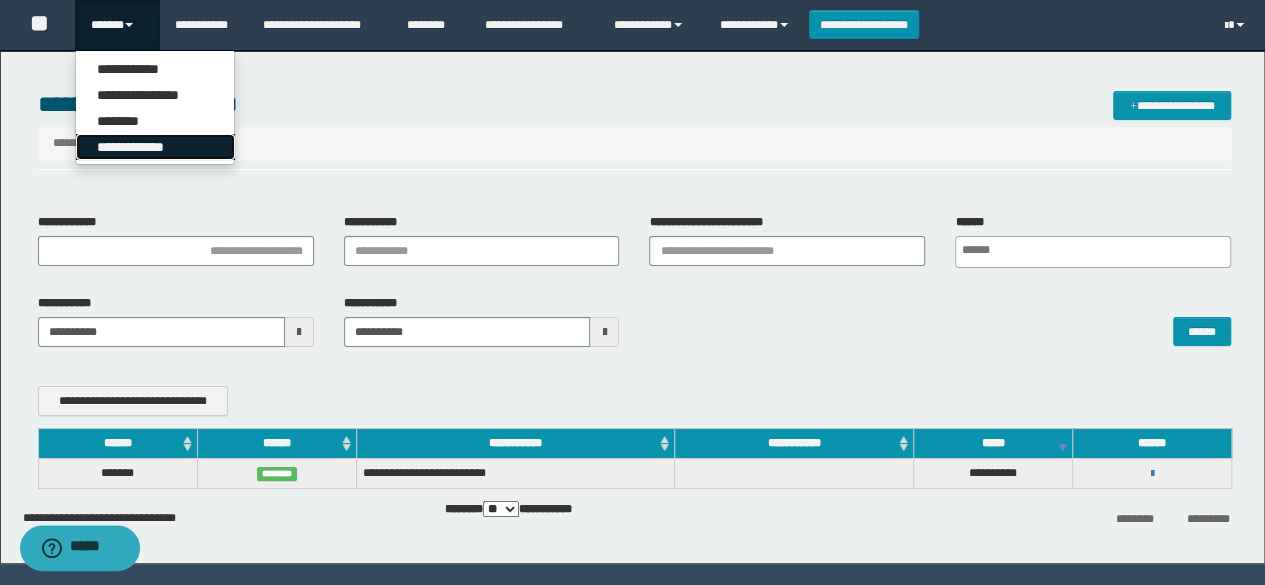 click on "**********" at bounding box center [155, 147] 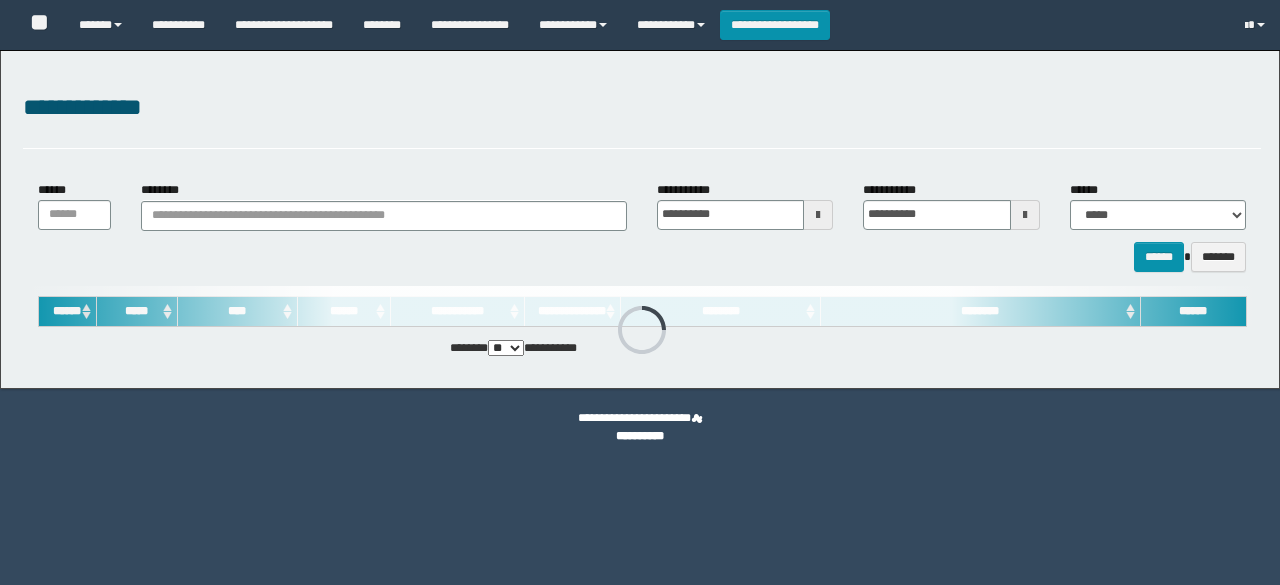scroll, scrollTop: 0, scrollLeft: 0, axis: both 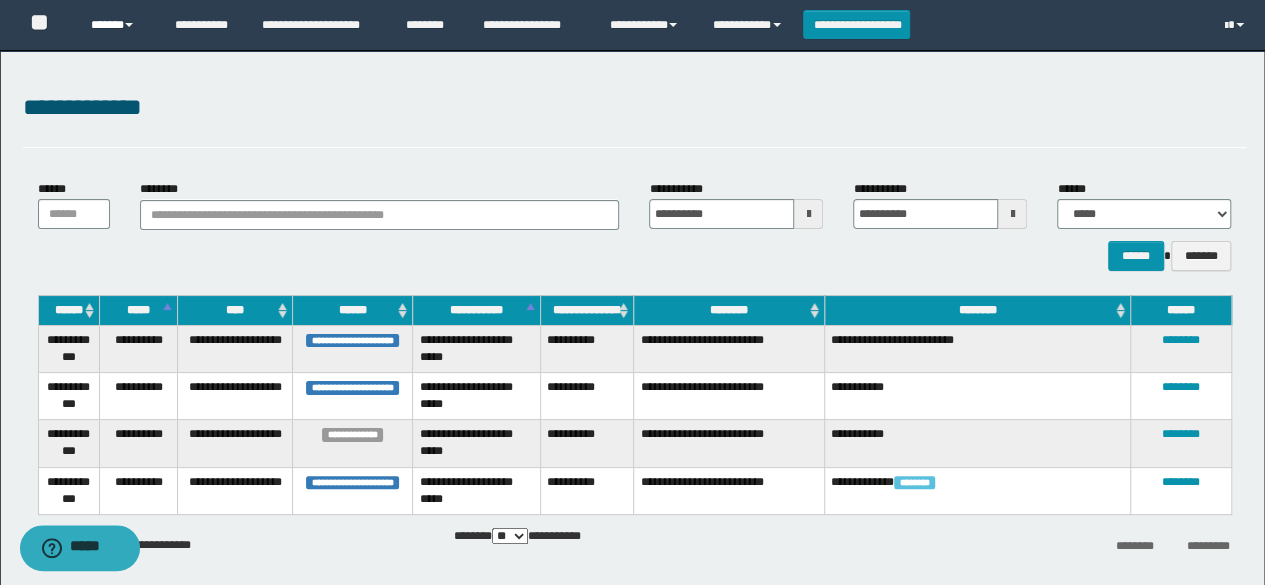 click on "******" at bounding box center [117, 25] 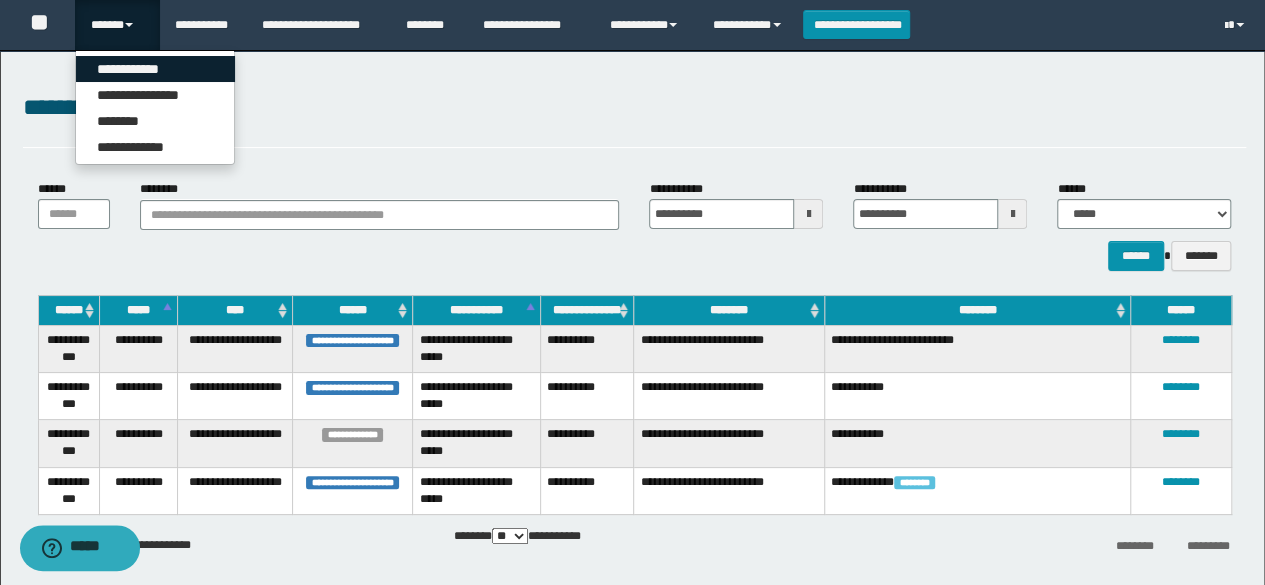 click on "**********" at bounding box center (155, 69) 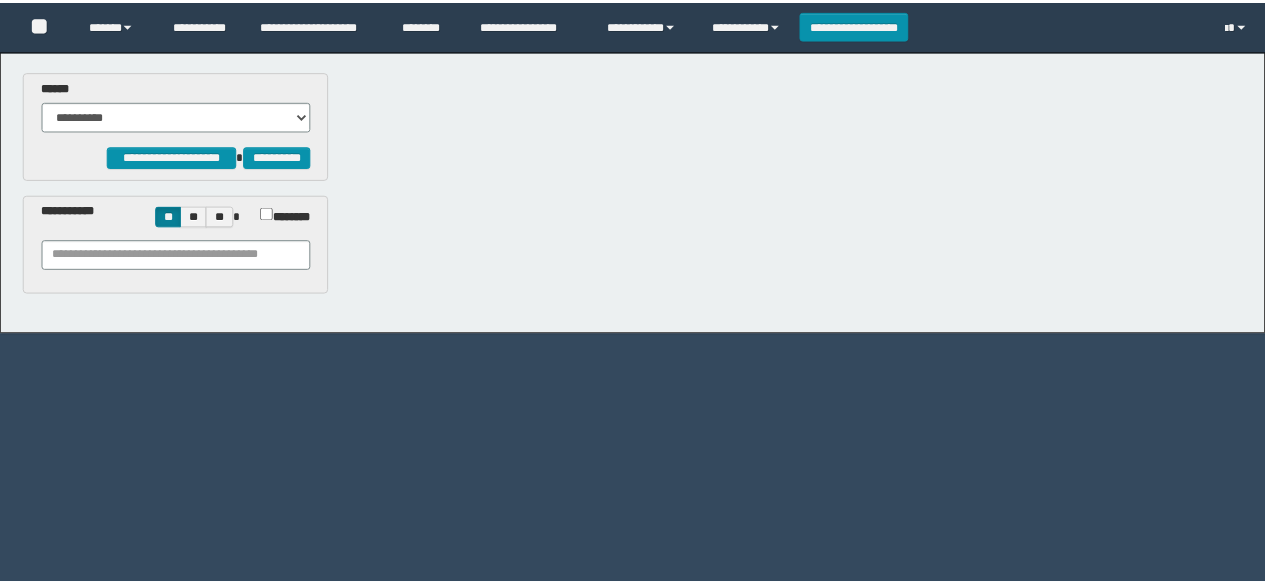 scroll, scrollTop: 0, scrollLeft: 0, axis: both 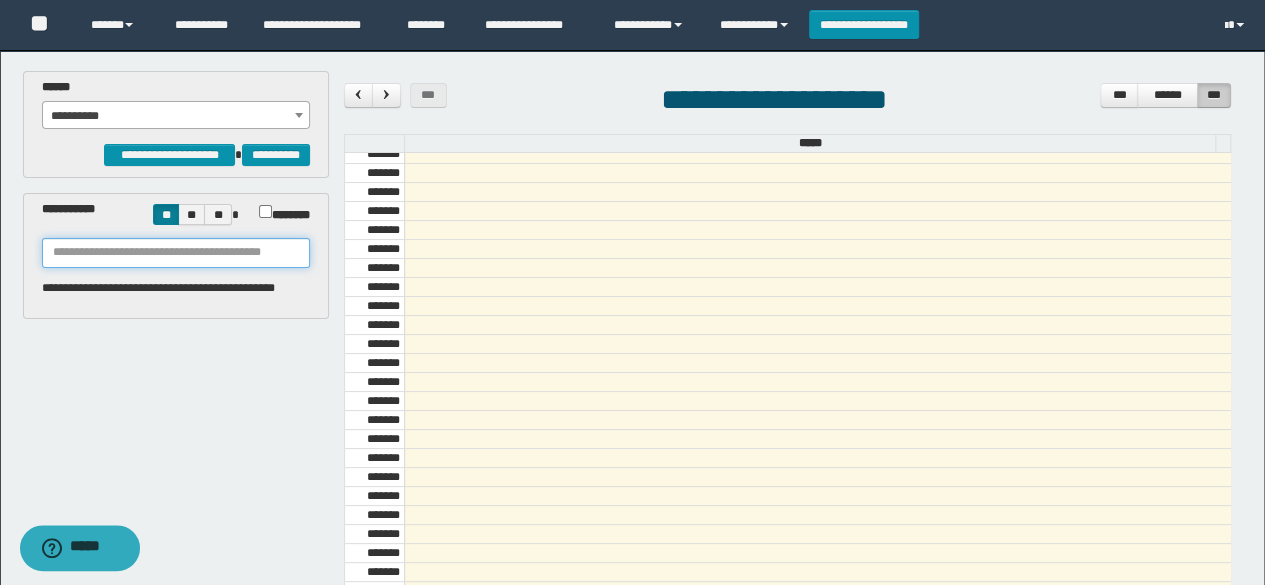 click at bounding box center (176, 253) 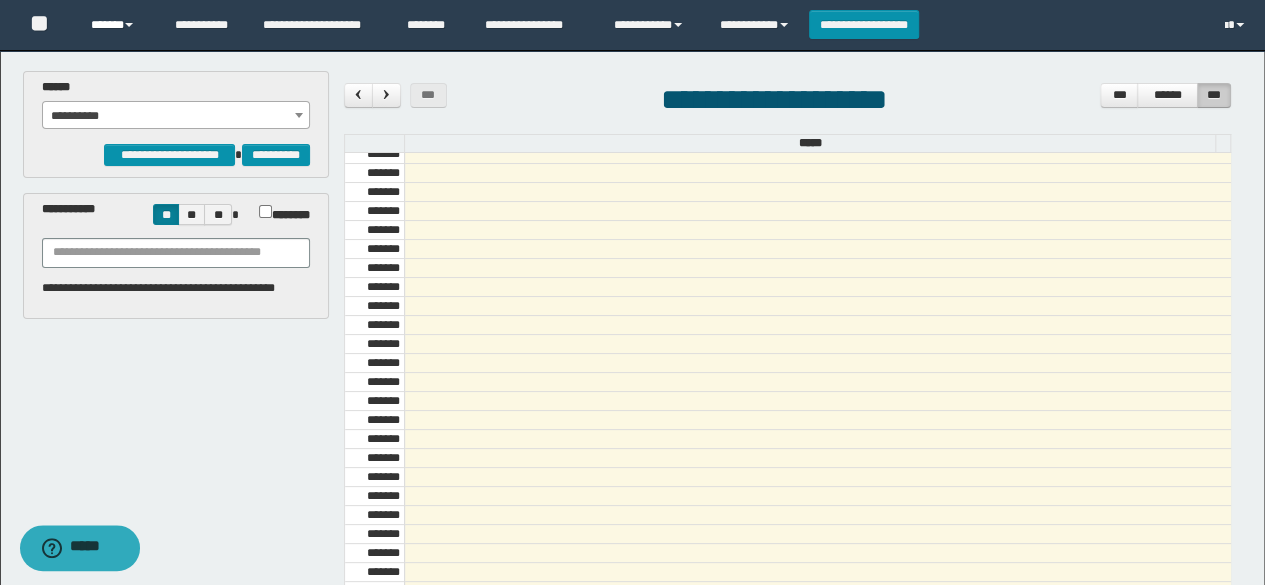 click on "******" at bounding box center (117, 25) 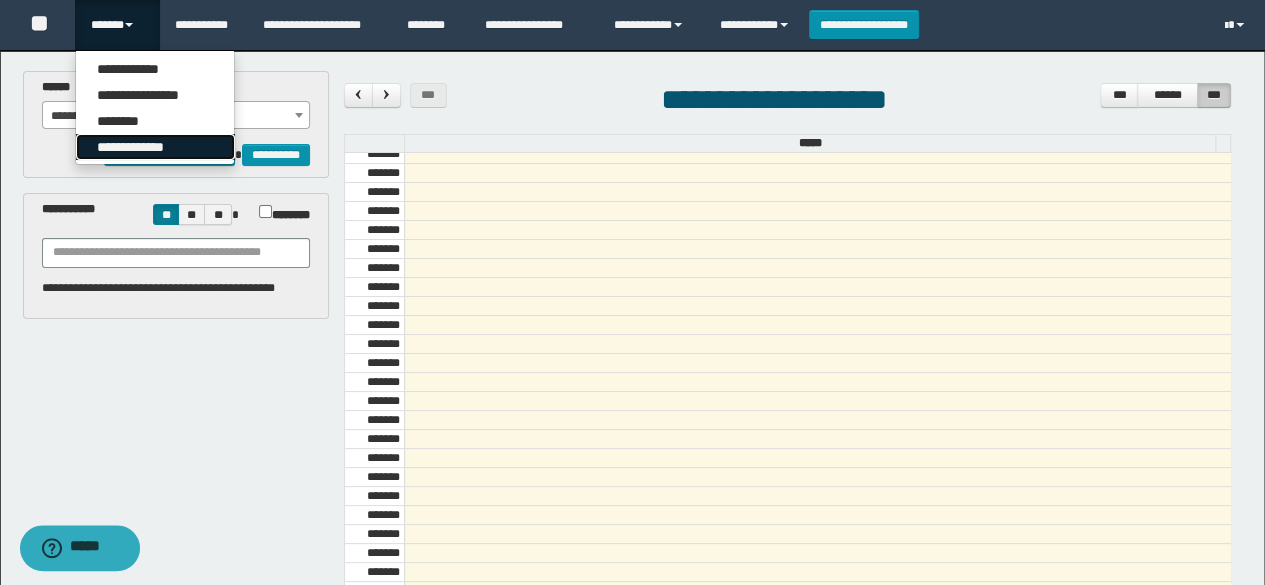click on "**********" at bounding box center [155, 147] 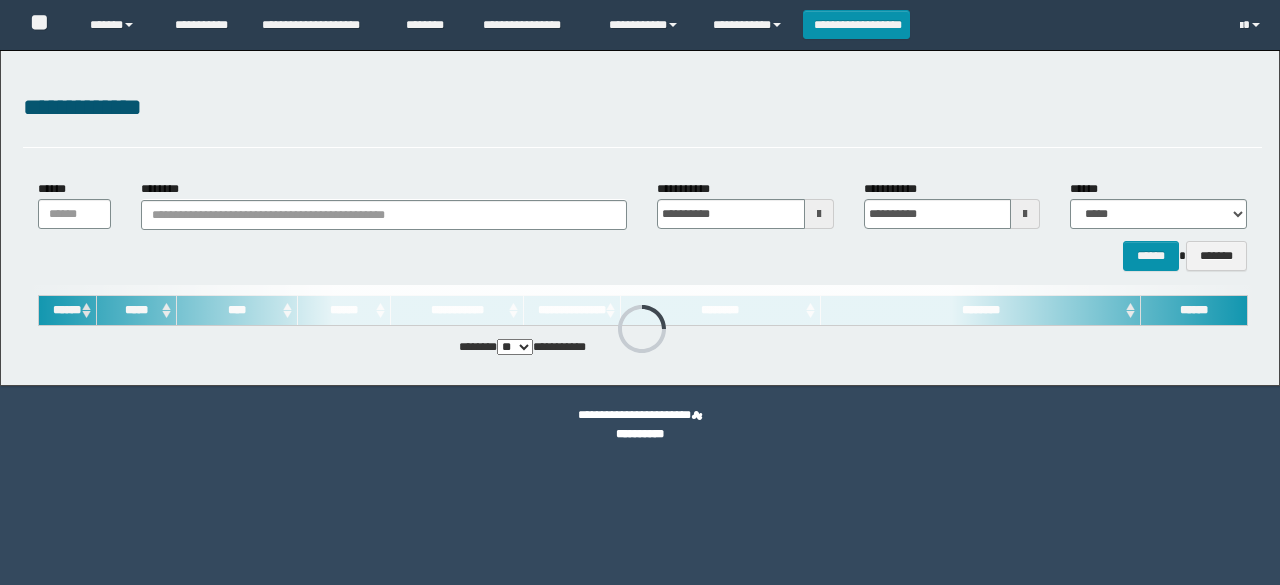 scroll, scrollTop: 0, scrollLeft: 0, axis: both 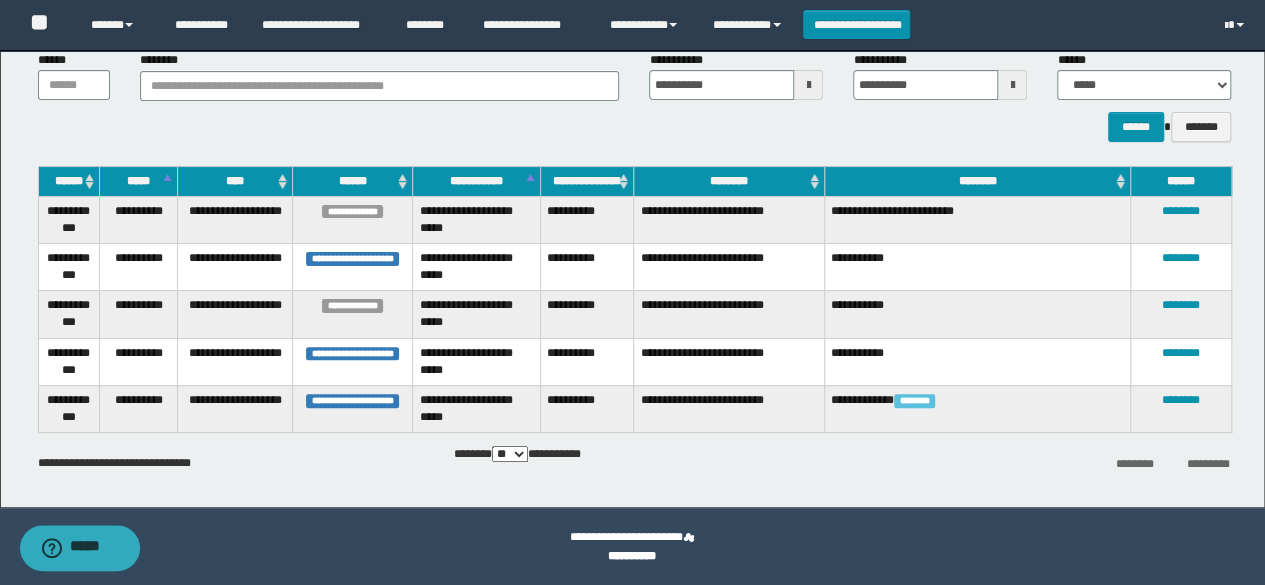 click on "********" at bounding box center (1181, 266) 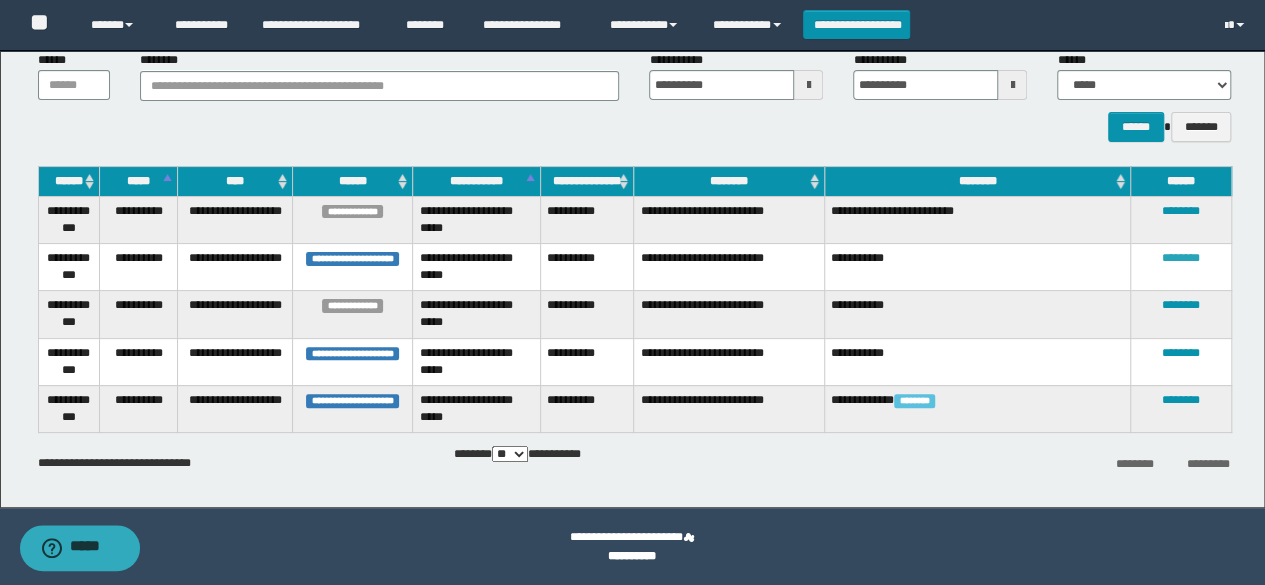 click on "********" at bounding box center (1181, 258) 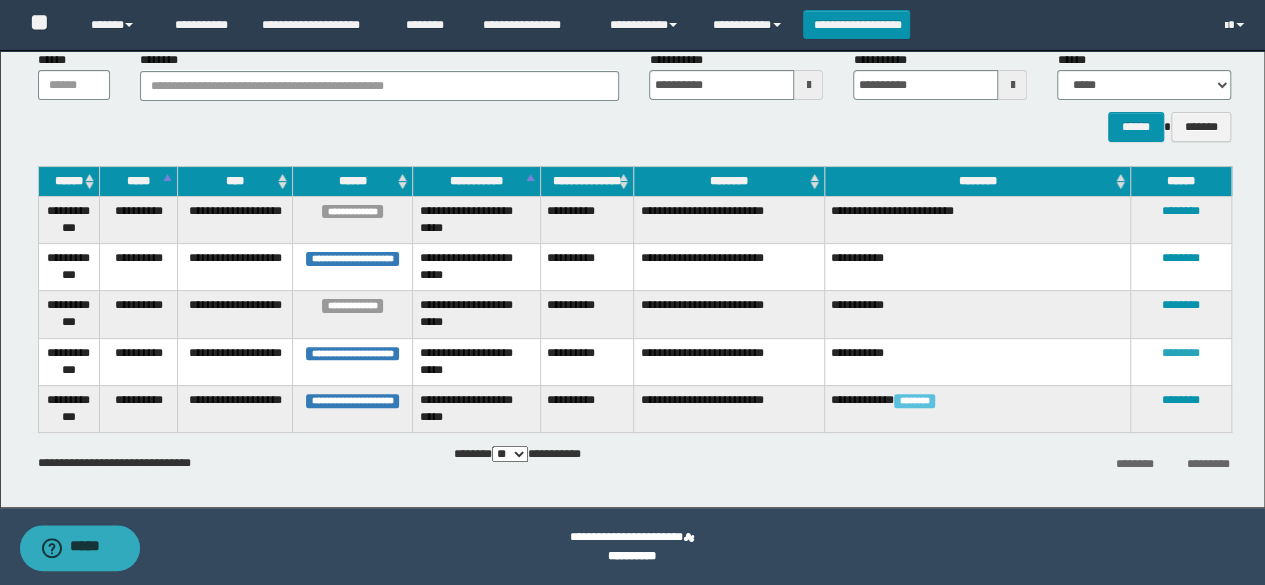 click on "********" at bounding box center [1181, 353] 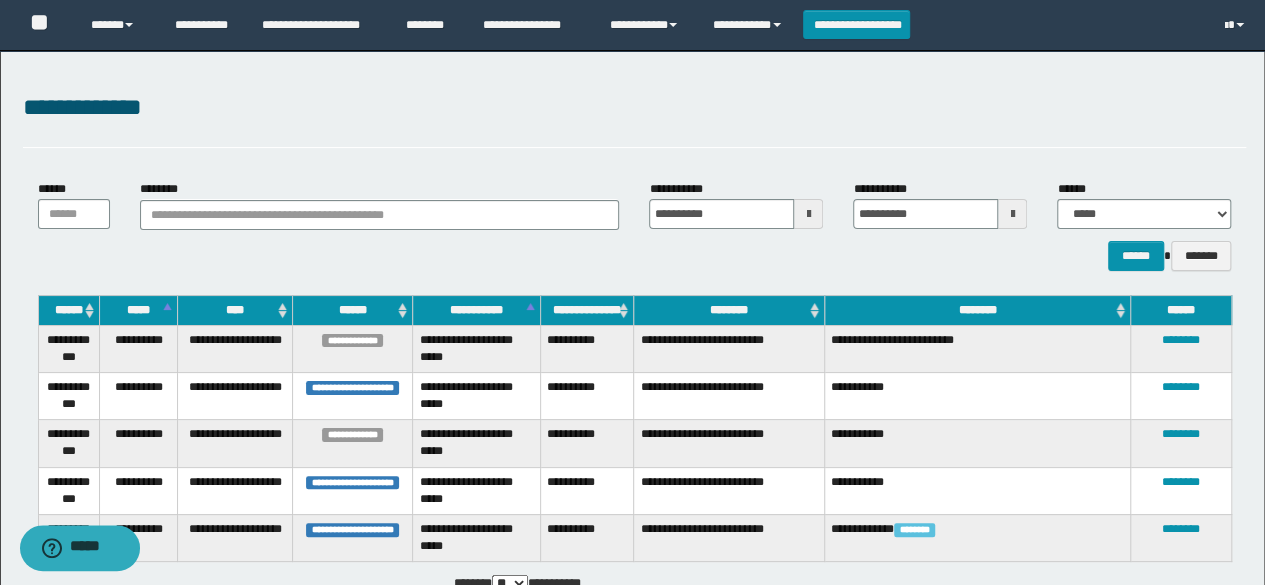 scroll, scrollTop: 129, scrollLeft: 0, axis: vertical 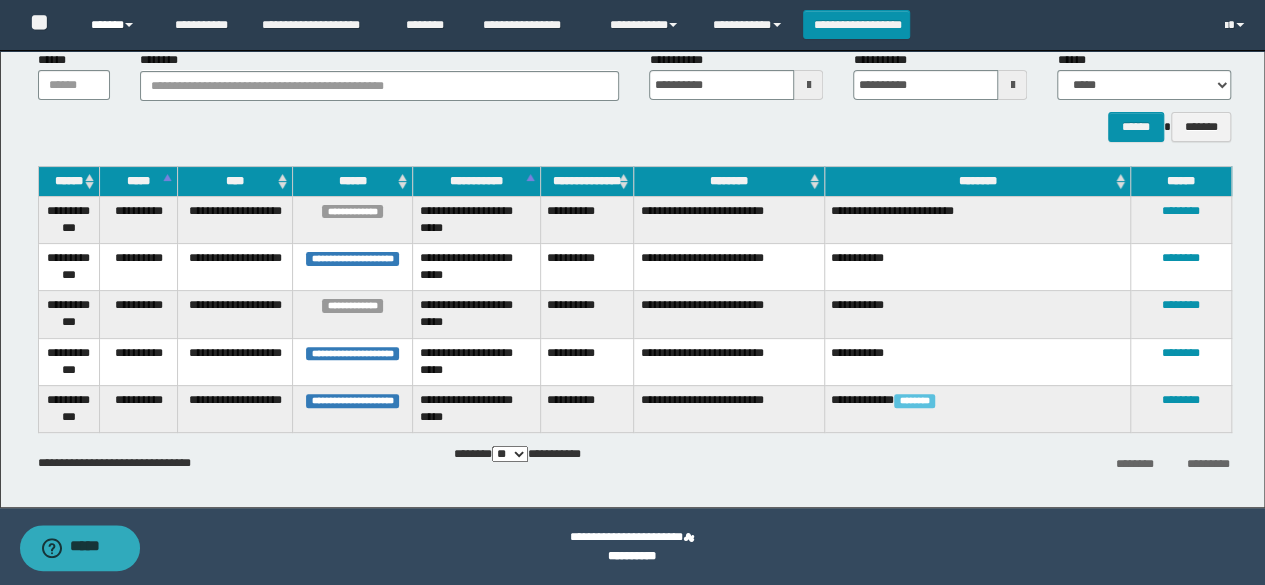 click on "******" at bounding box center (117, 25) 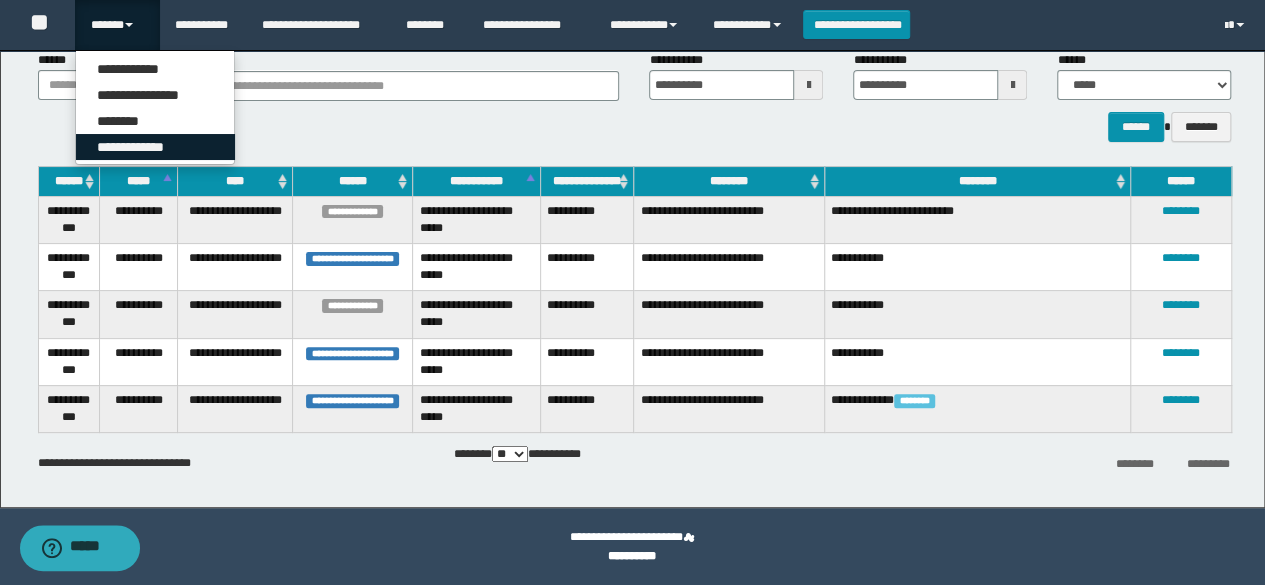 click on "**********" at bounding box center (155, 147) 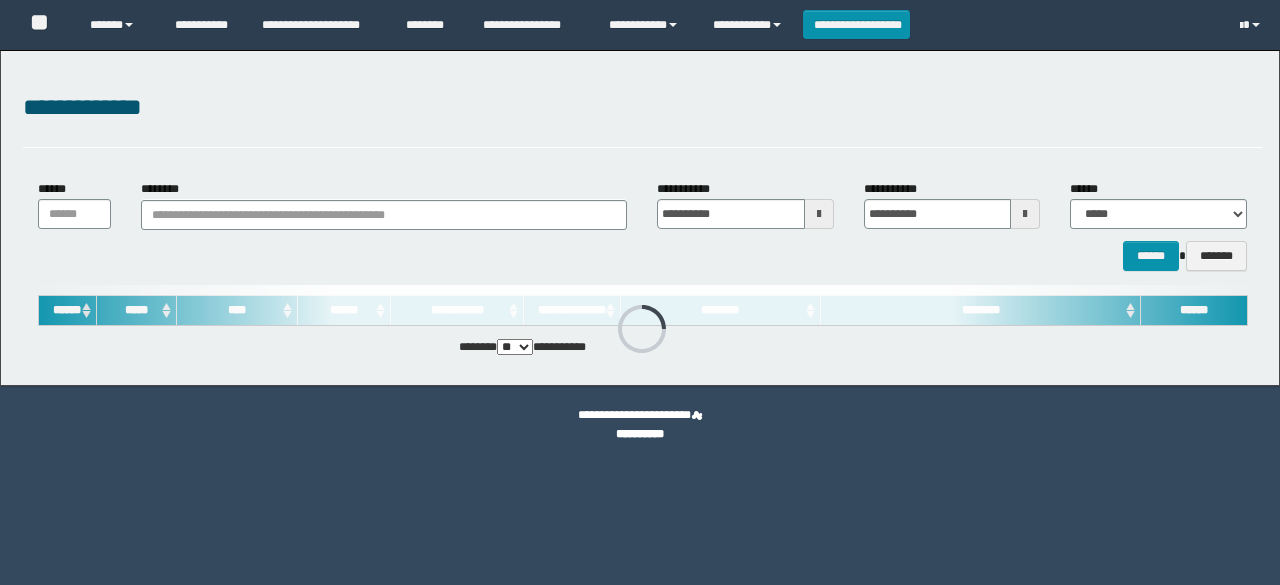 scroll, scrollTop: 0, scrollLeft: 0, axis: both 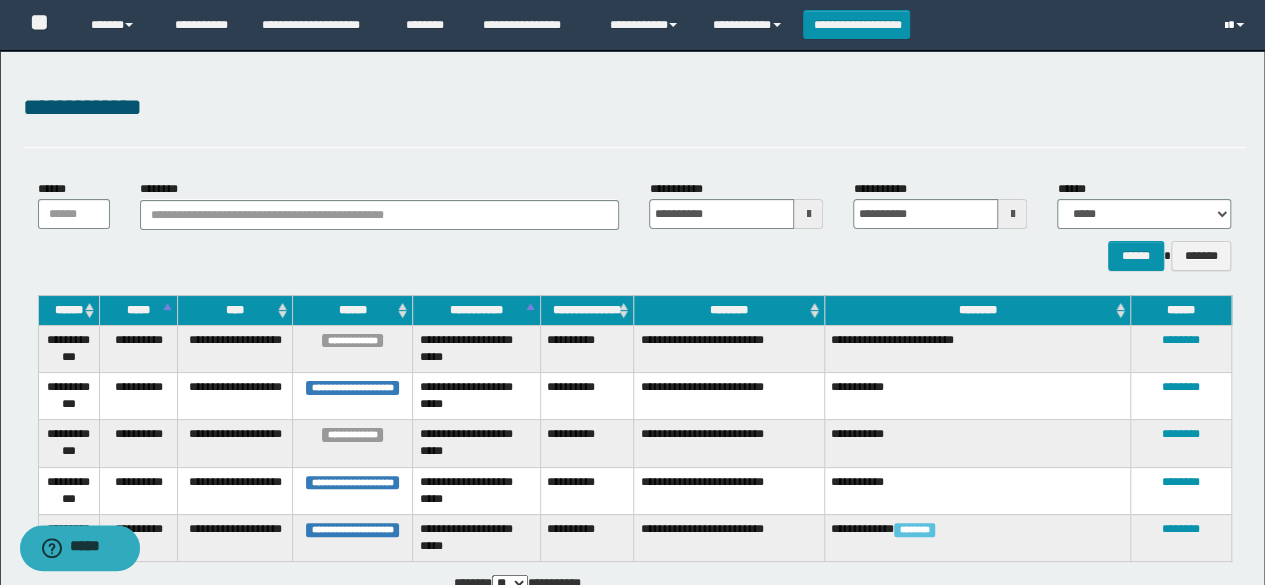 click at bounding box center [1236, 25] 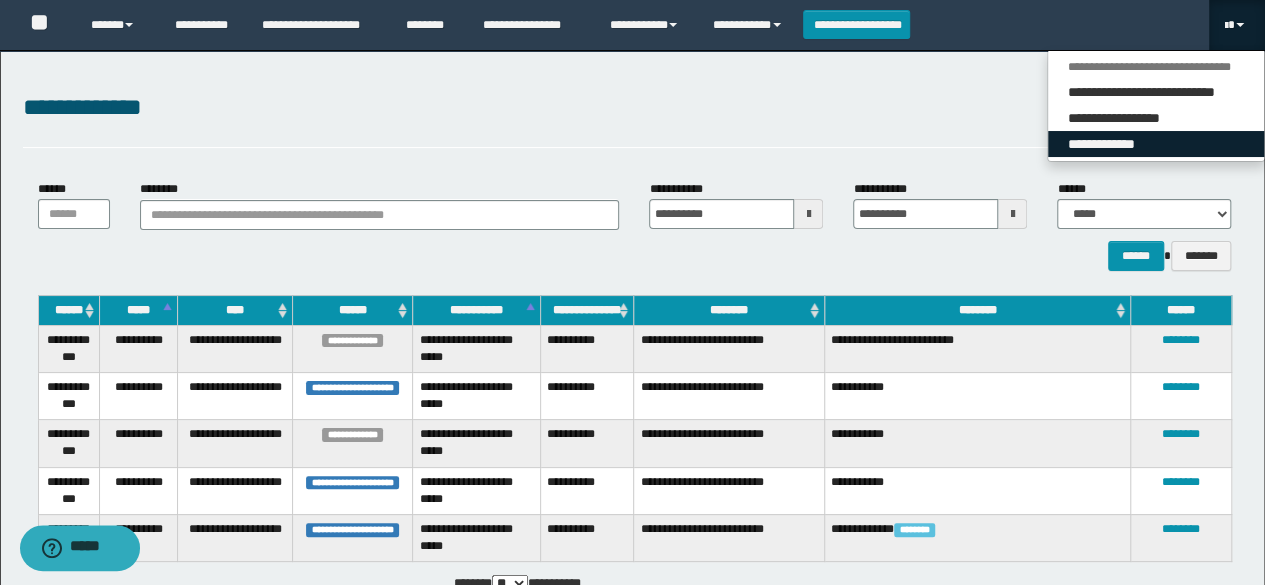 click on "**********" at bounding box center (1156, 144) 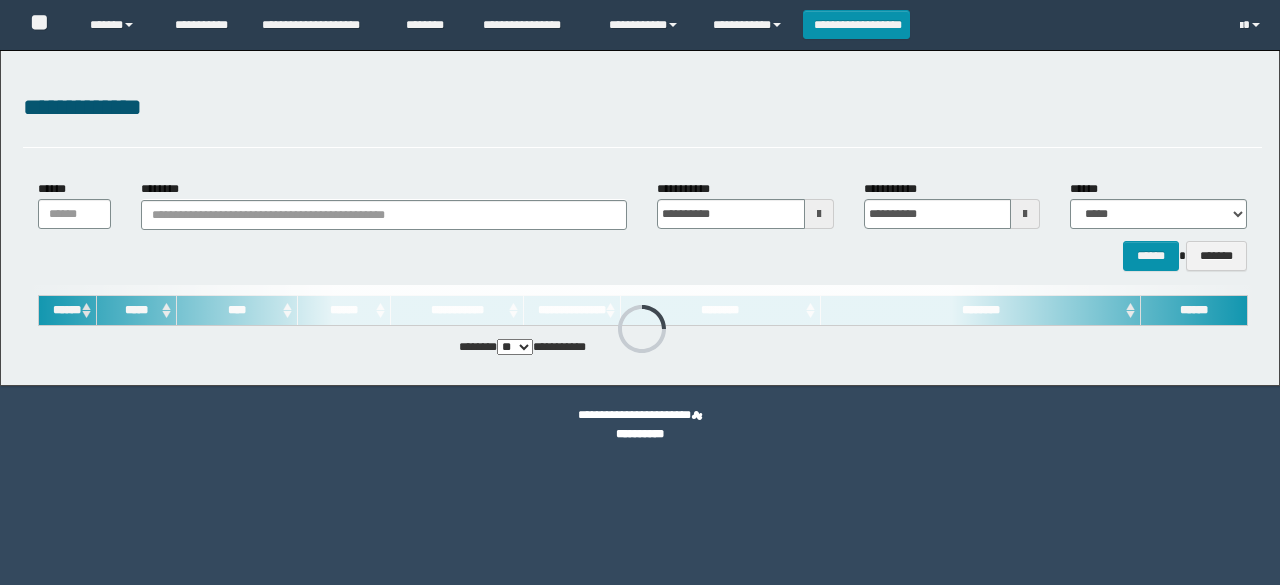 scroll, scrollTop: 0, scrollLeft: 0, axis: both 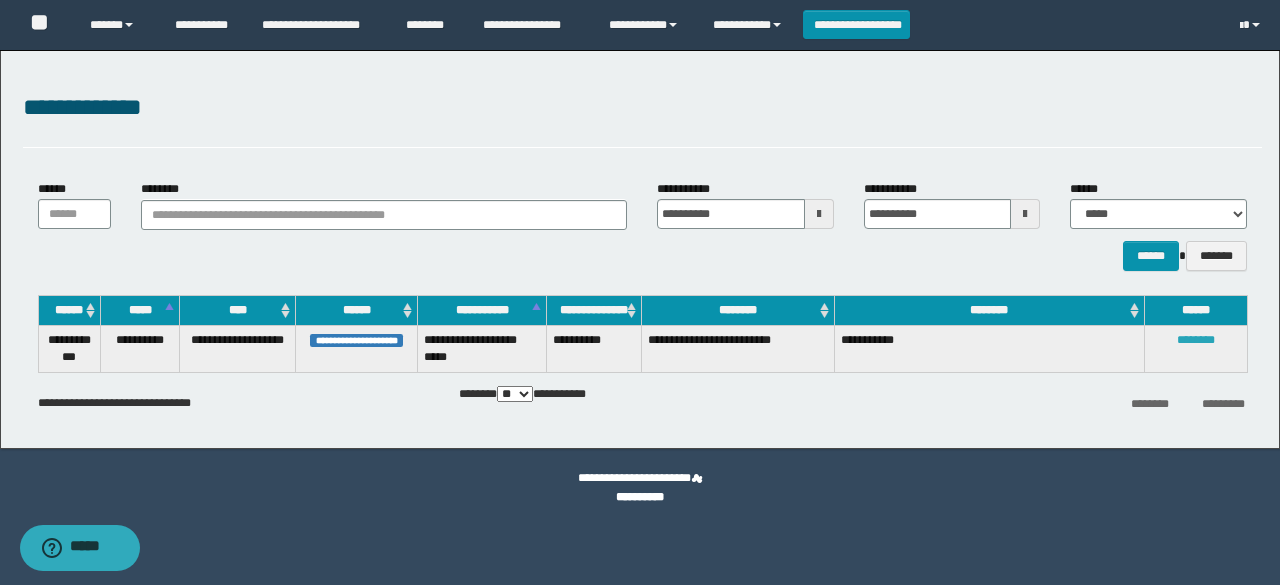 click on "********" at bounding box center (1196, 340) 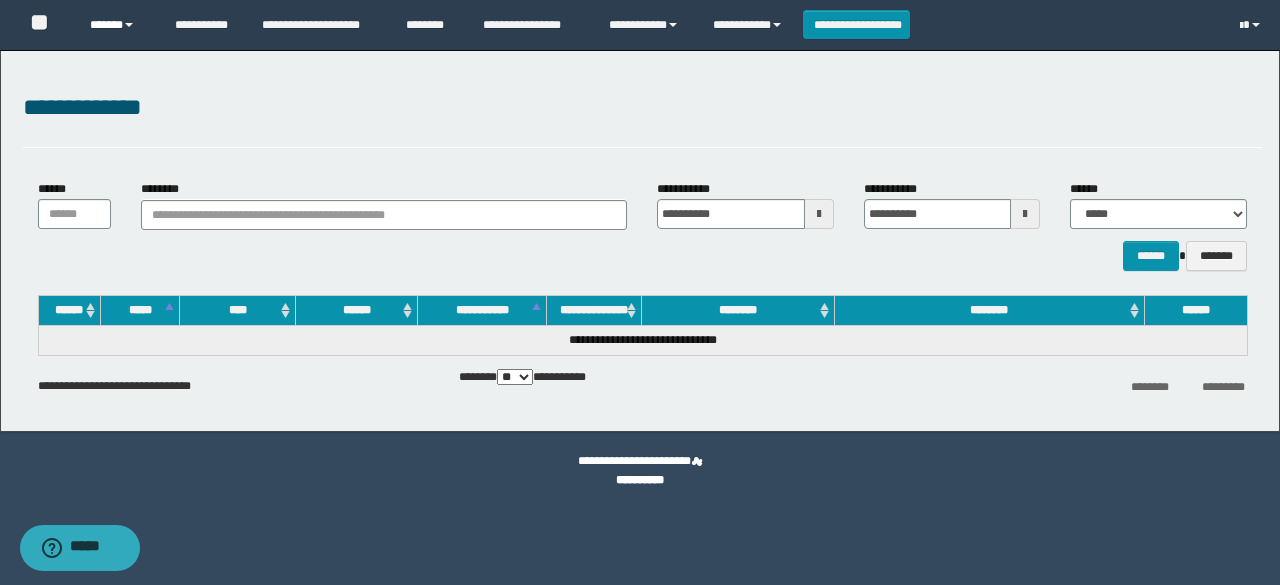 click at bounding box center [129, 25] 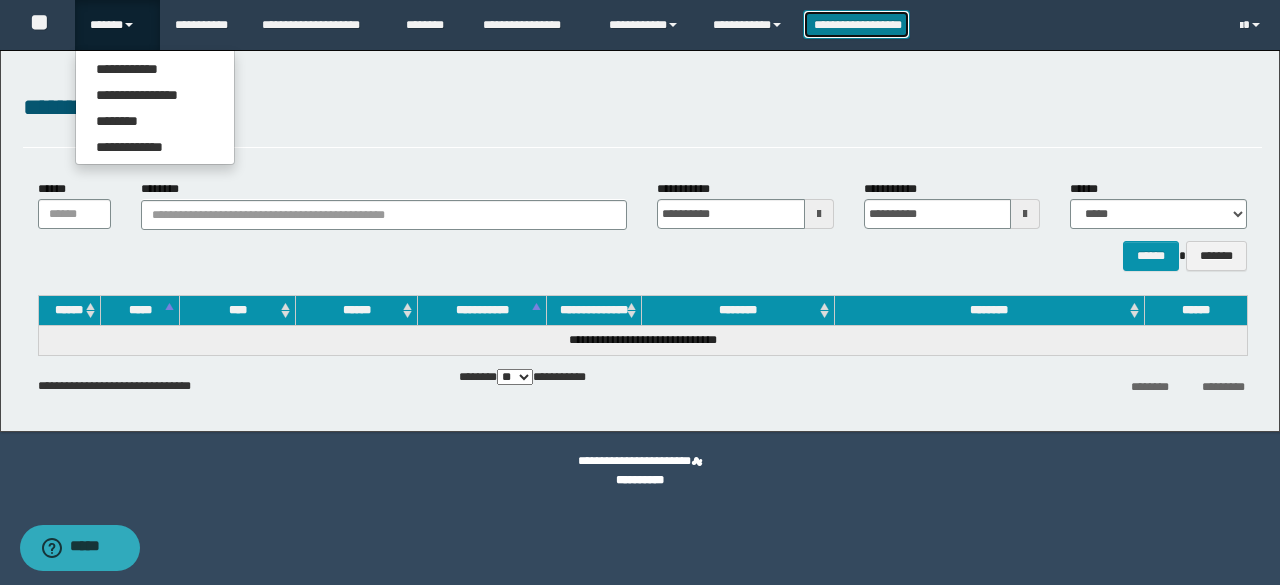 click on "**********" at bounding box center (857, 24) 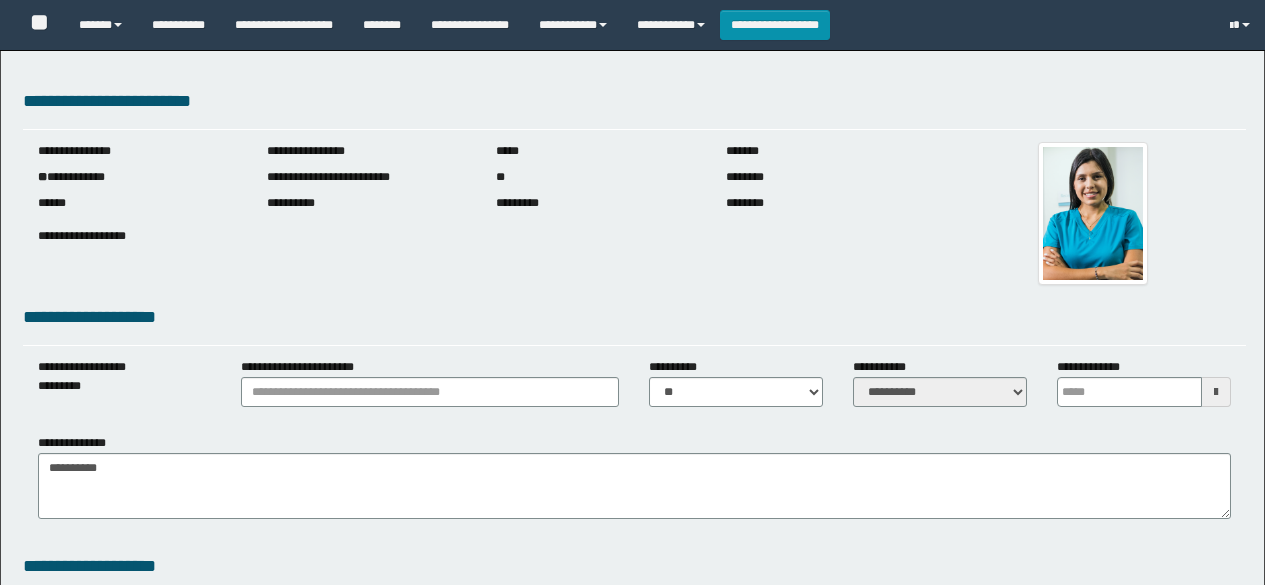 type 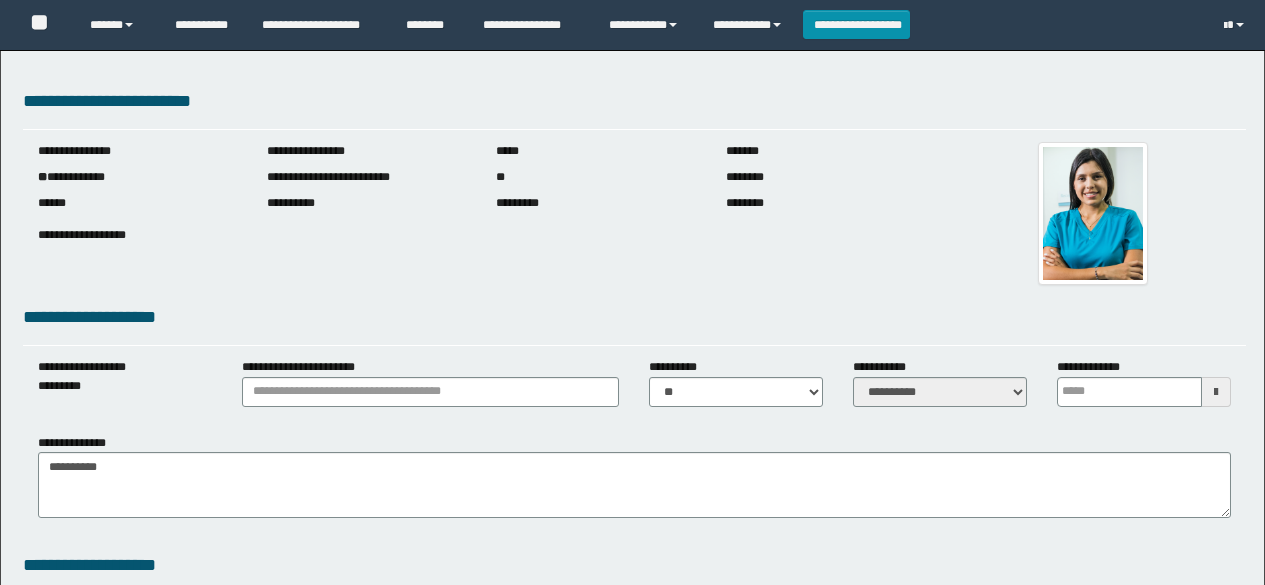 scroll, scrollTop: 0, scrollLeft: 0, axis: both 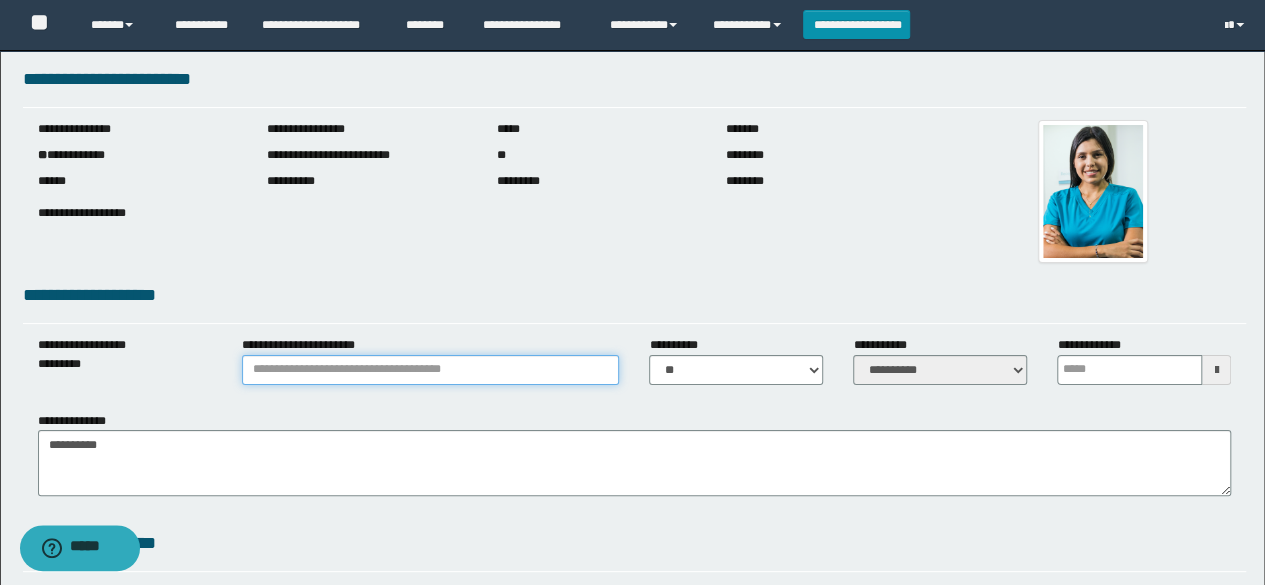 click on "**********" at bounding box center (431, 370) 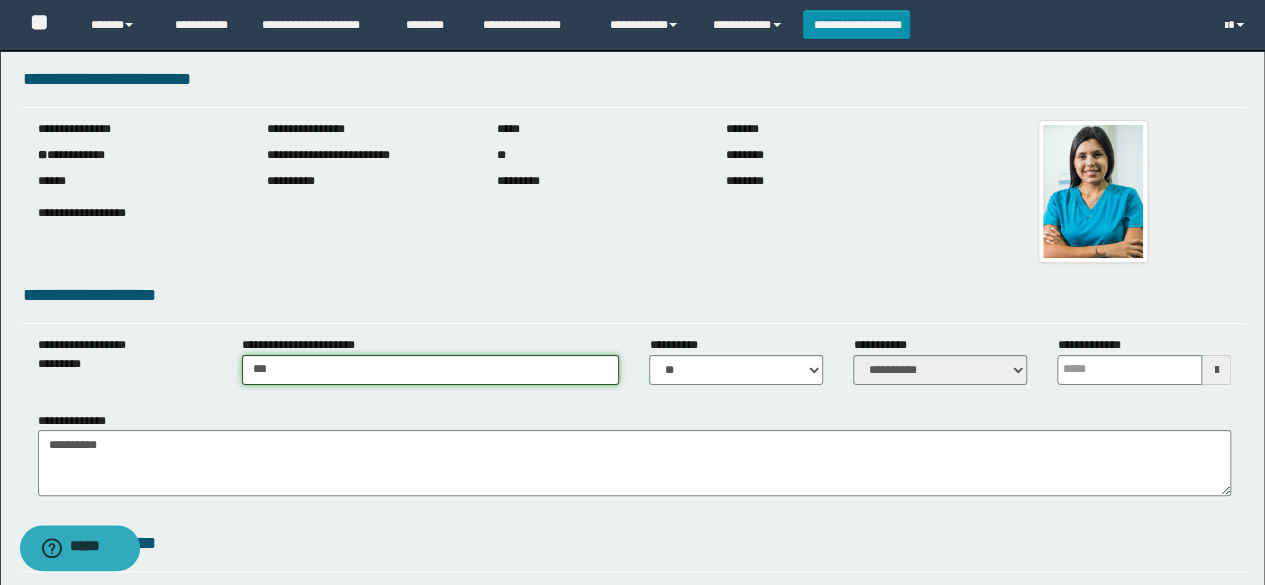 type on "***" 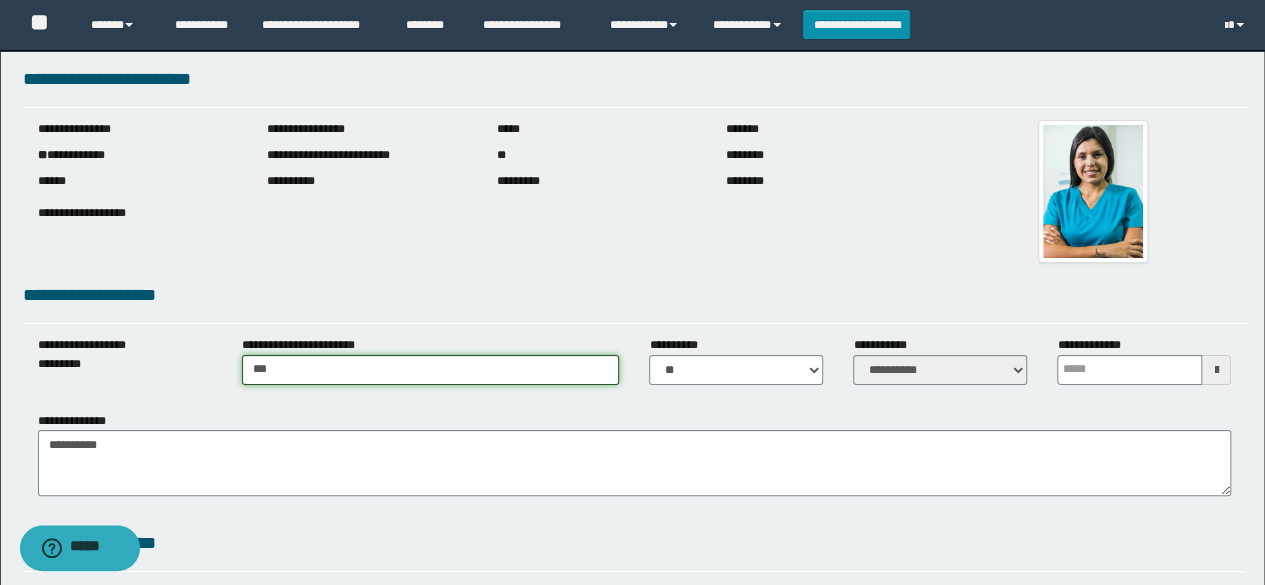 click on "***" at bounding box center (431, 370) 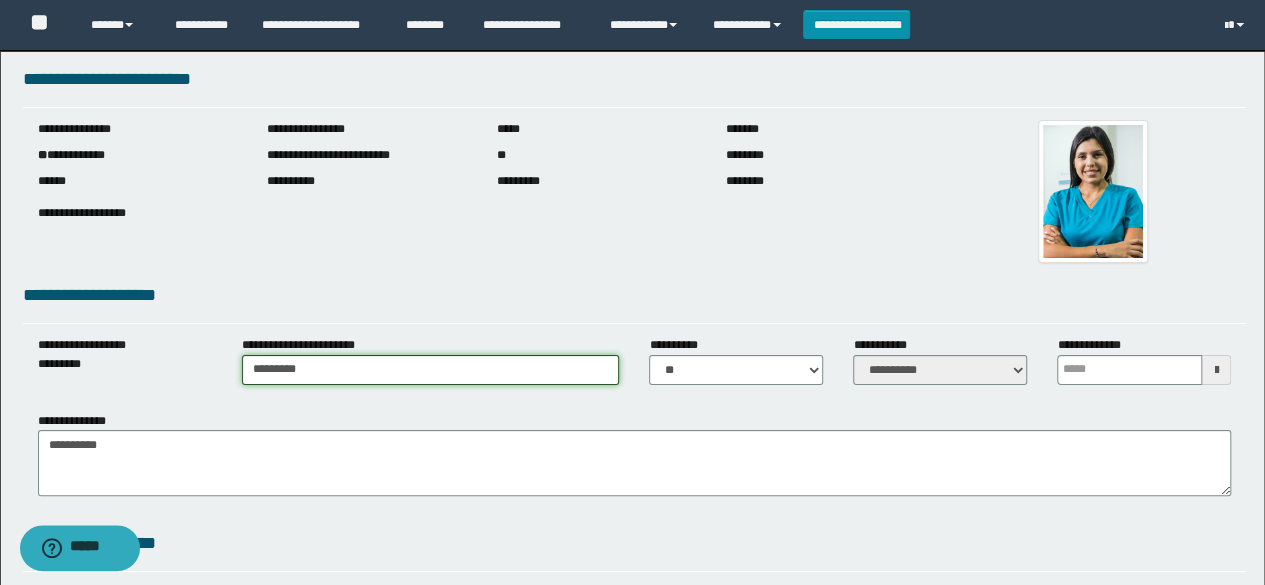 type on "********" 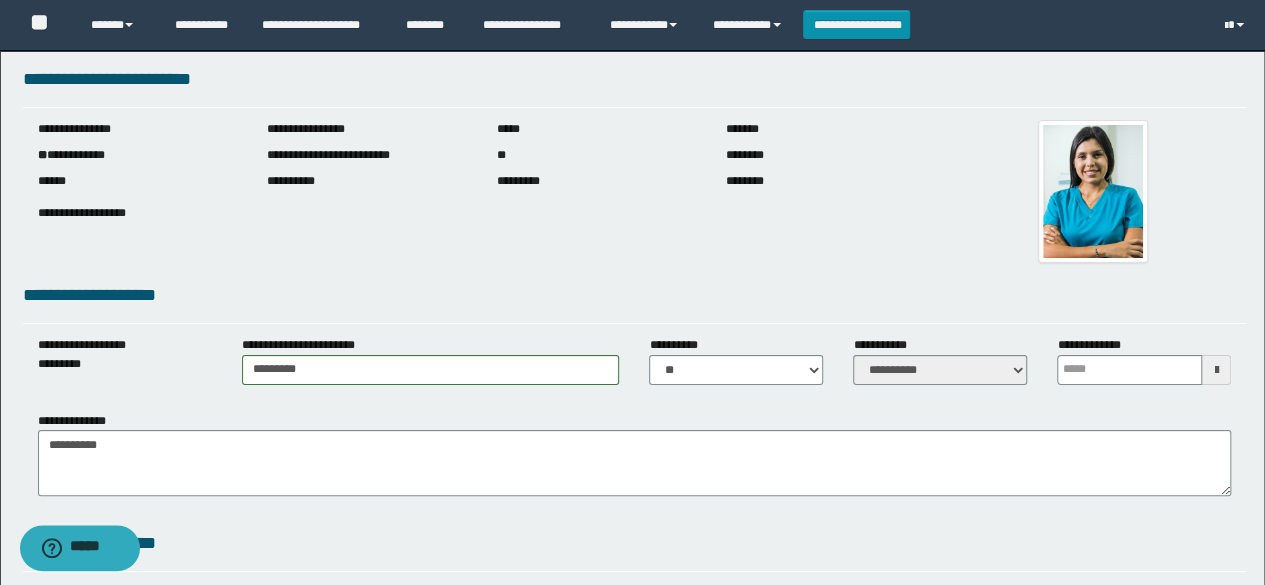 click on "**********" at bounding box center [736, 368] 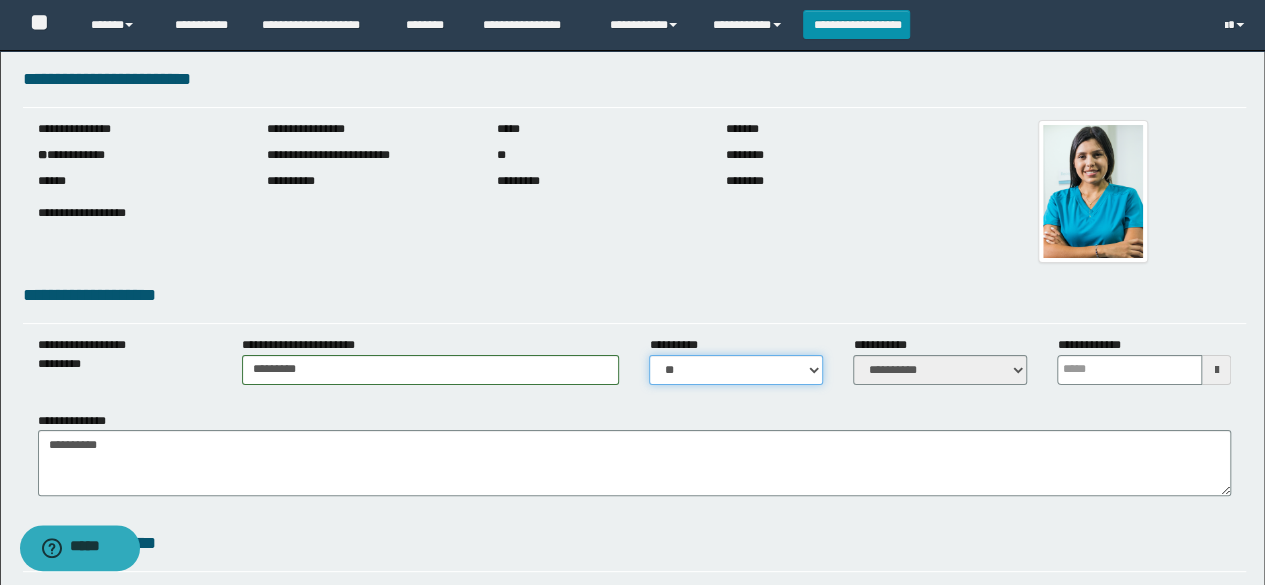 click on "**
**" at bounding box center [736, 370] 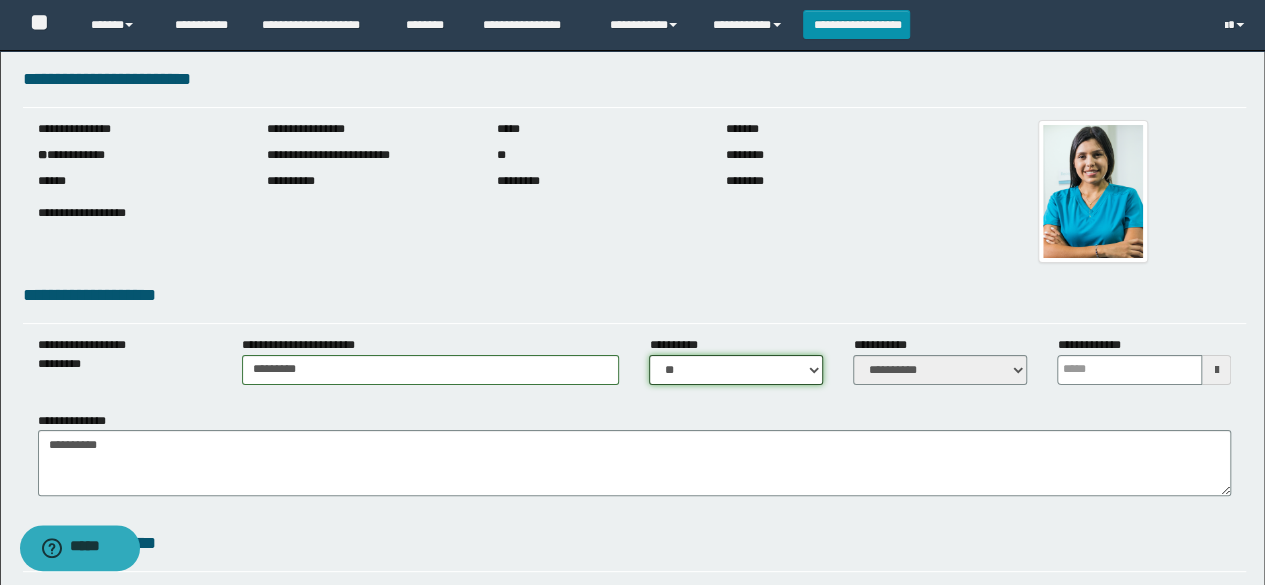 click on "**
**" at bounding box center [736, 370] 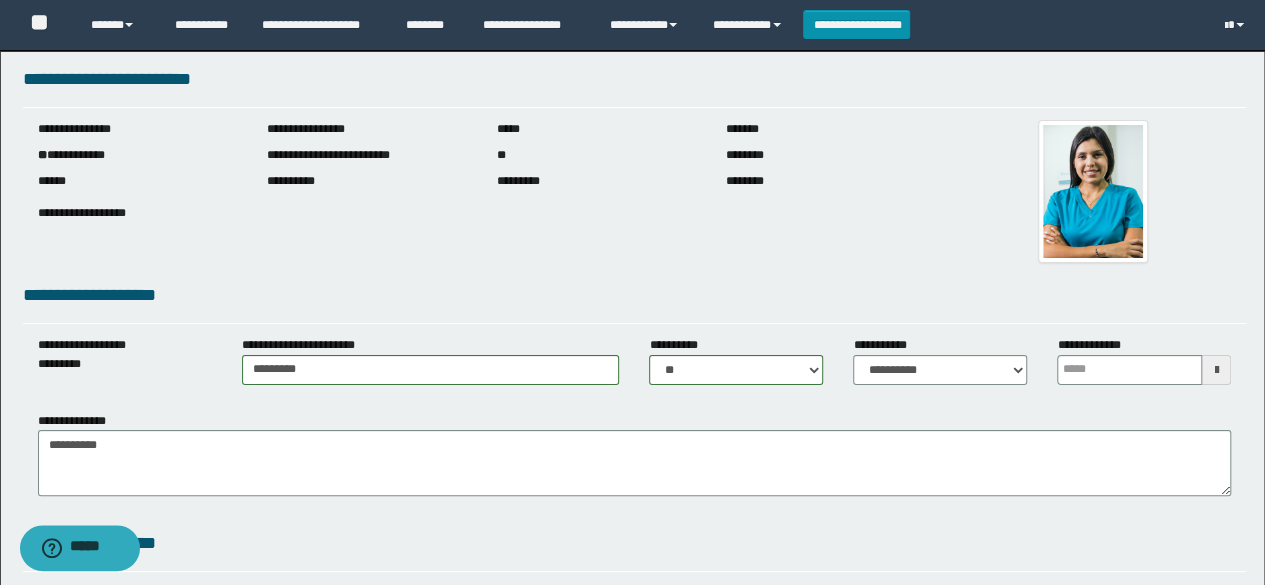 click on "**********" at bounding box center [635, 454] 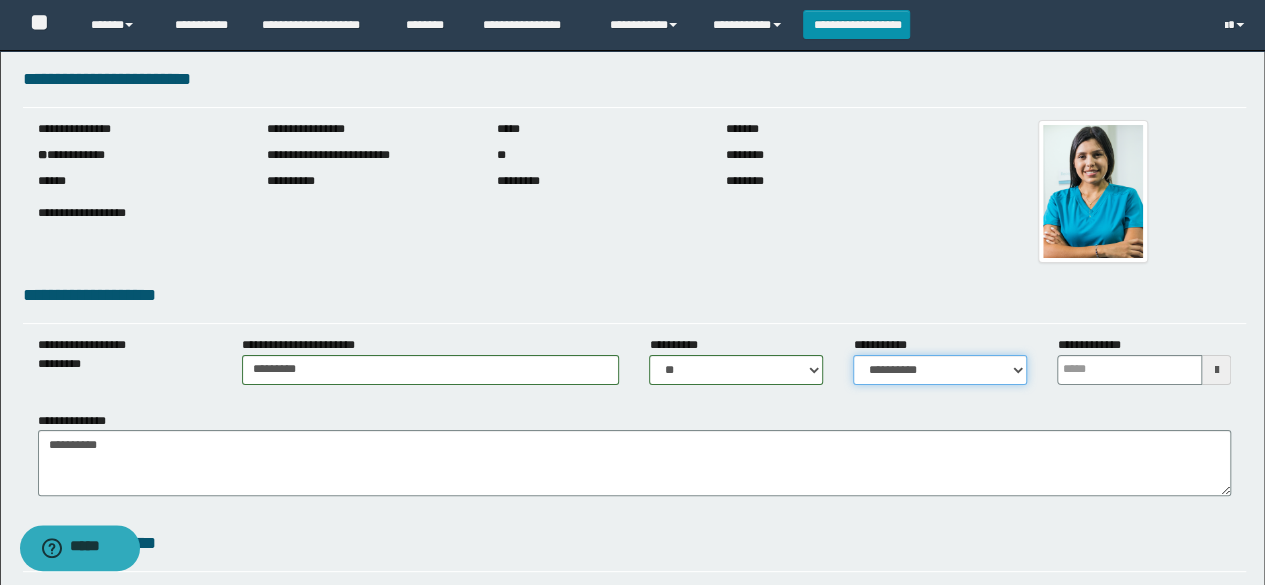 click on "**********" at bounding box center (940, 370) 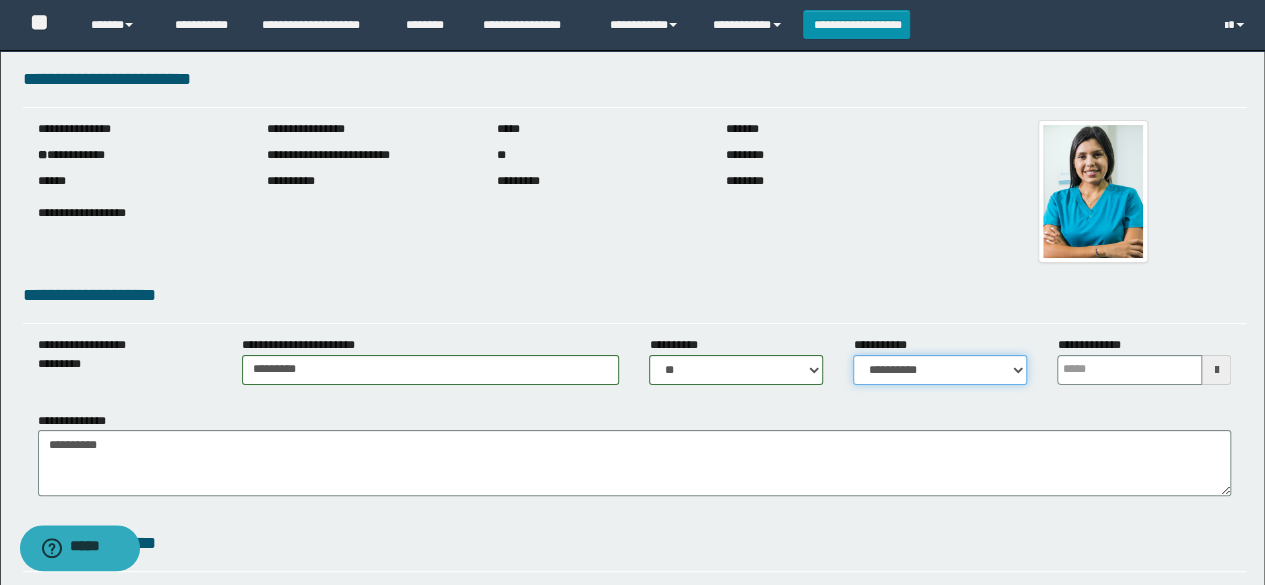 click on "**********" at bounding box center [940, 370] 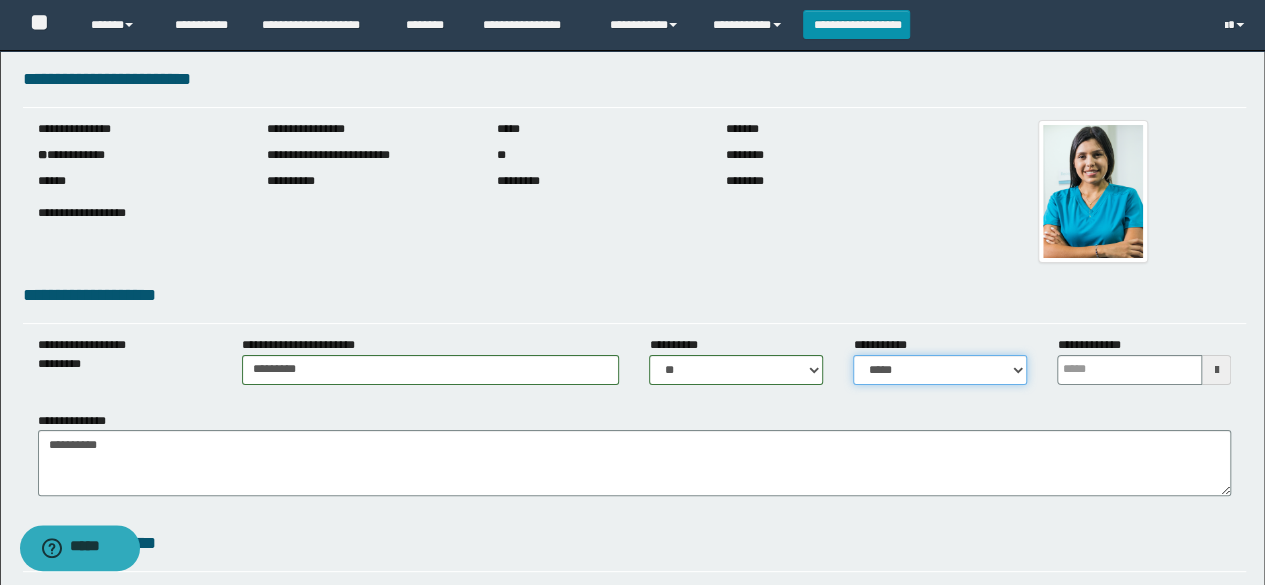 click on "**********" at bounding box center (940, 370) 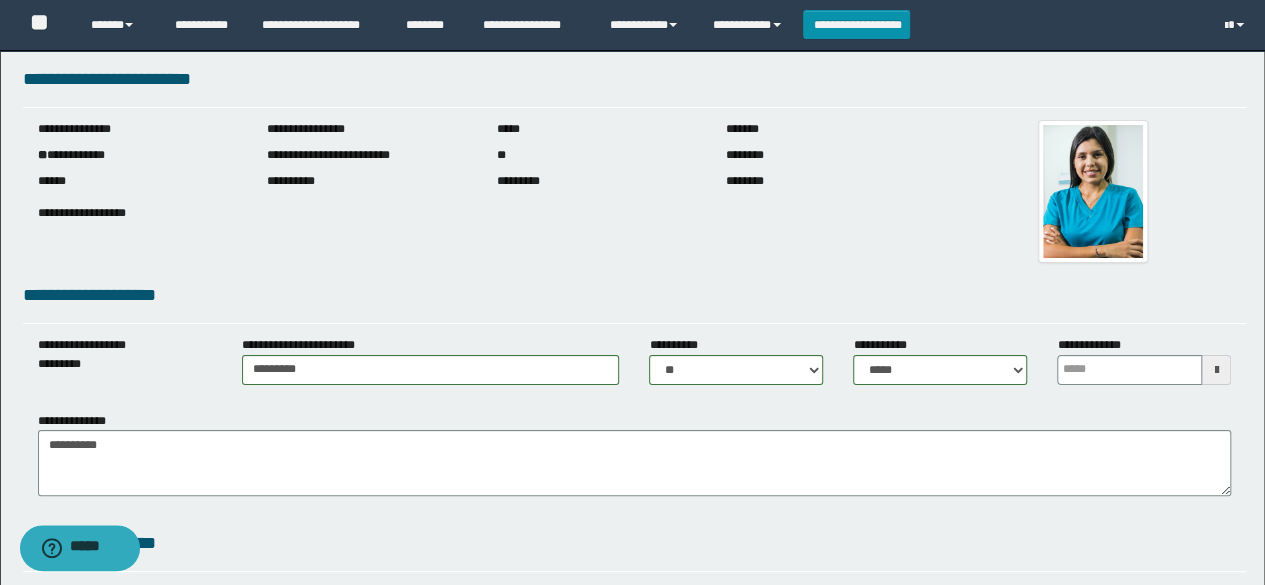 click at bounding box center (1216, 370) 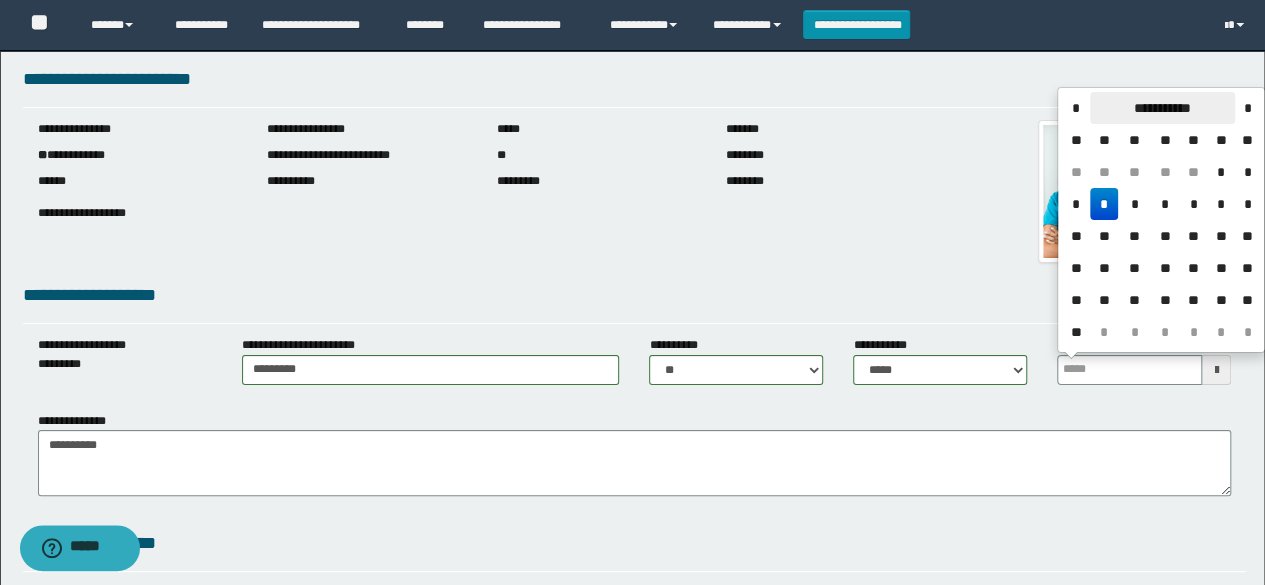 click on "**********" at bounding box center [1162, 108] 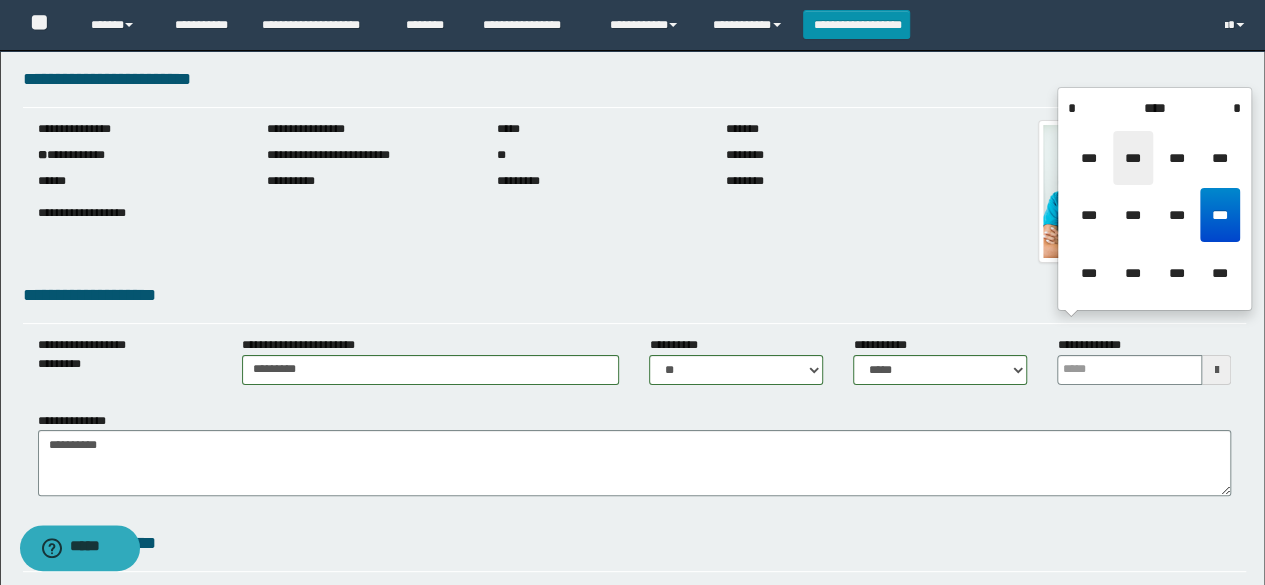 scroll, scrollTop: 0, scrollLeft: 0, axis: both 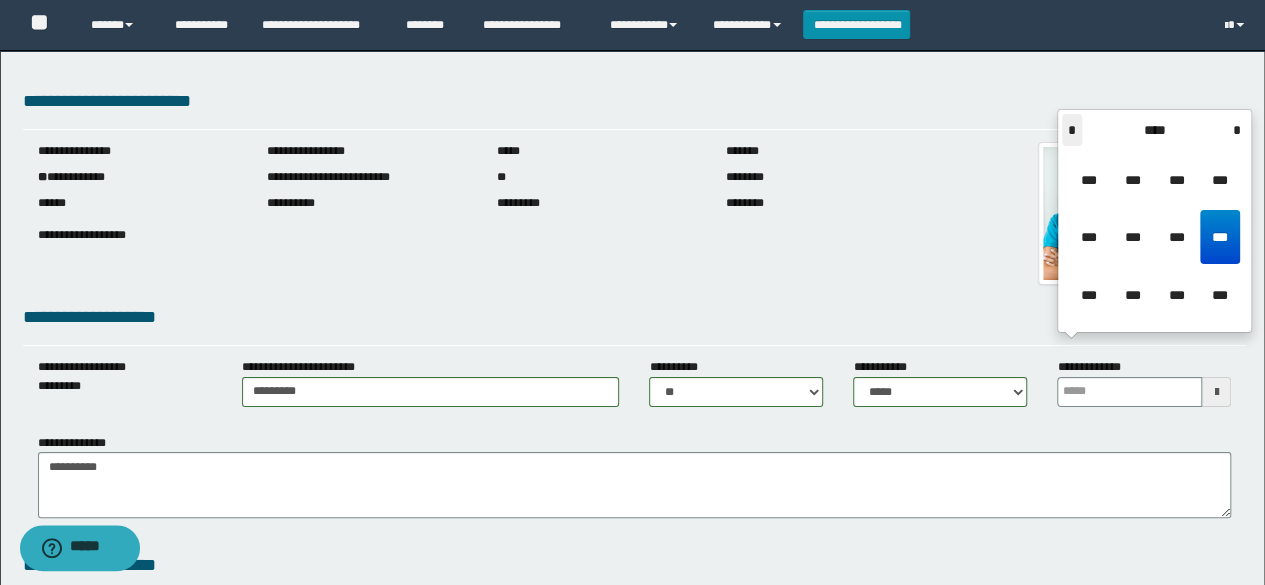 click on "*" at bounding box center [1072, 130] 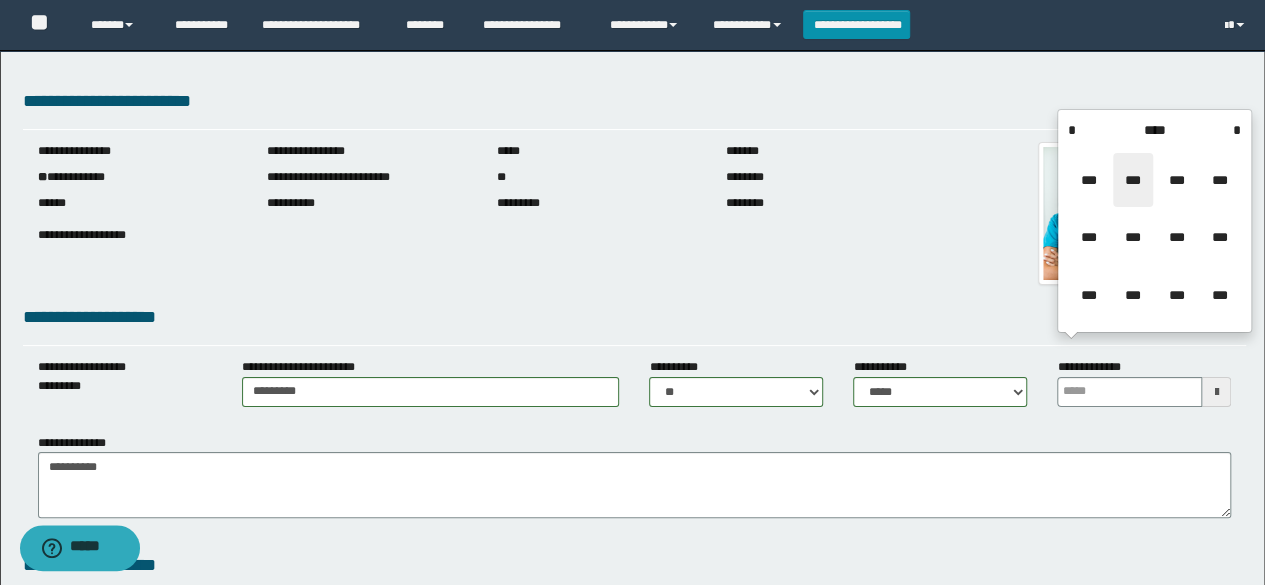 click on "***" at bounding box center [1133, 180] 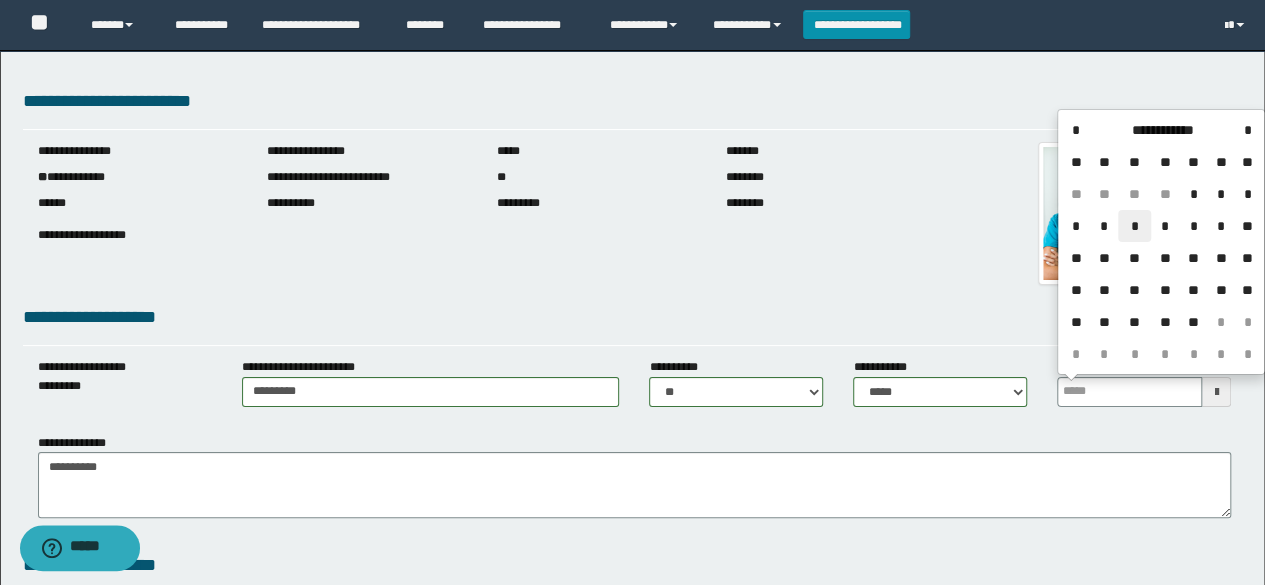 click on "*" at bounding box center [1134, 226] 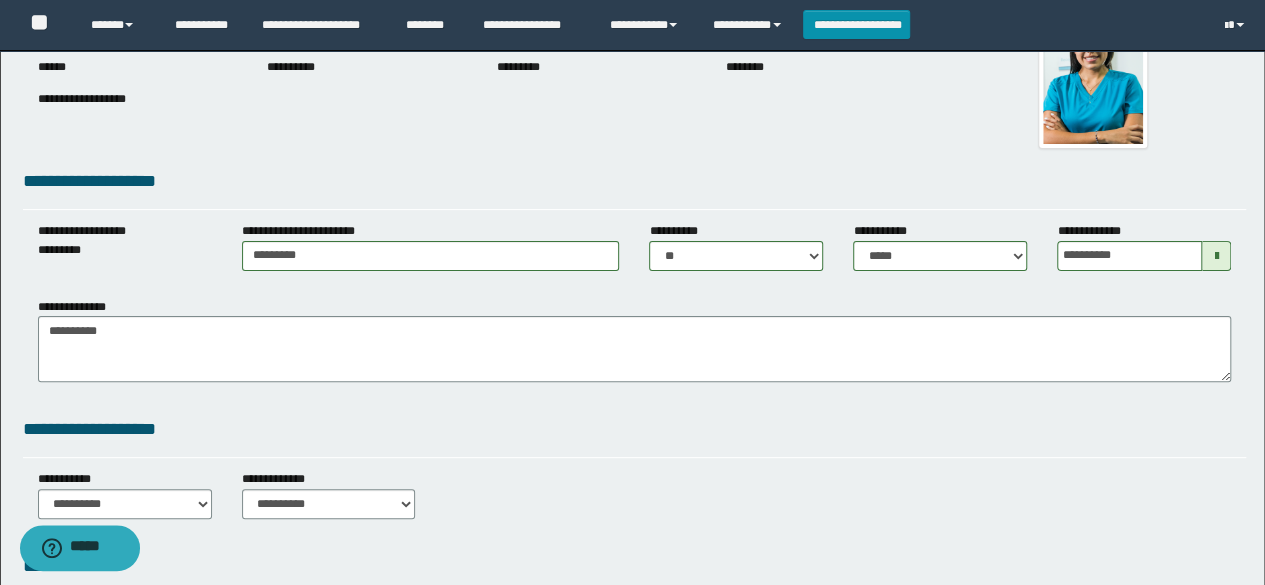 scroll, scrollTop: 155, scrollLeft: 0, axis: vertical 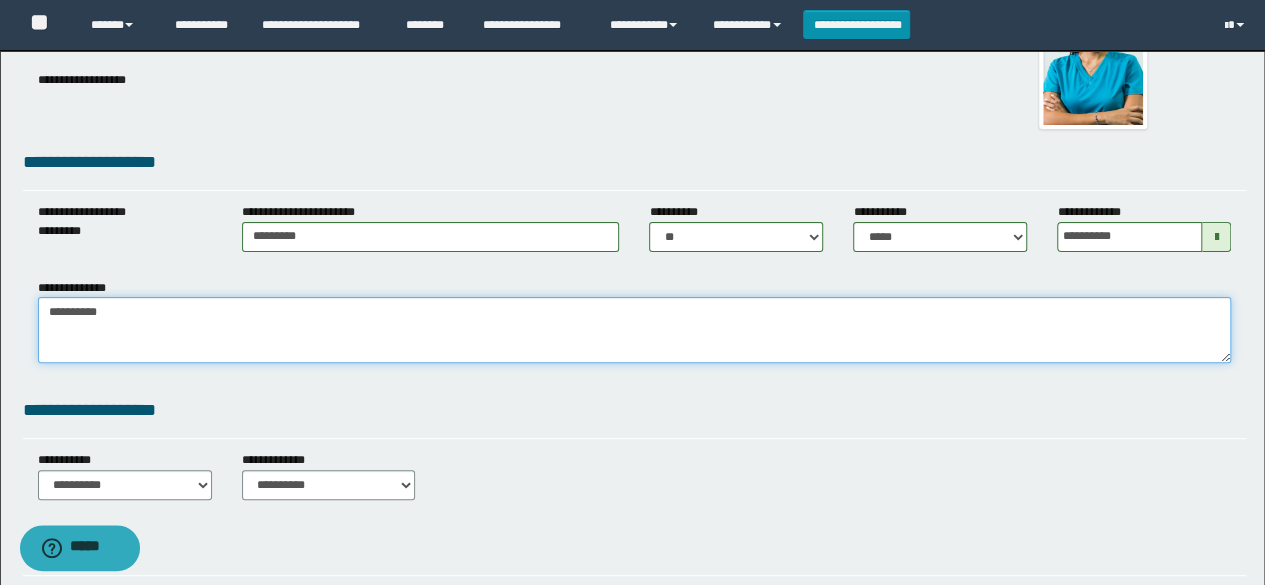 click on "**********" at bounding box center (635, 329) 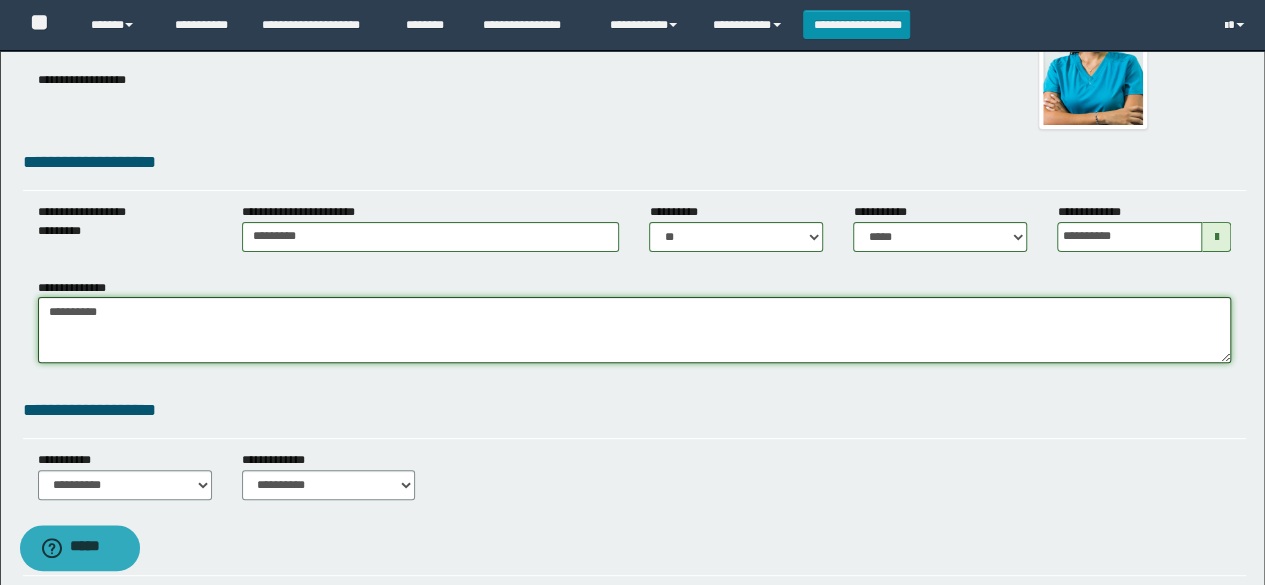 click on "**********" at bounding box center (635, 329) 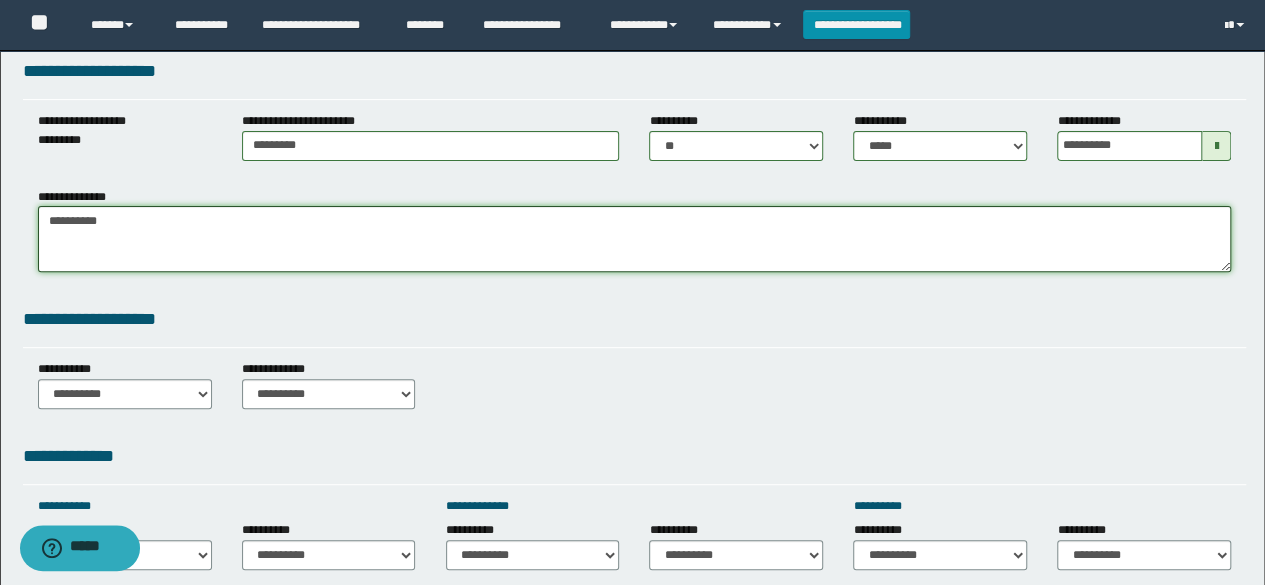 scroll, scrollTop: 320, scrollLeft: 0, axis: vertical 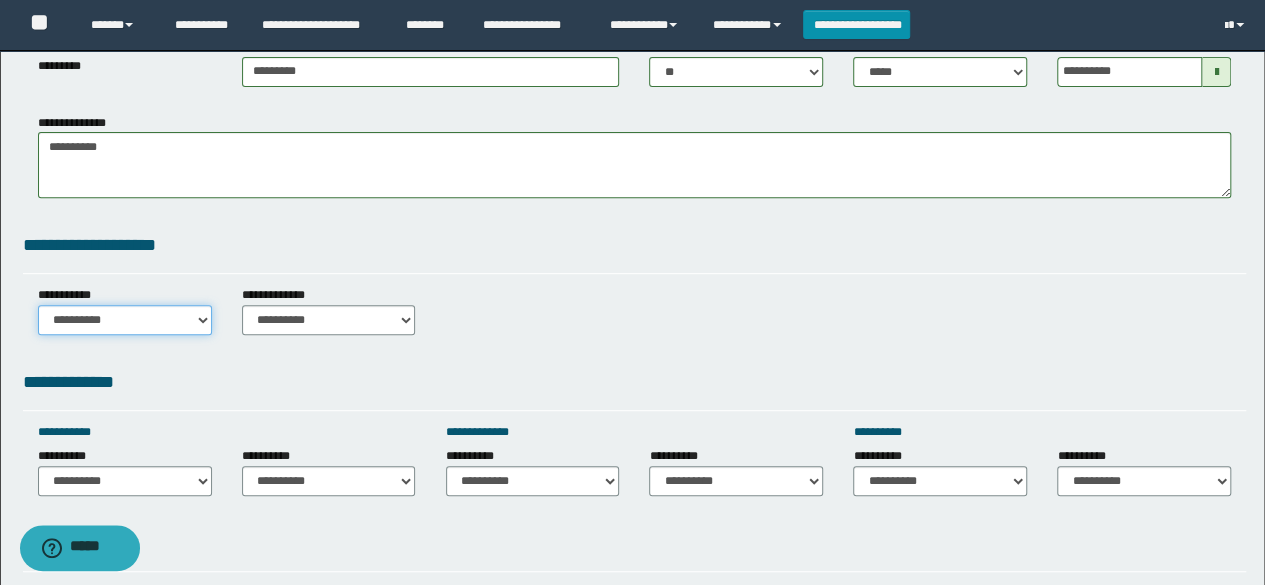 click on "**********" at bounding box center [125, 320] 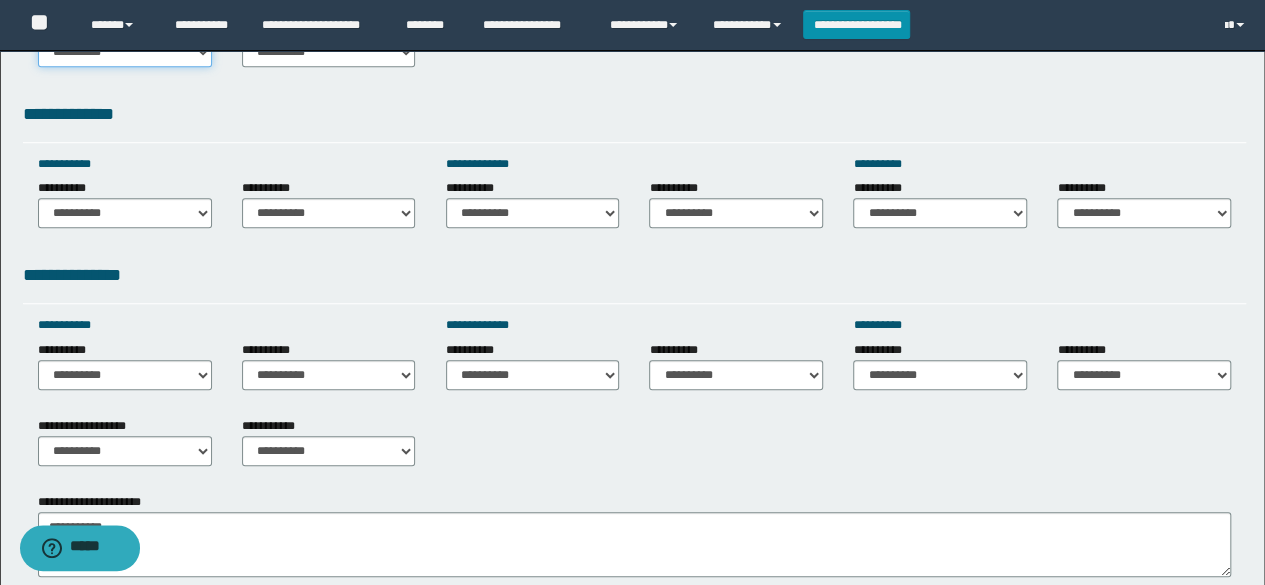 scroll, scrollTop: 587, scrollLeft: 0, axis: vertical 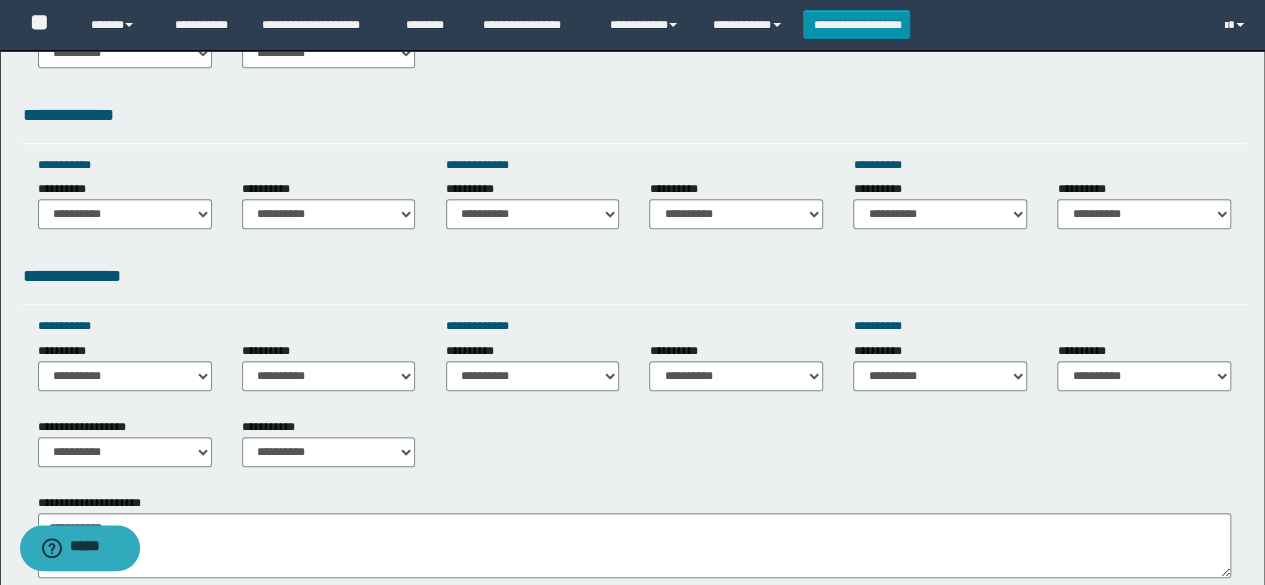 click on "**********" at bounding box center (125, 212) 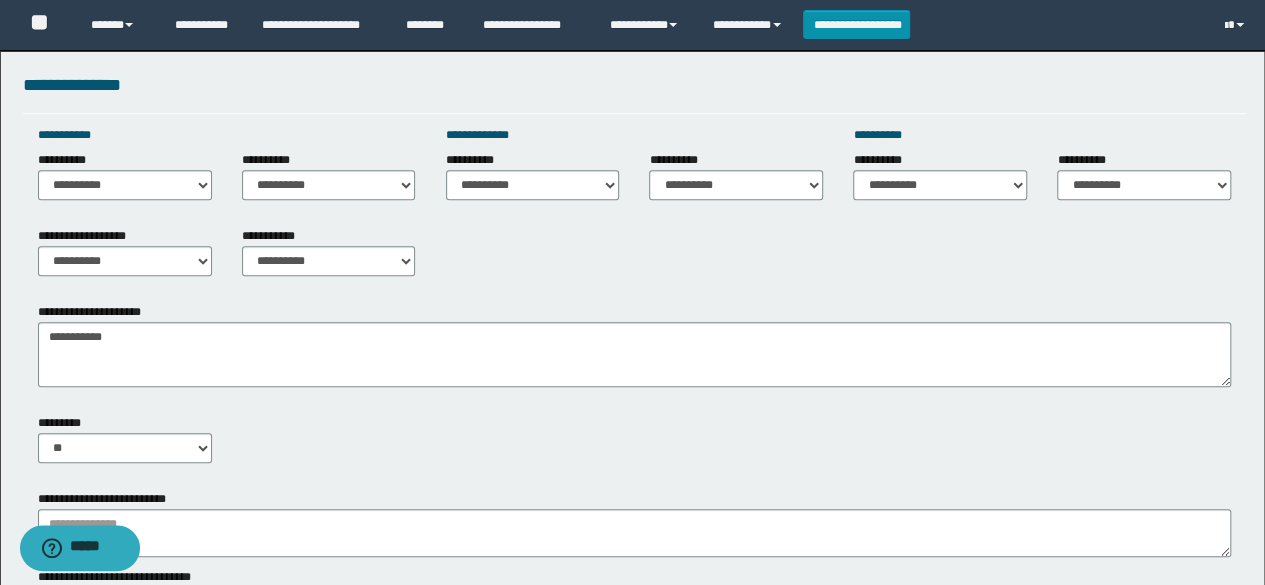 scroll, scrollTop: 780, scrollLeft: 0, axis: vertical 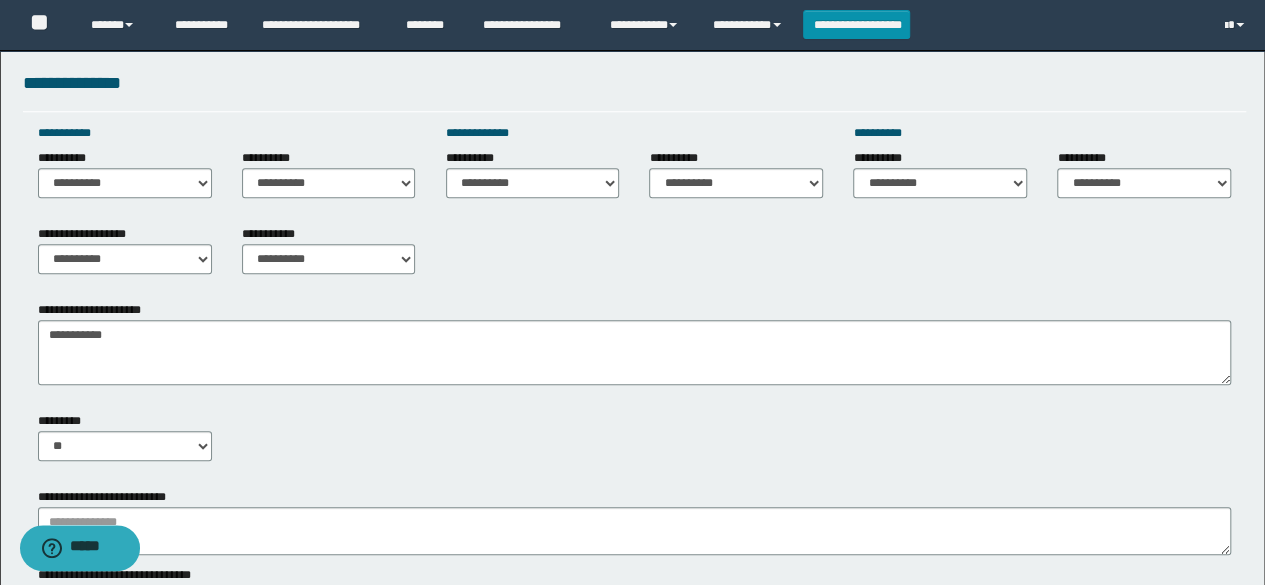 drag, startPoint x: 188, startPoint y: 318, endPoint x: 187, endPoint y: 343, distance: 25.019993 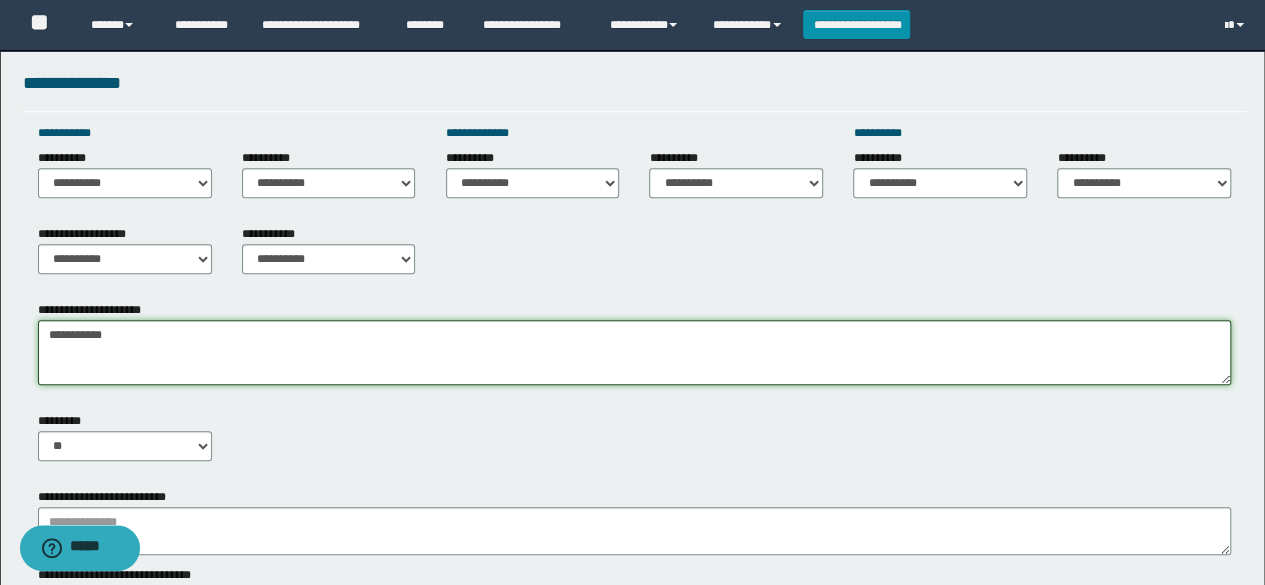 click on "**********" at bounding box center (635, 352) 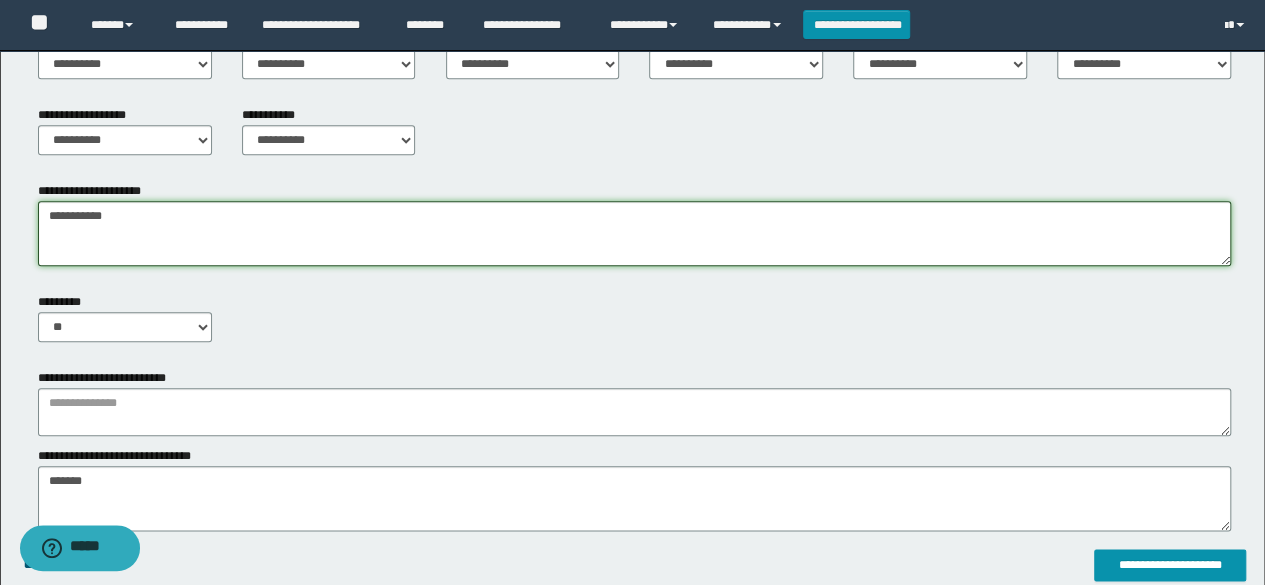 scroll, scrollTop: 900, scrollLeft: 0, axis: vertical 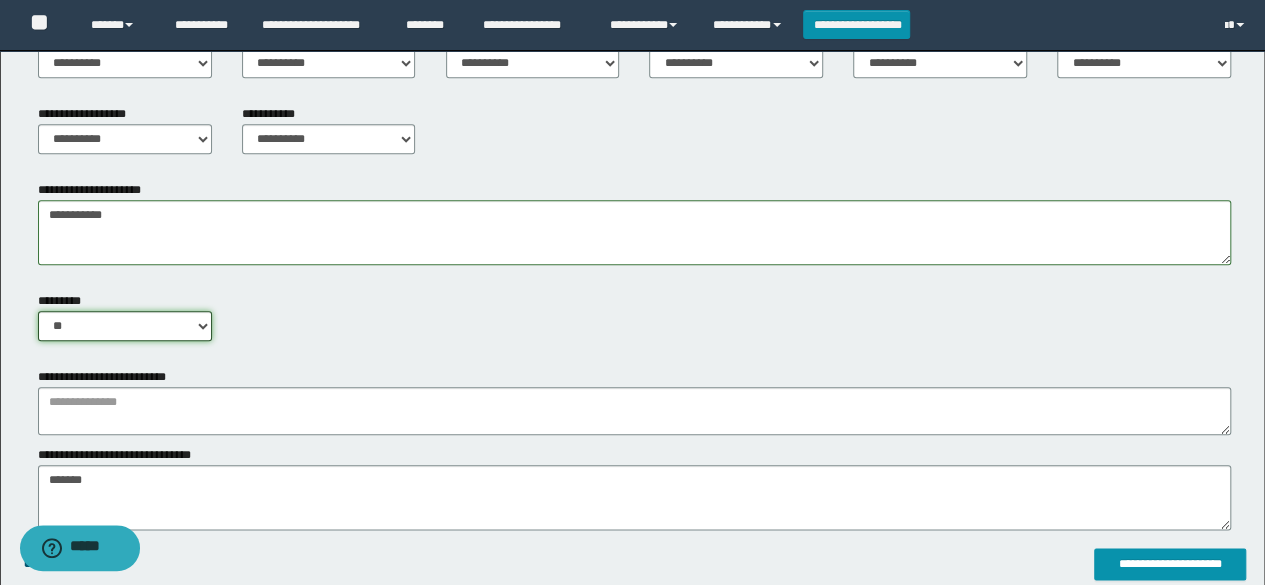 click on "**
**" at bounding box center (125, 326) 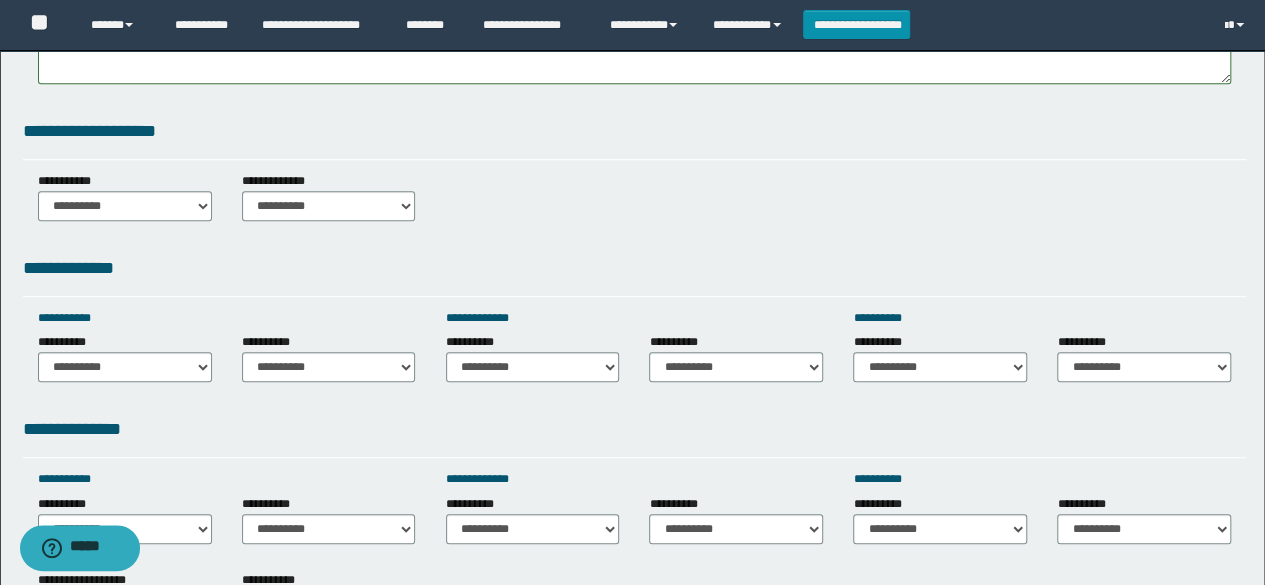 scroll, scrollTop: 438, scrollLeft: 0, axis: vertical 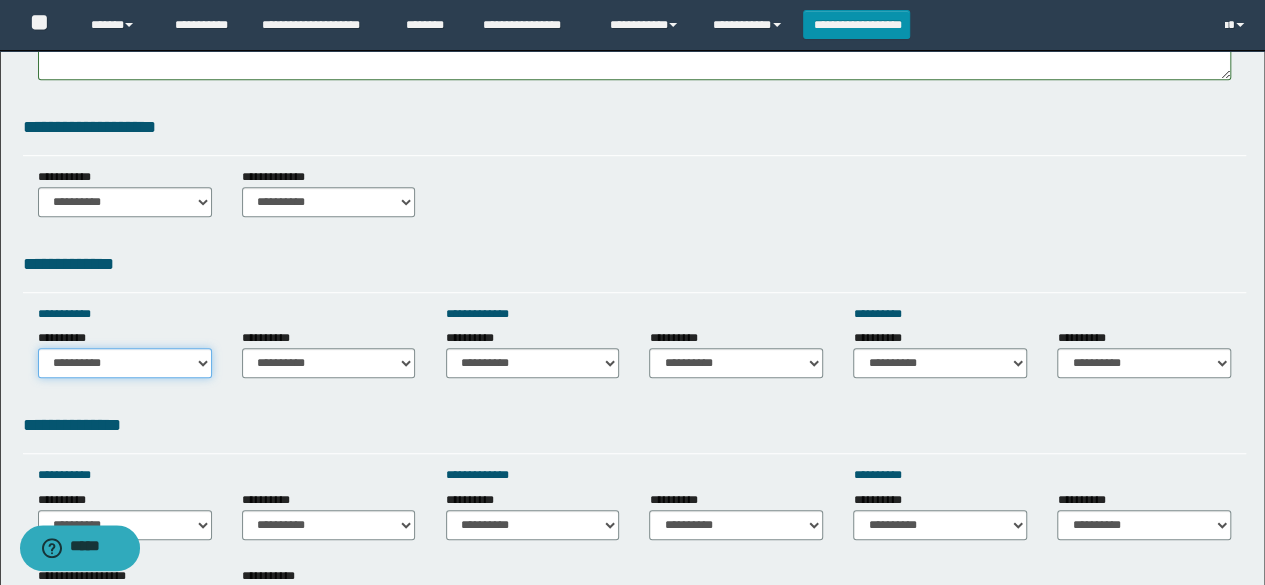 click on "**********" at bounding box center (125, 363) 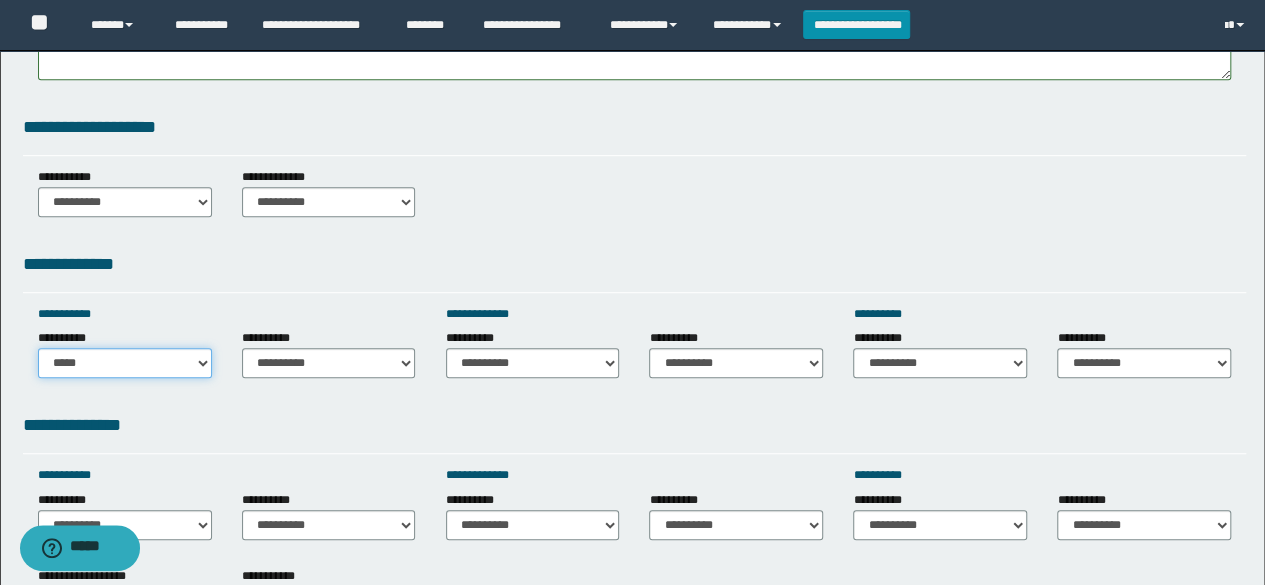 click on "**********" at bounding box center (125, 363) 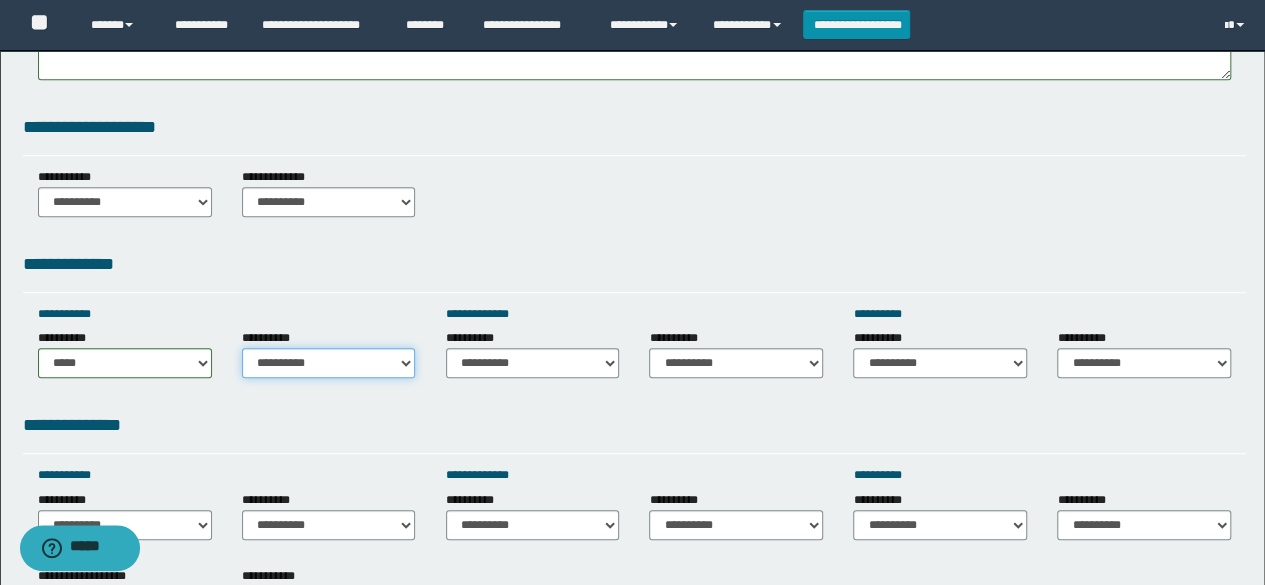 click on "**********" at bounding box center [329, 363] 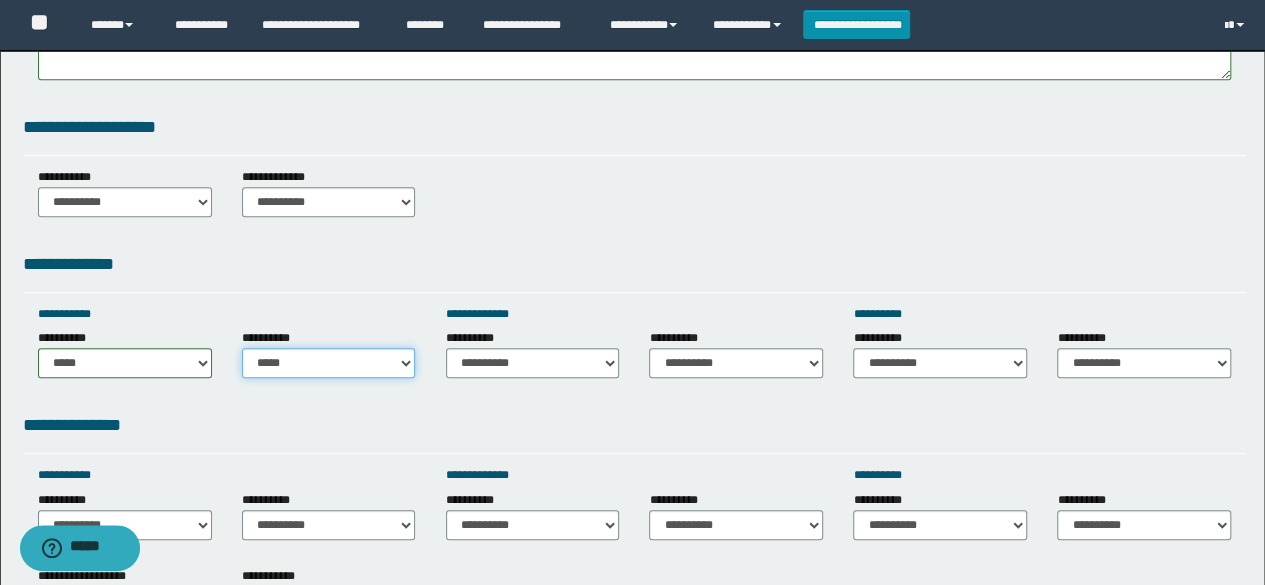 click on "**********" at bounding box center [329, 363] 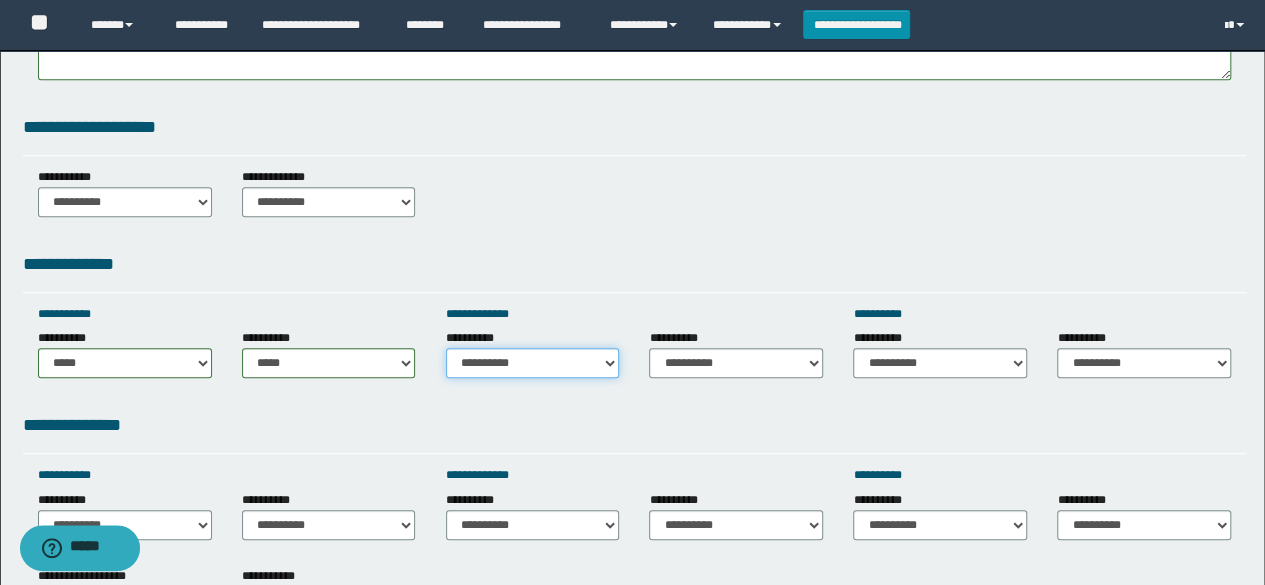 click on "**********" at bounding box center (533, 363) 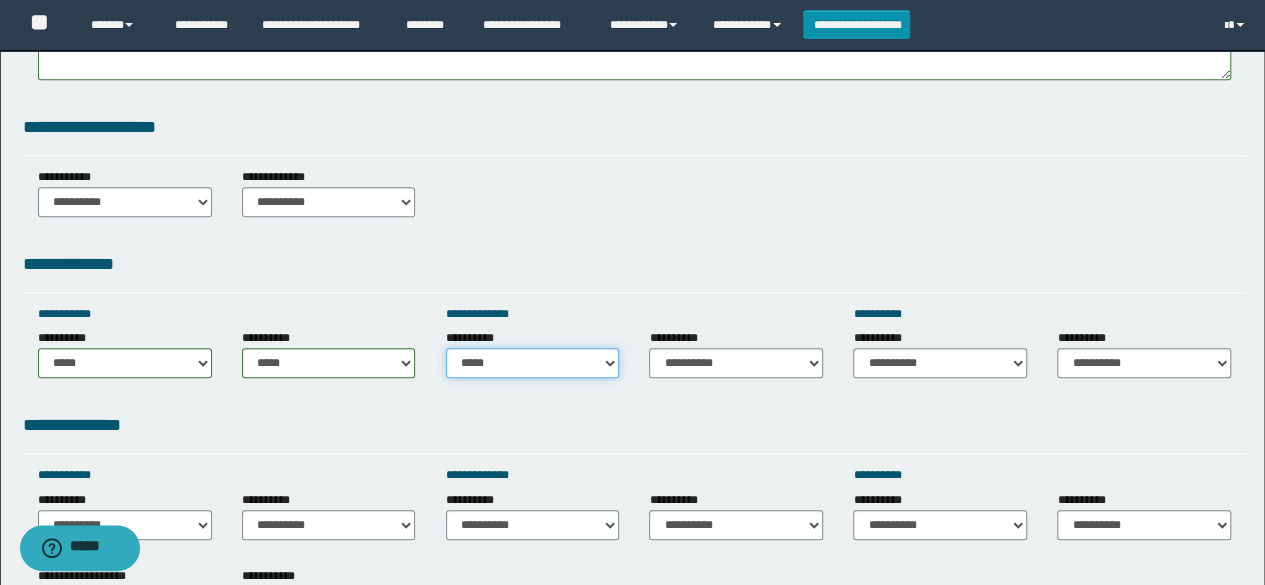 click on "**********" at bounding box center [533, 363] 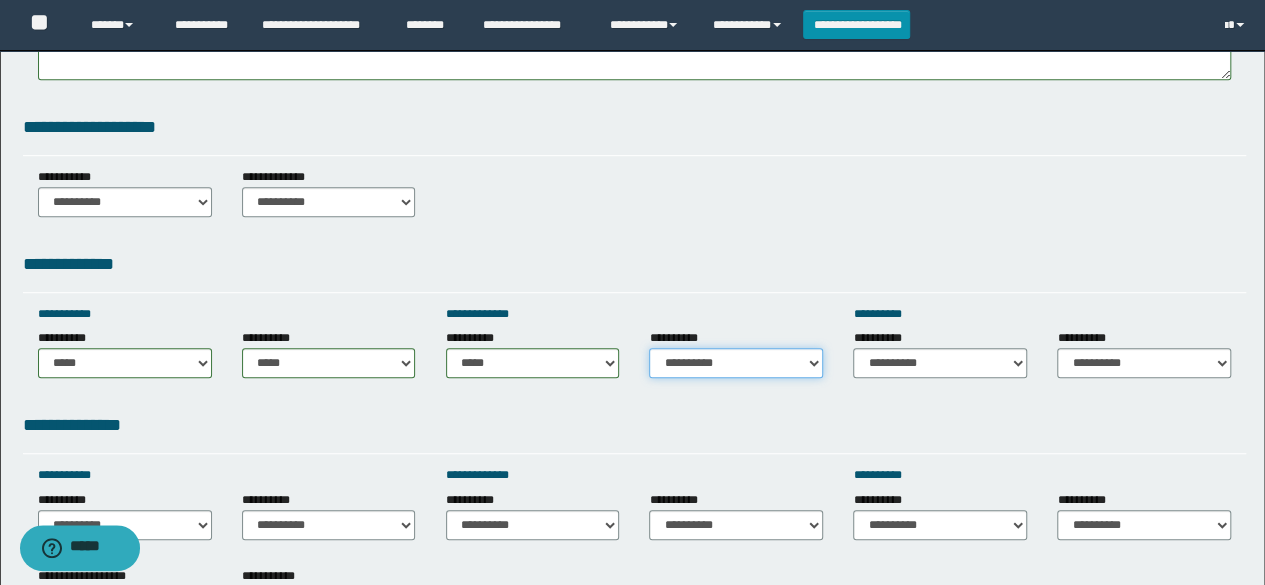 click on "**********" at bounding box center [736, 363] 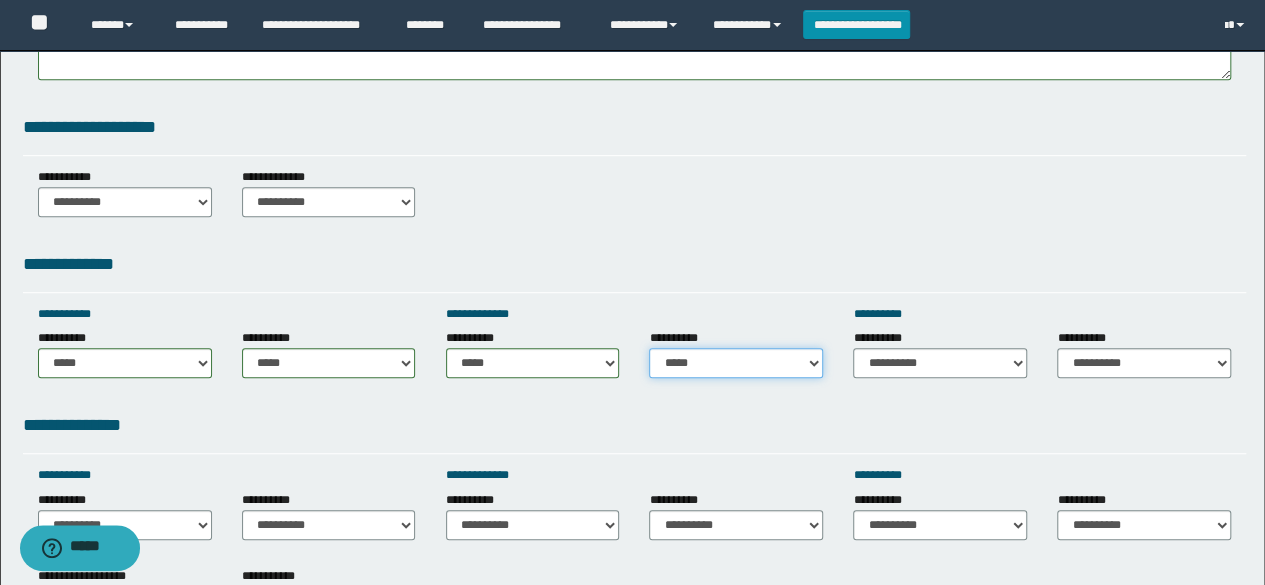 click on "**********" at bounding box center [736, 363] 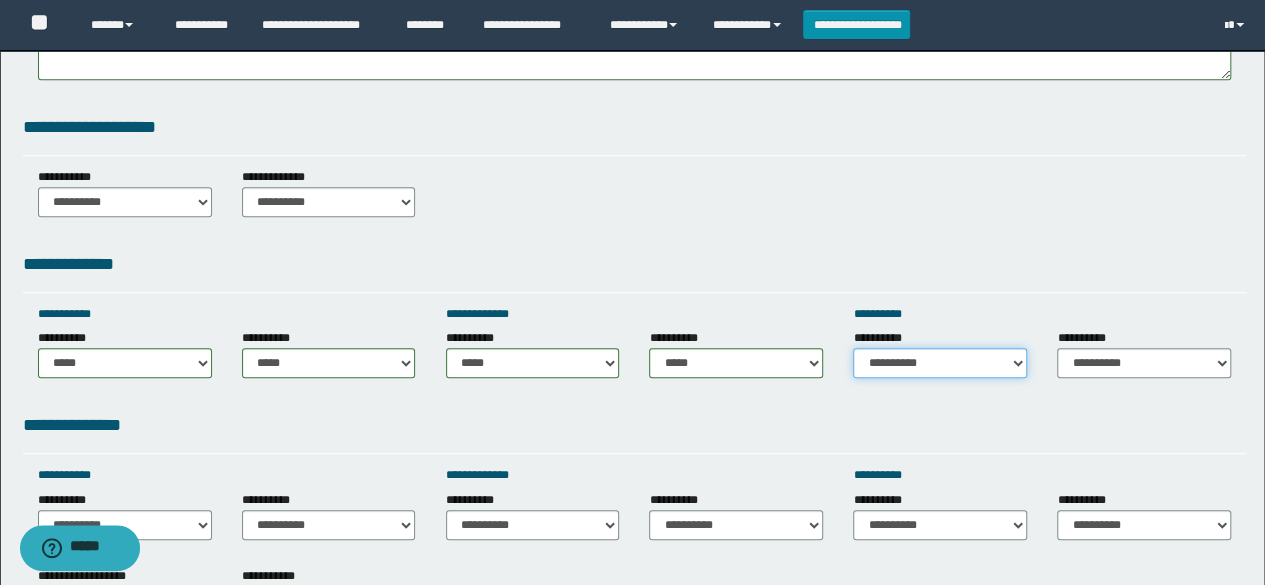 click on "**********" at bounding box center [940, 363] 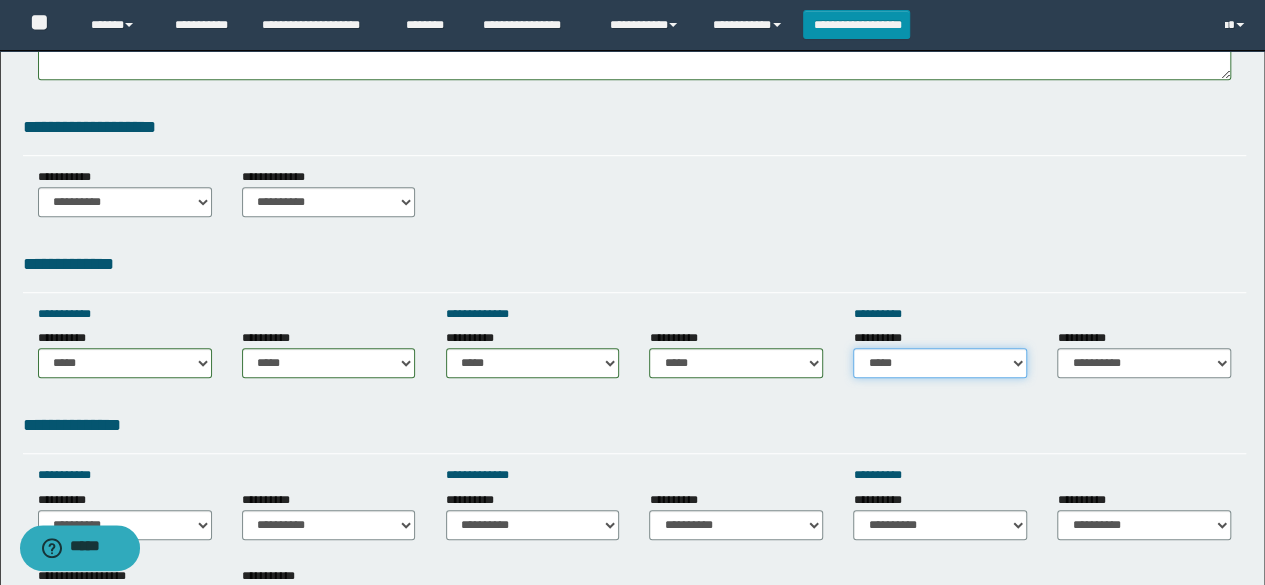 click on "**********" at bounding box center [940, 363] 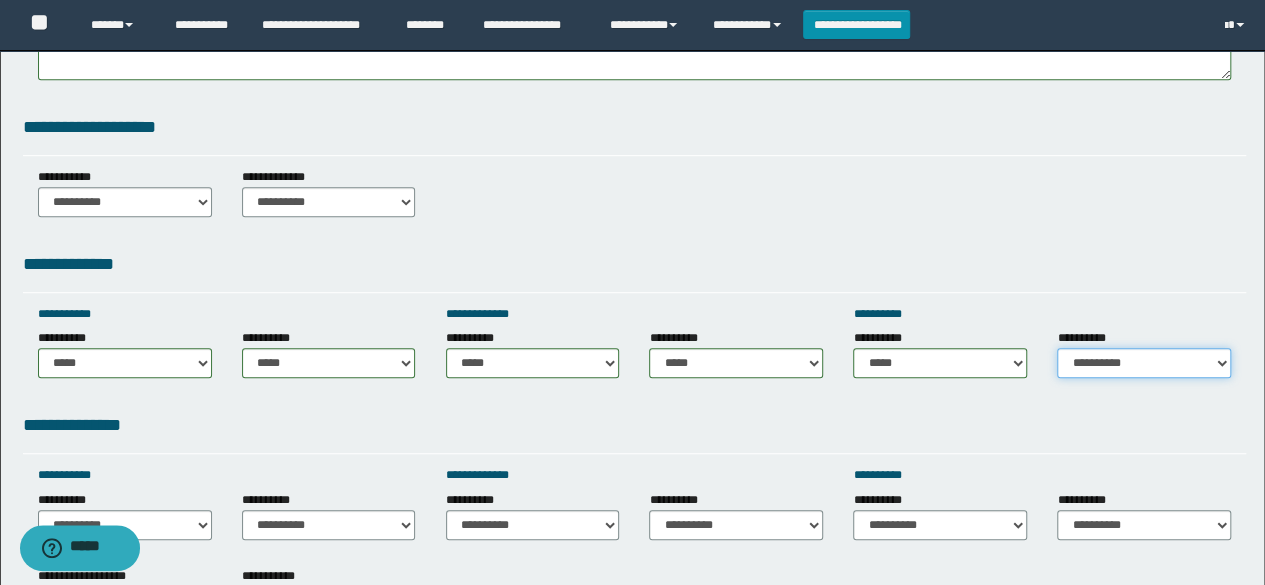 click on "**********" at bounding box center (1144, 363) 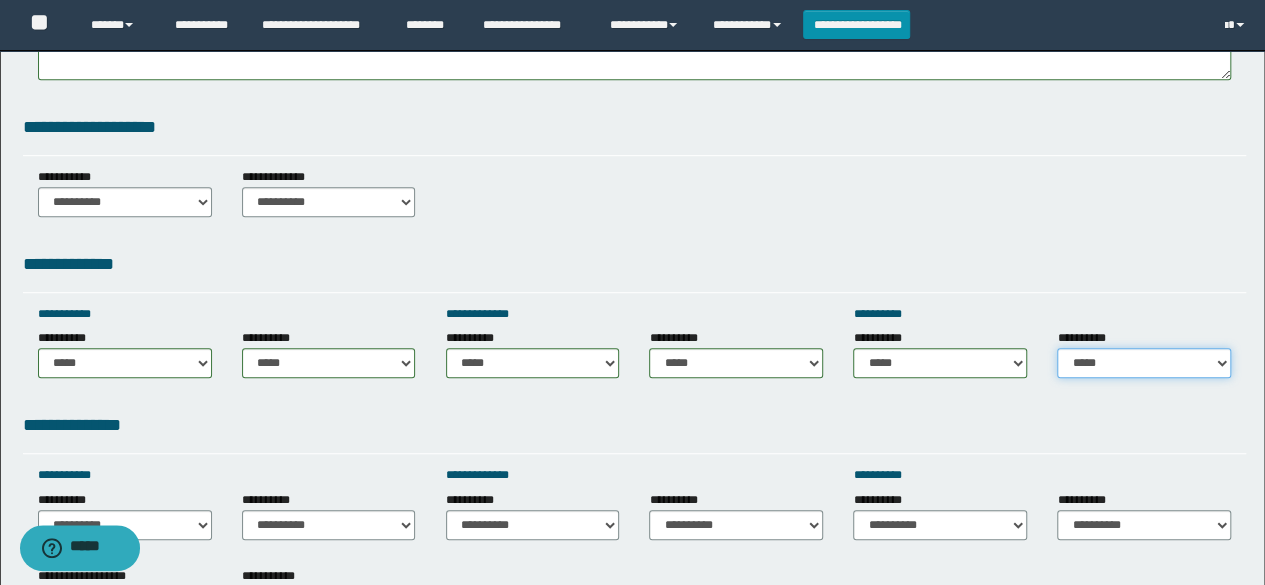 click on "**********" at bounding box center (1144, 363) 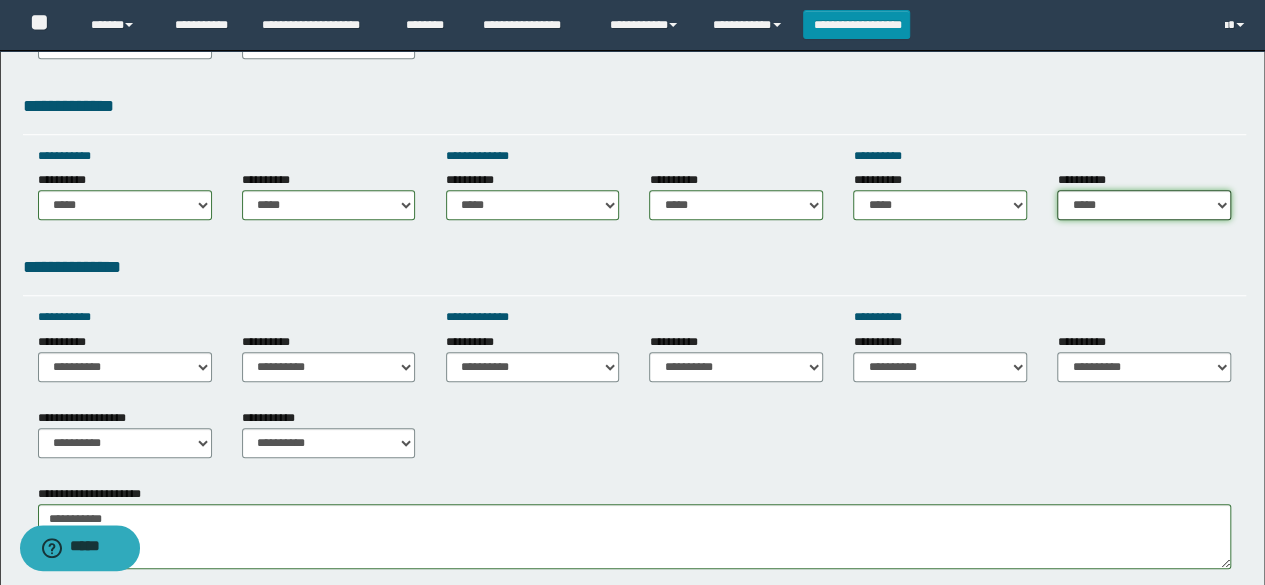 scroll, scrollTop: 599, scrollLeft: 0, axis: vertical 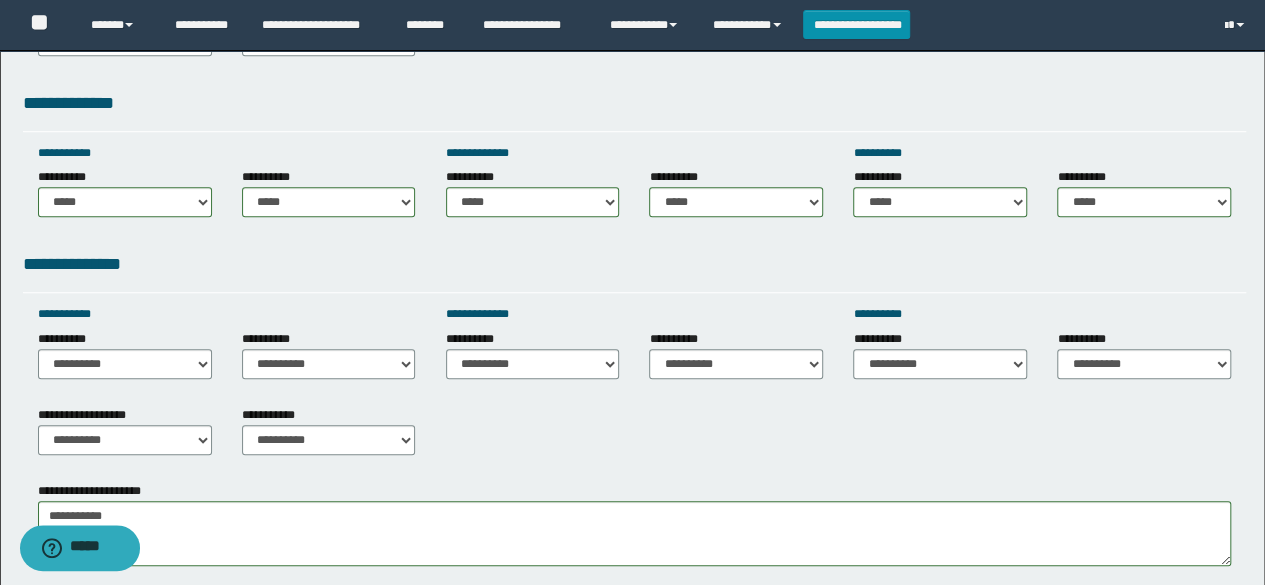 click on "**********" at bounding box center (125, 354) 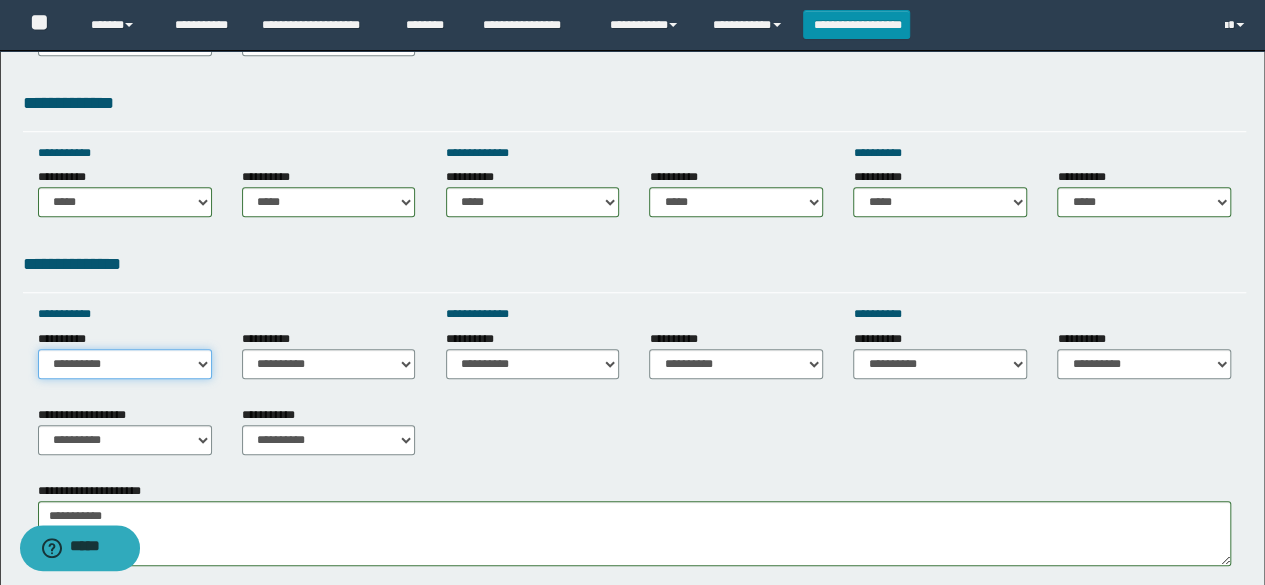 click on "**********" at bounding box center (125, 364) 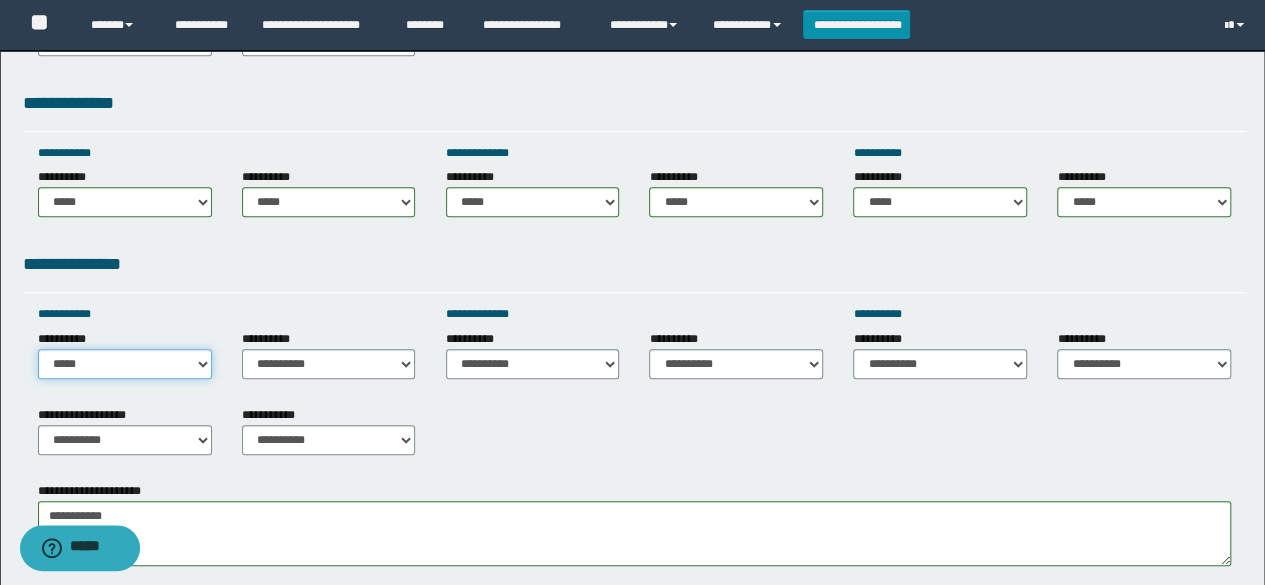 click on "**********" at bounding box center (125, 364) 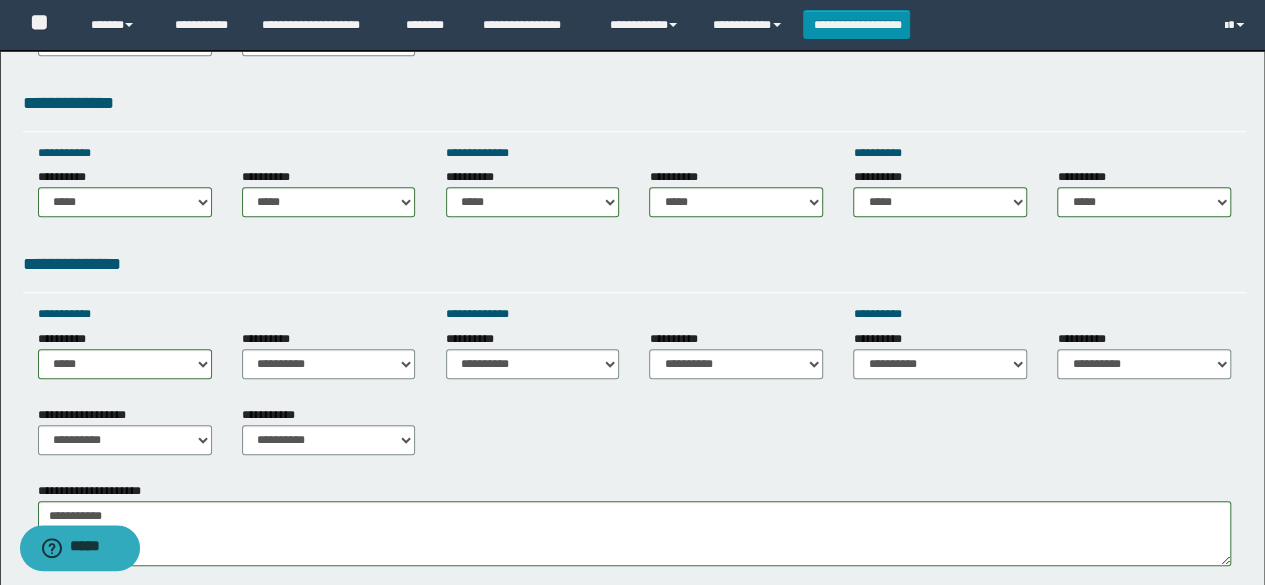 click on "**********" at bounding box center (125, 354) 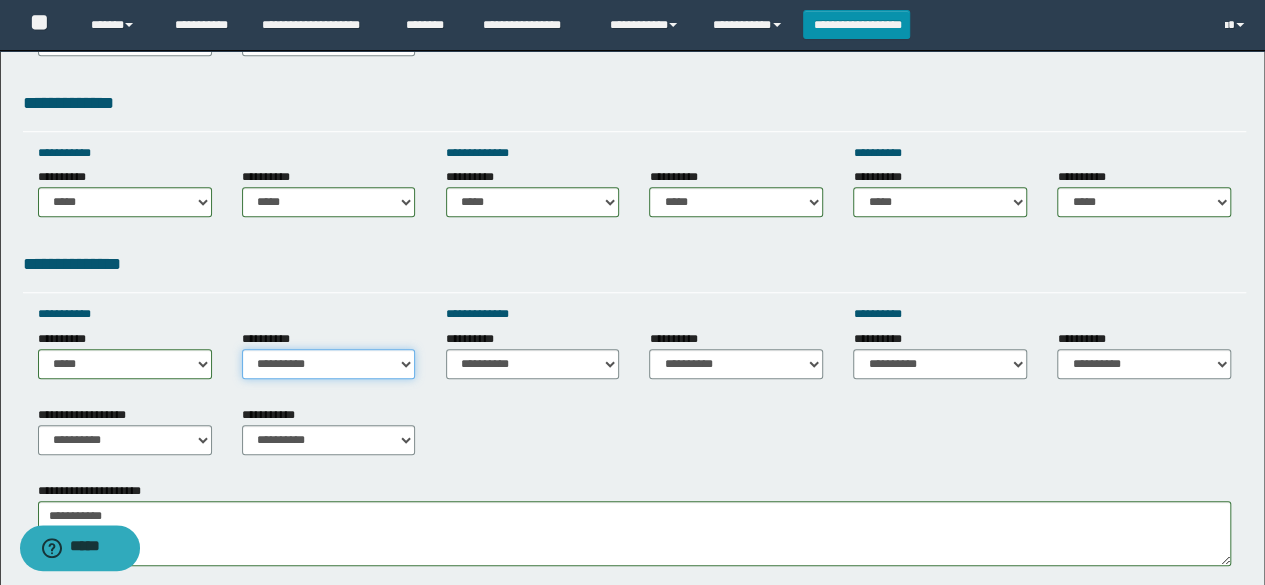 click on "**********" at bounding box center (329, 364) 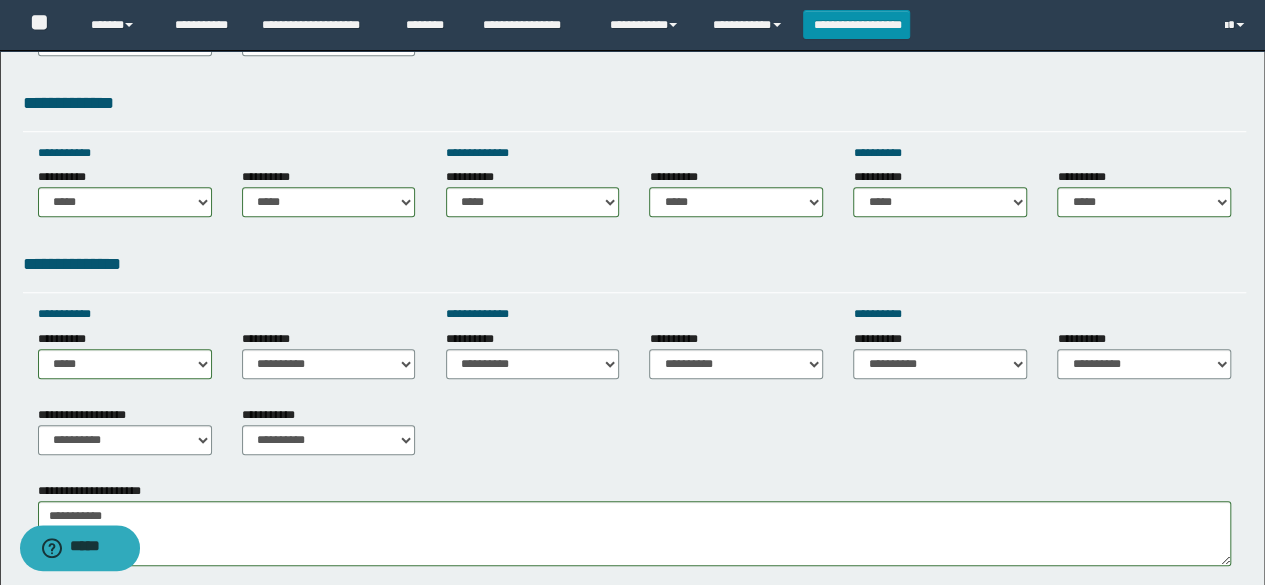 click on "**********" at bounding box center [270, 339] 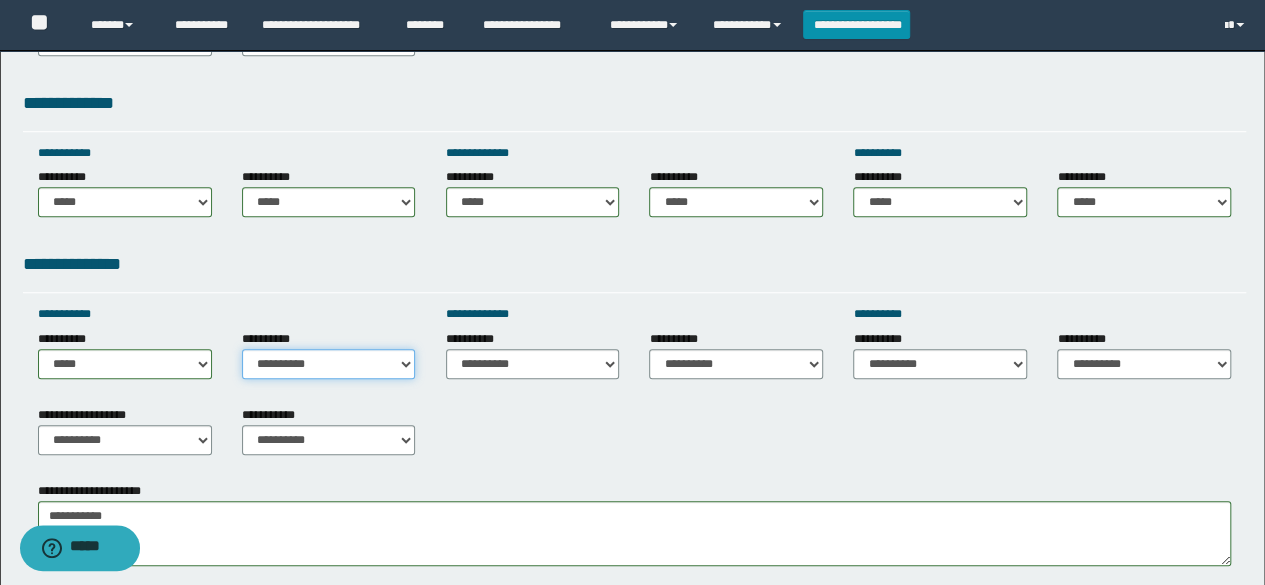 click on "**********" at bounding box center (329, 364) 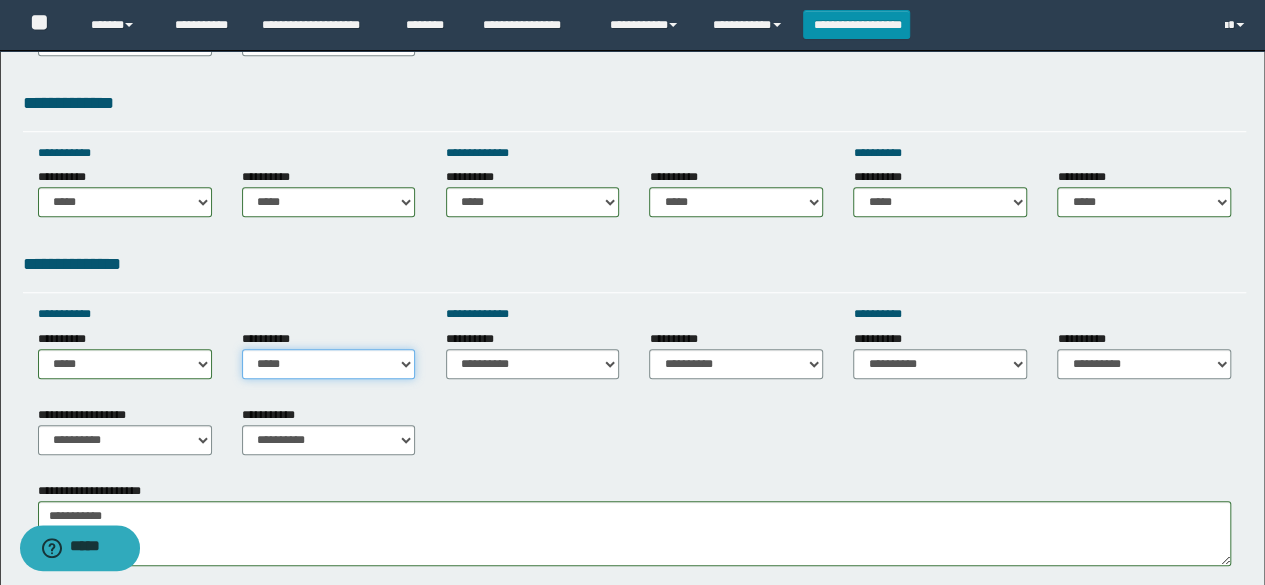 click on "**********" at bounding box center (329, 364) 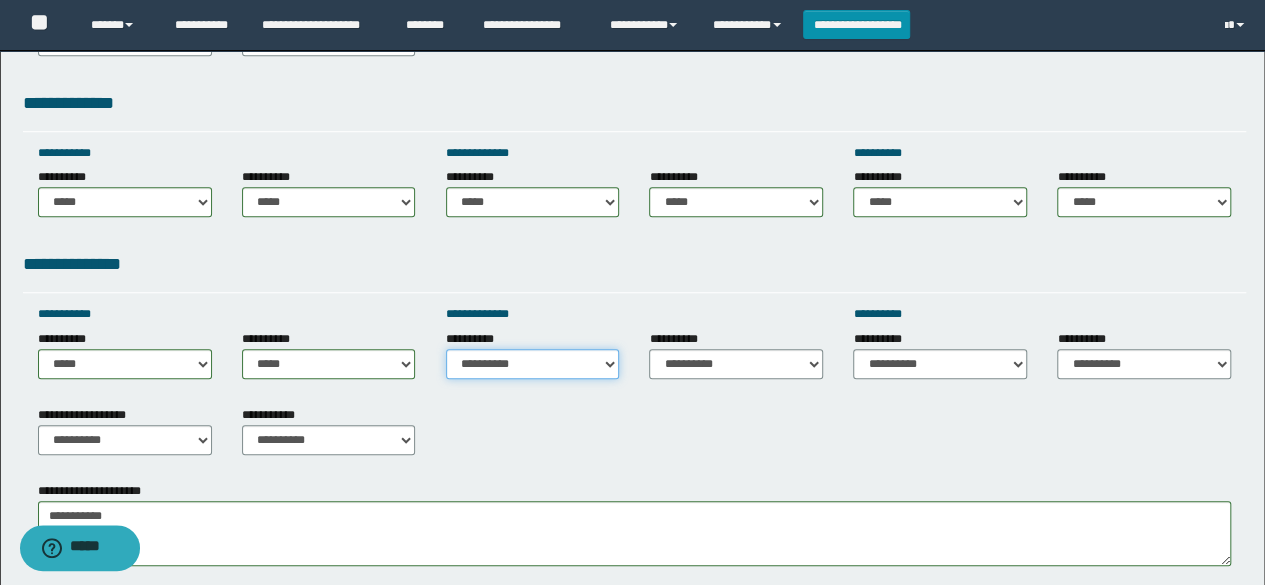 click on "**********" at bounding box center [533, 364] 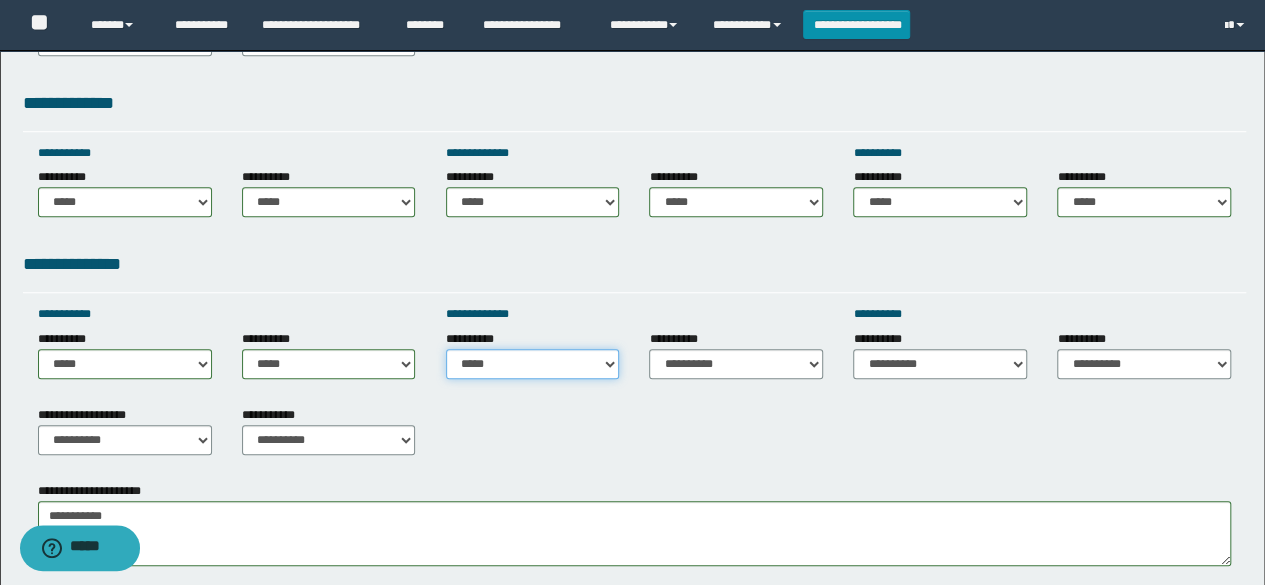 click on "**********" at bounding box center (533, 364) 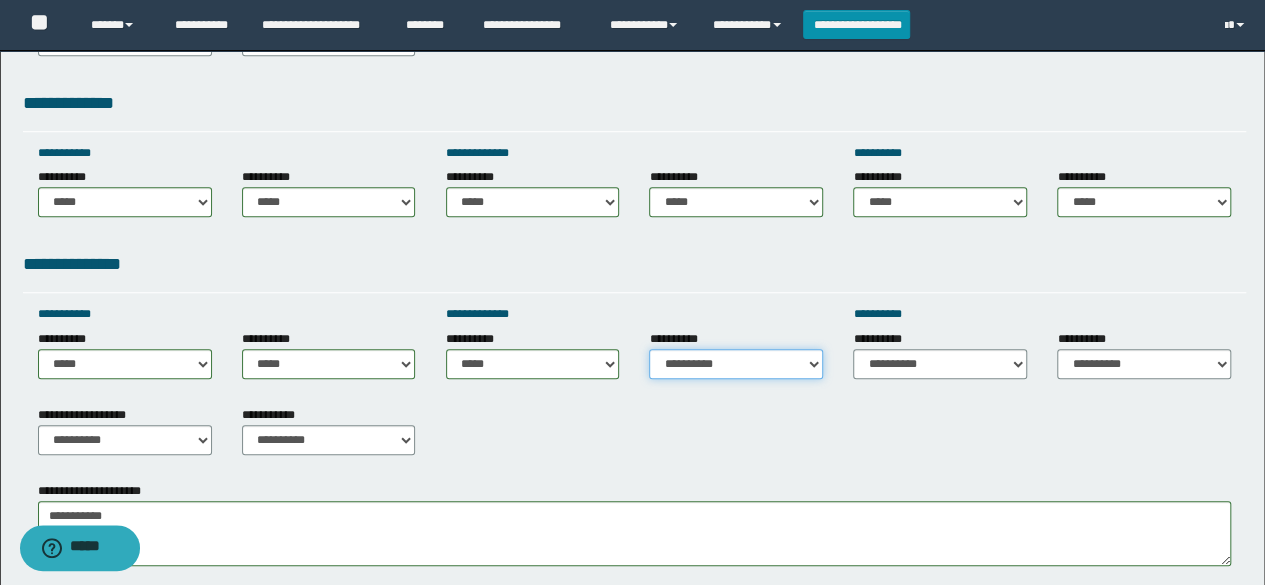 click on "**********" at bounding box center (736, 364) 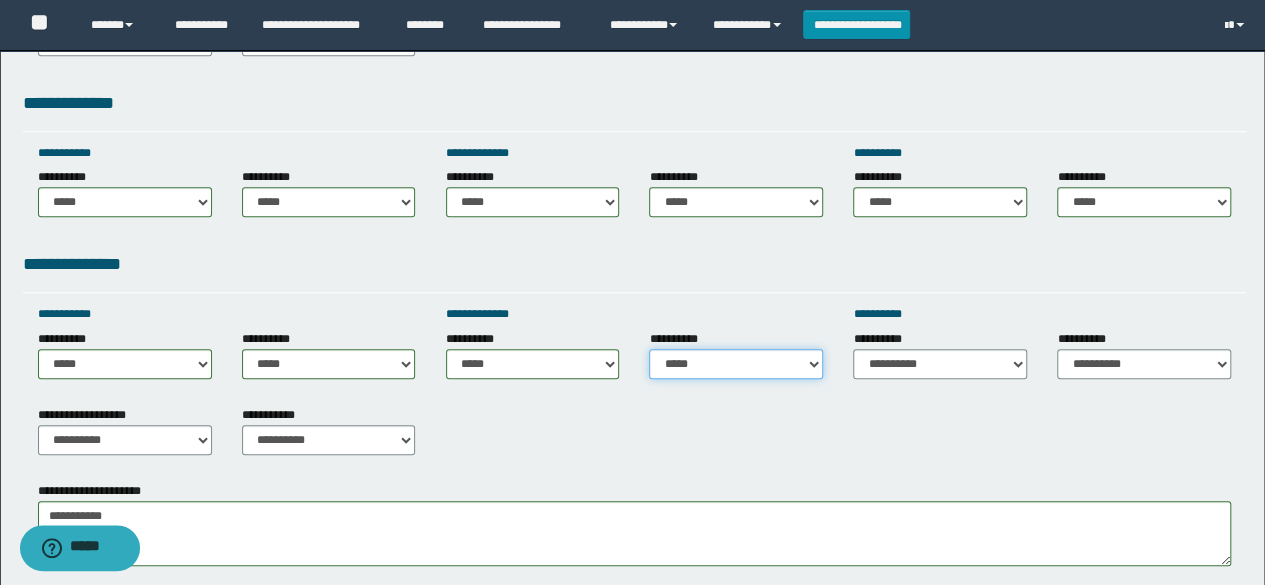 click on "**********" at bounding box center [736, 364] 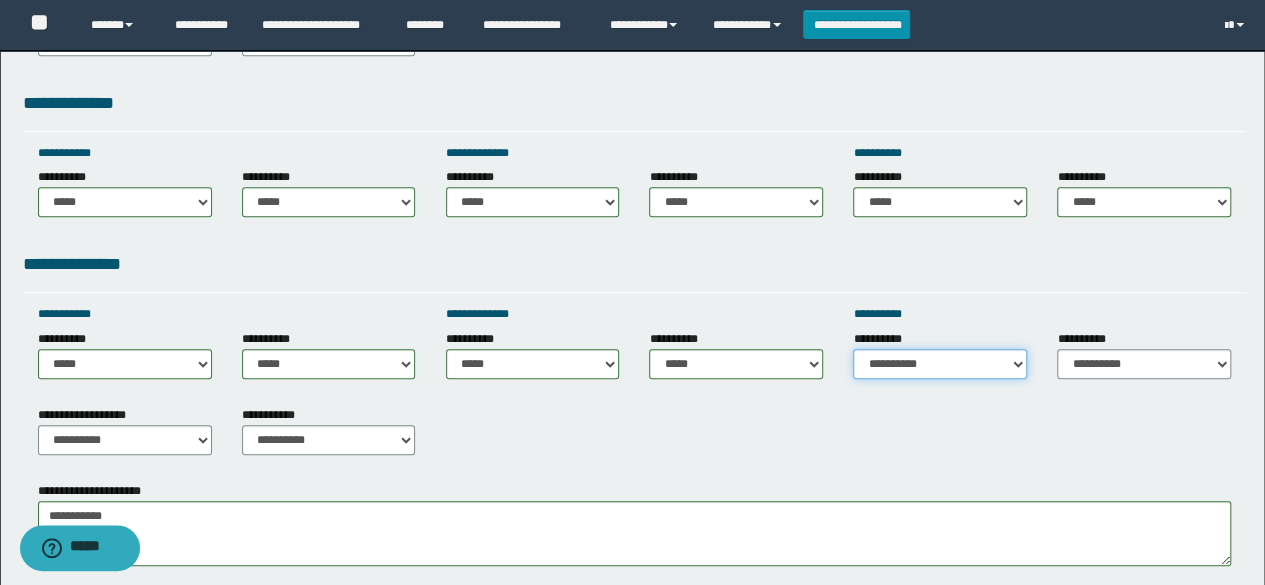 click on "**********" at bounding box center [940, 364] 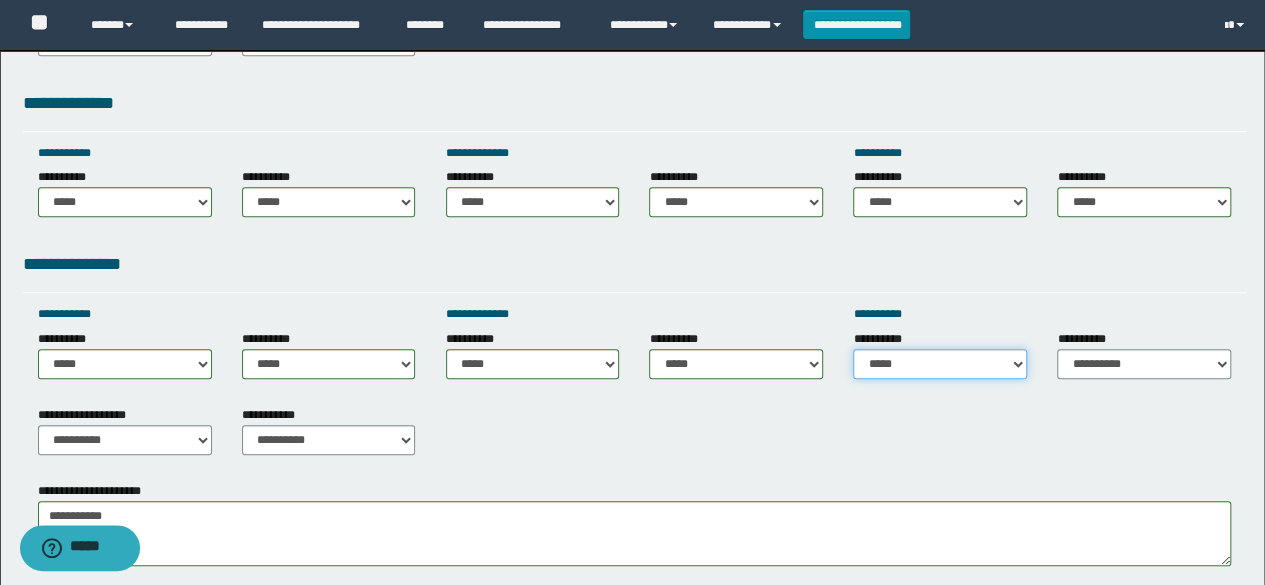 click on "**********" at bounding box center (940, 364) 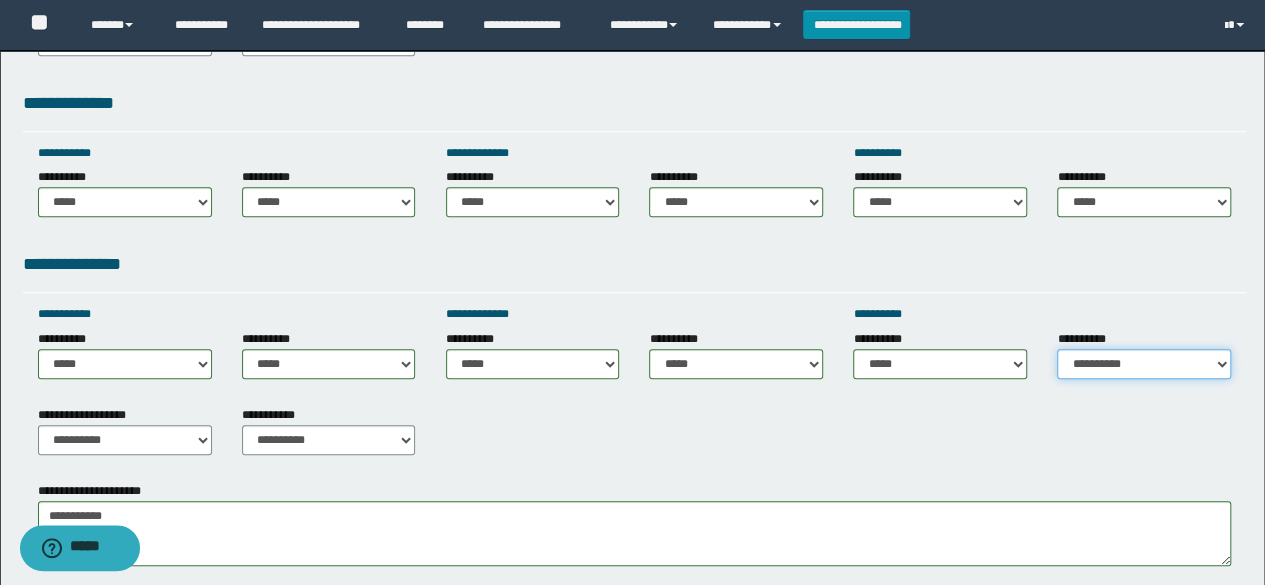 click on "**********" at bounding box center [1144, 364] 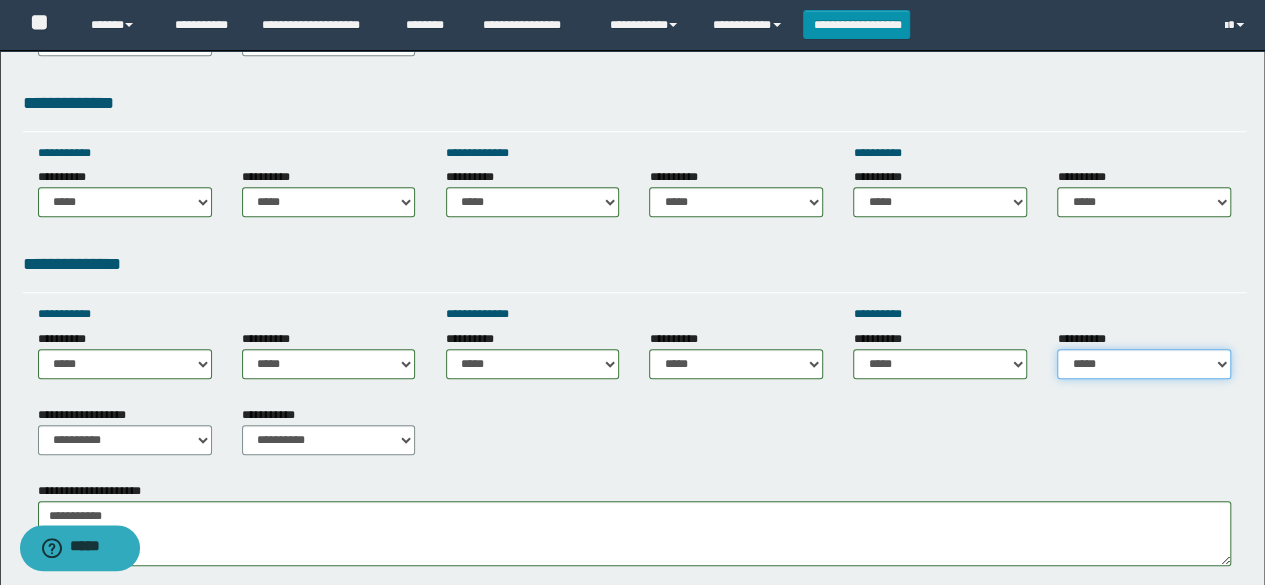 click on "**********" at bounding box center [1144, 364] 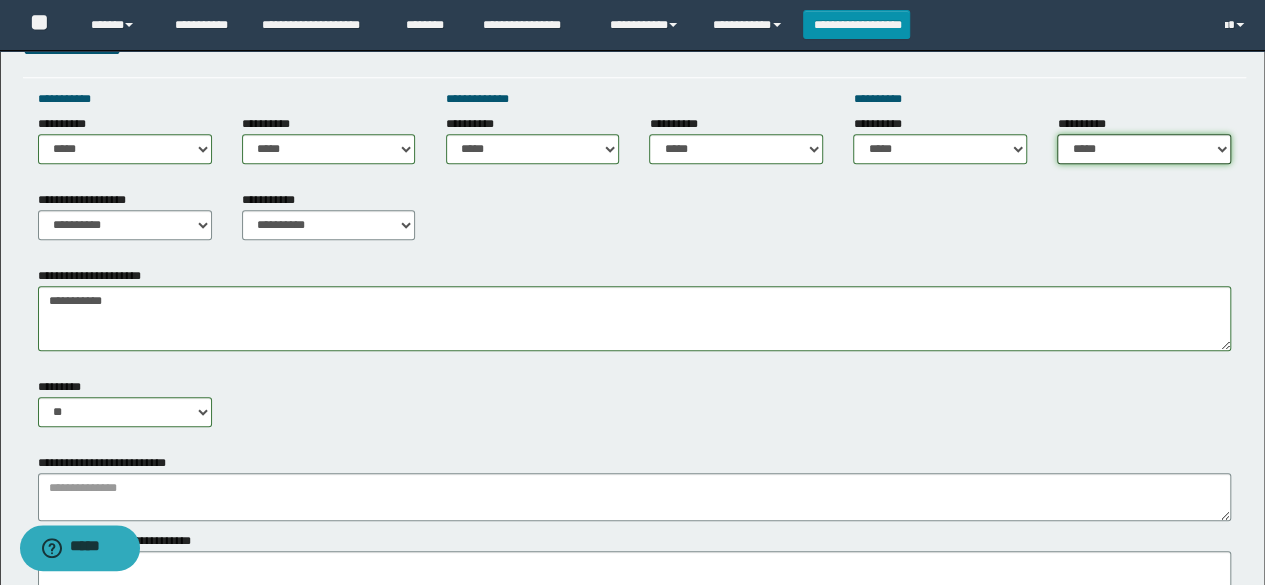 scroll, scrollTop: 815, scrollLeft: 0, axis: vertical 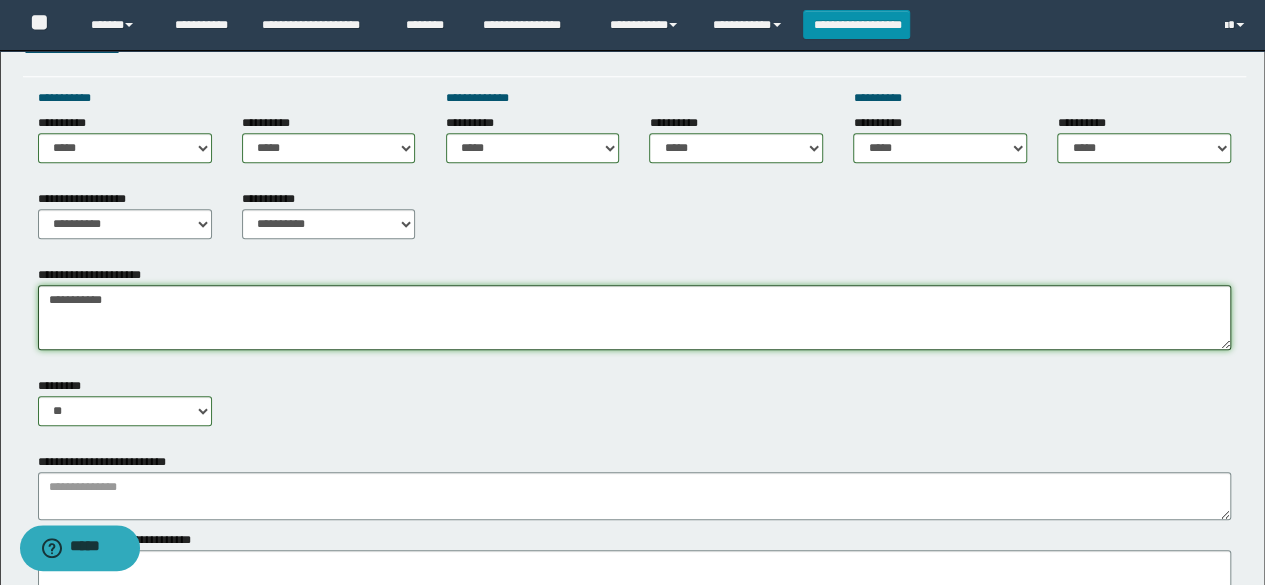 click on "**********" at bounding box center [635, 317] 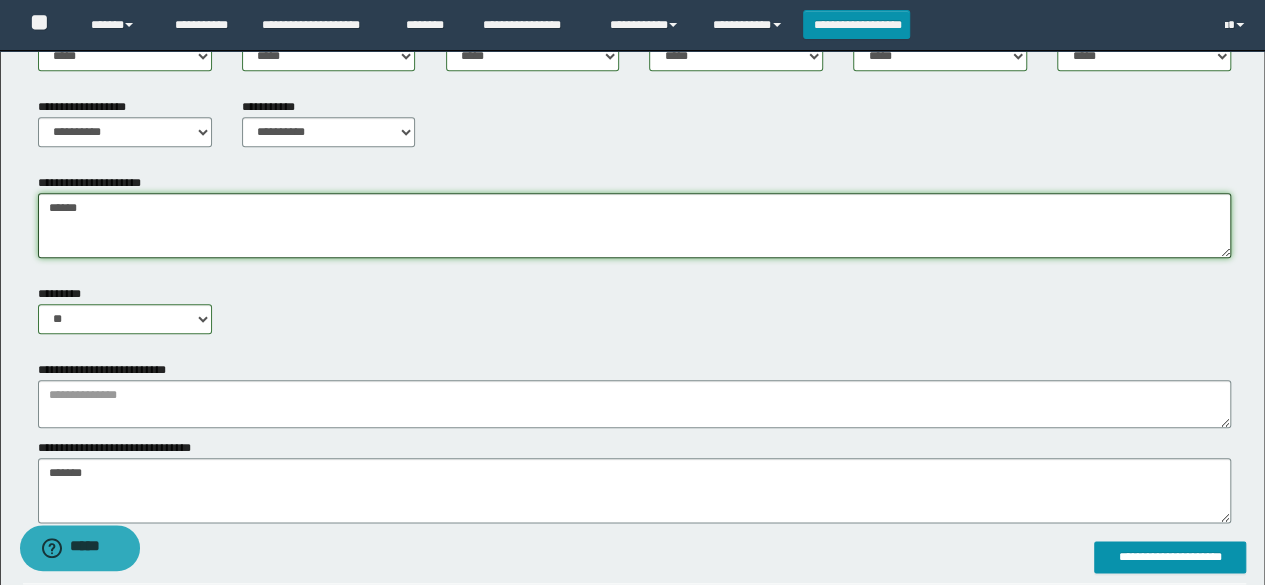 scroll, scrollTop: 936, scrollLeft: 0, axis: vertical 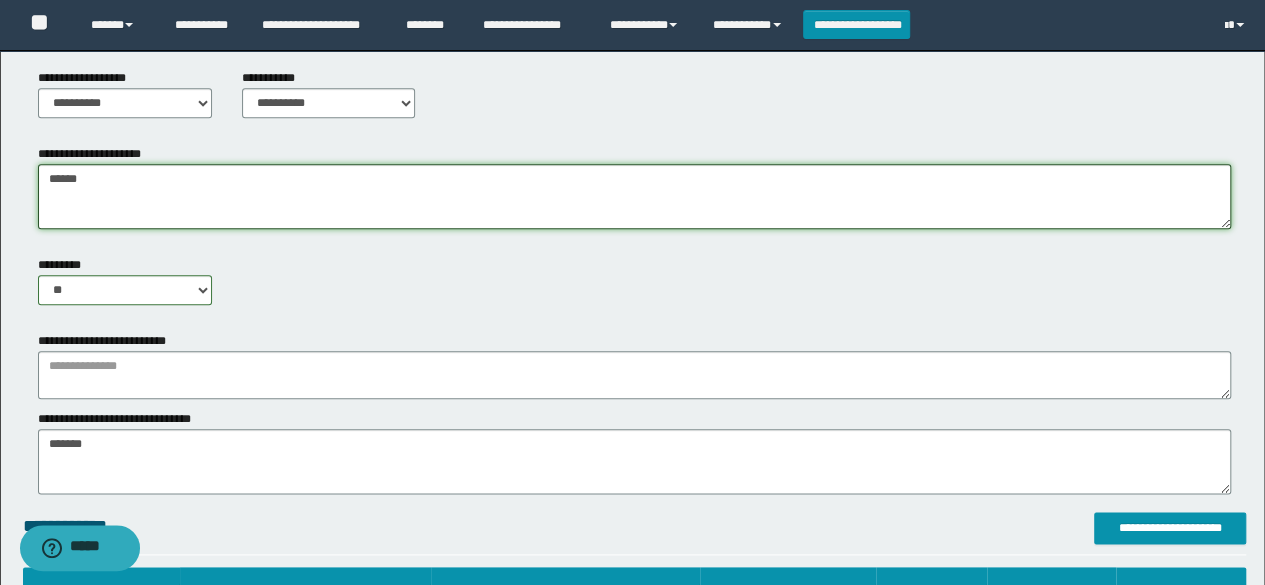 type on "******" 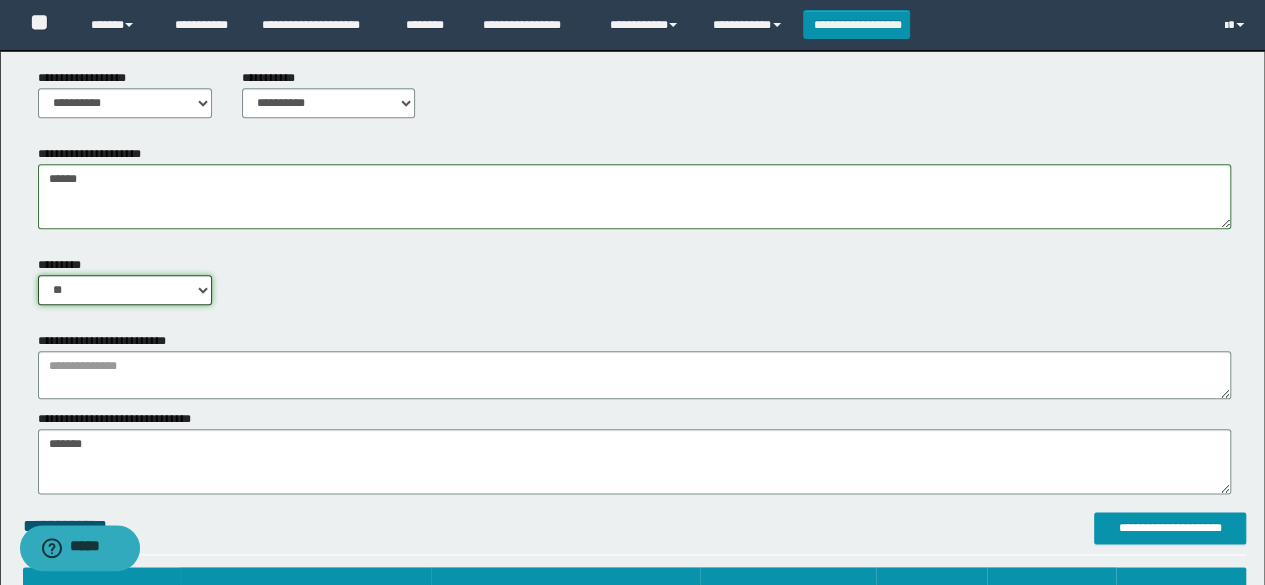 click on "**
**" at bounding box center [125, 290] 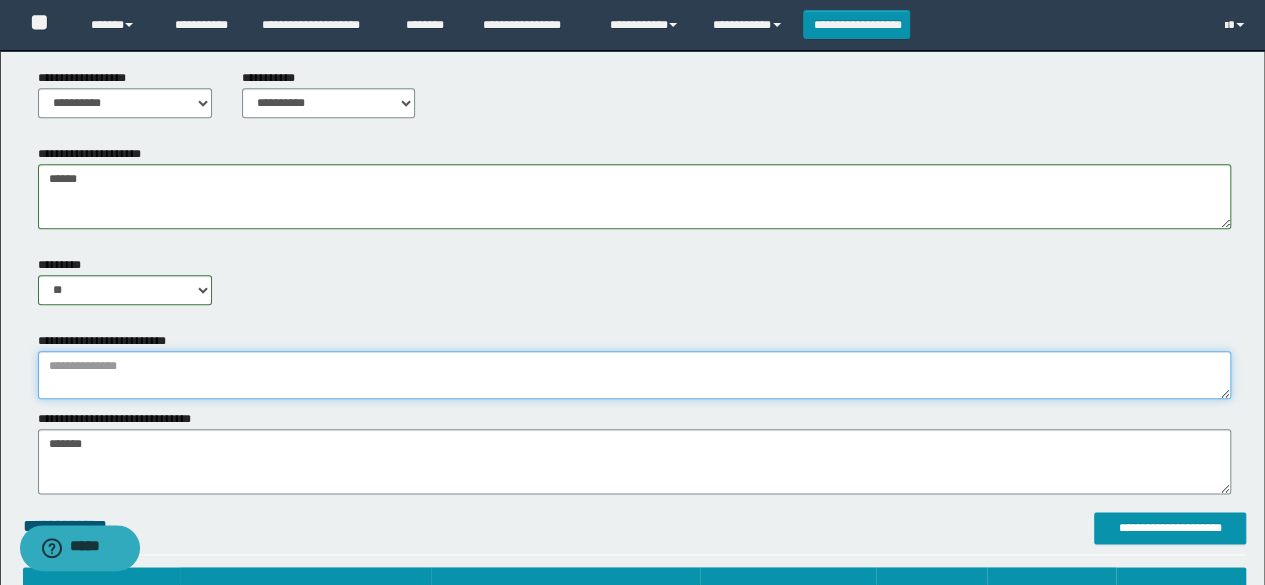 click at bounding box center (635, 375) 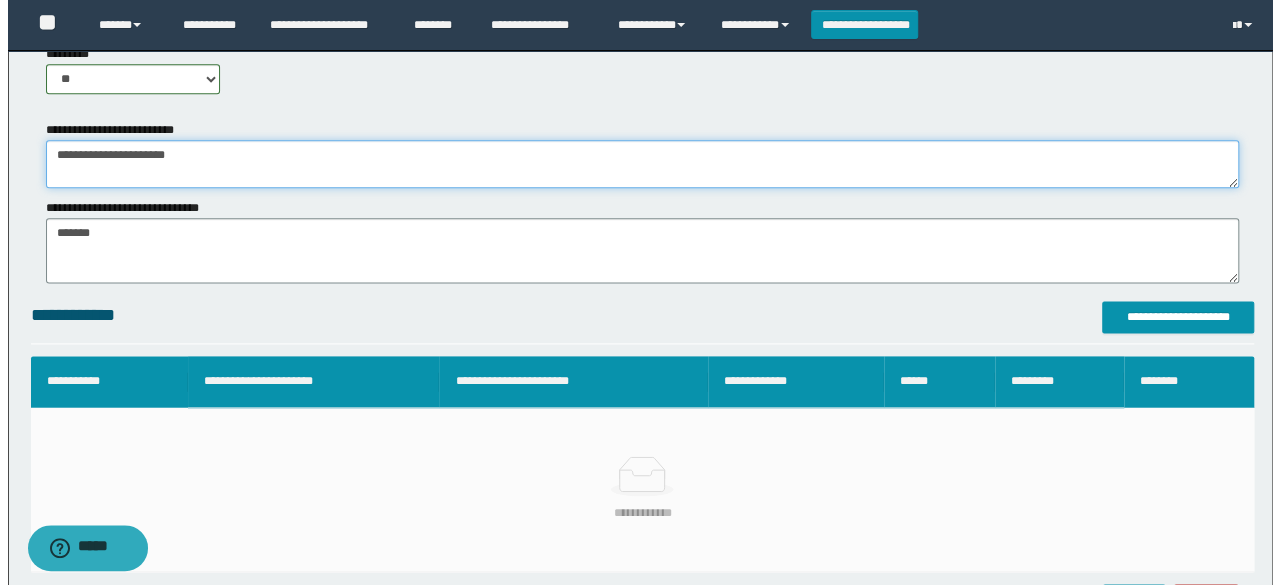 scroll, scrollTop: 1146, scrollLeft: 0, axis: vertical 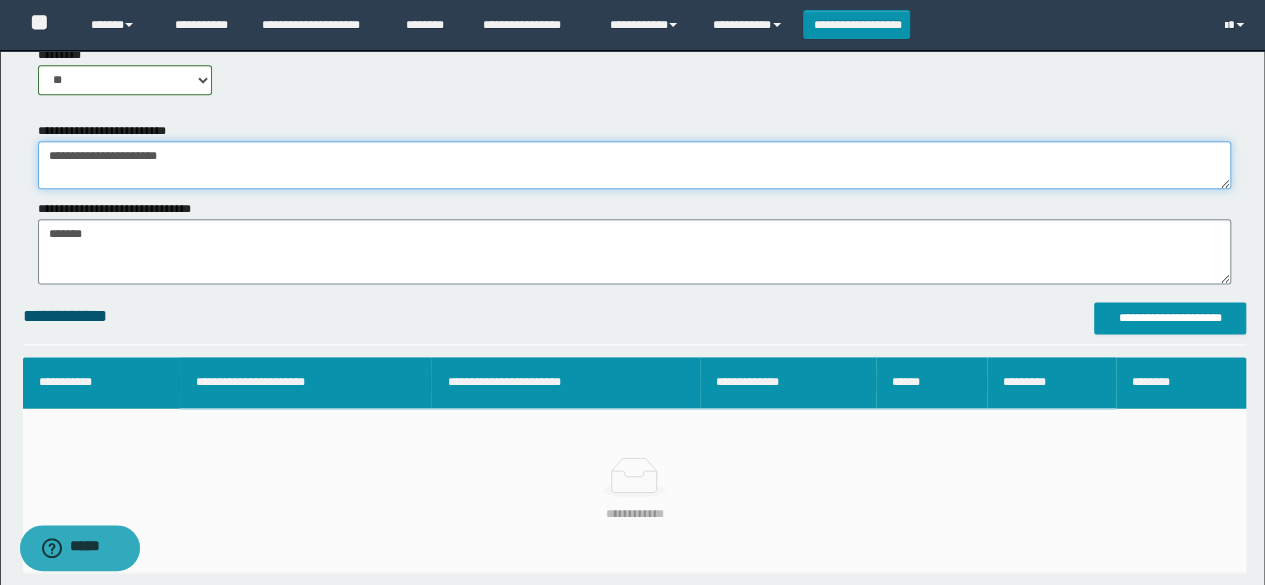 type on "**********" 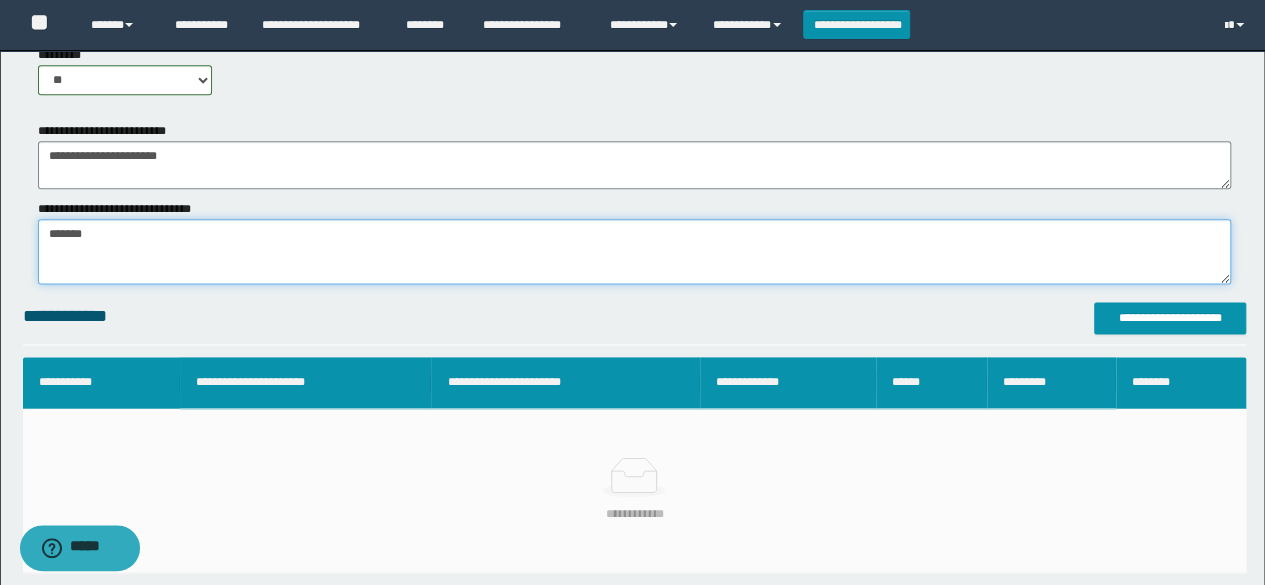 click on "*******" at bounding box center [635, 251] 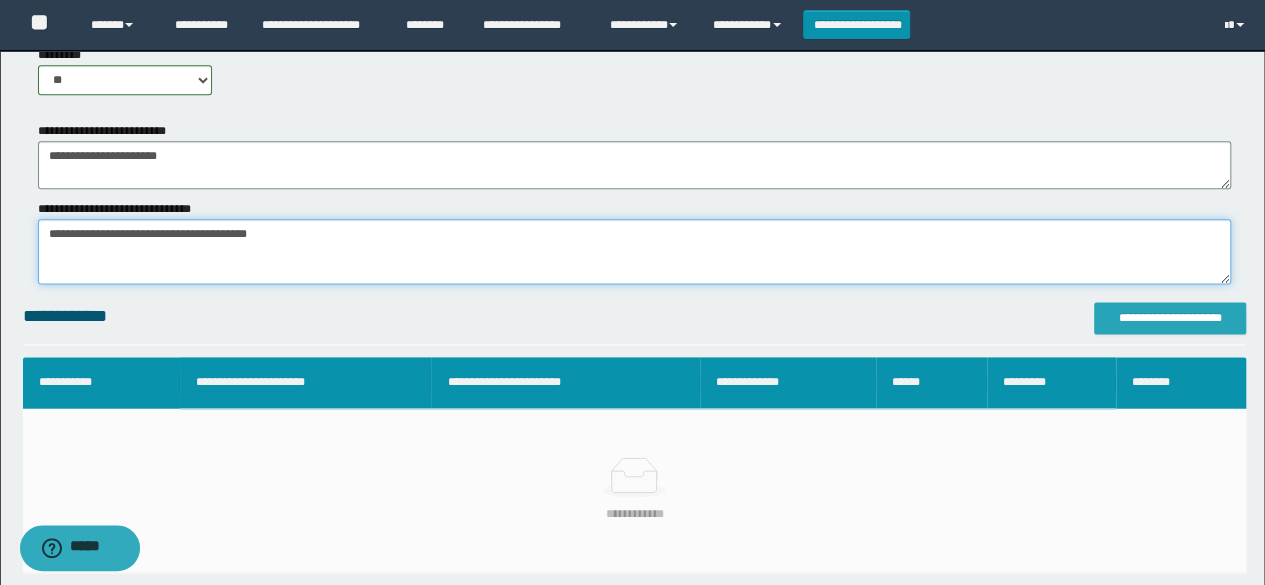 type on "**********" 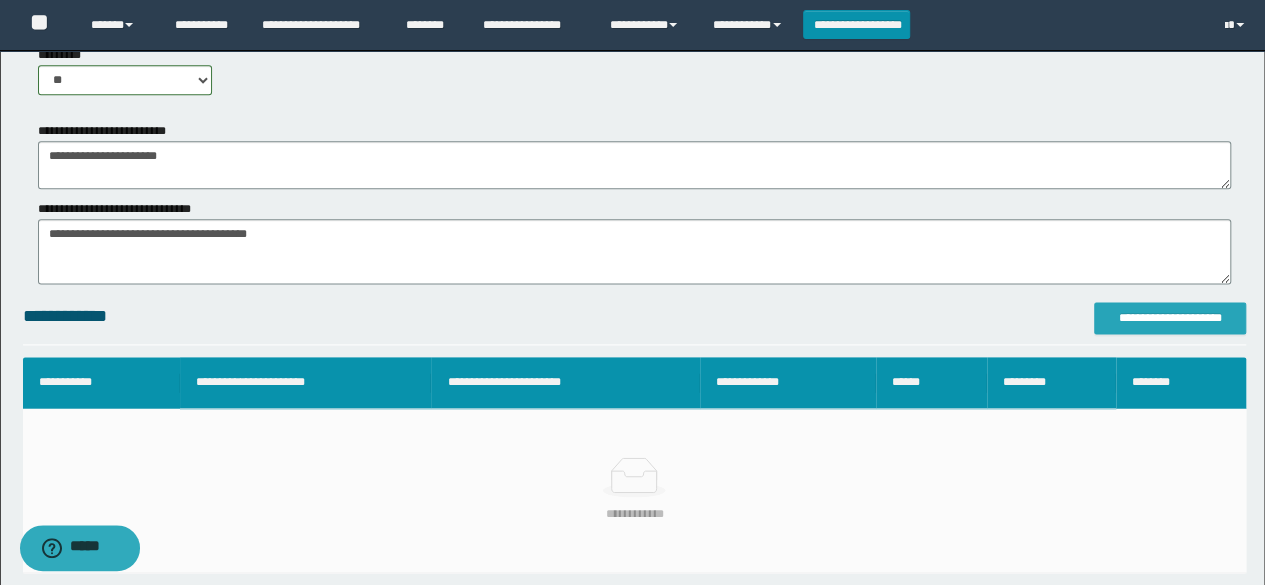click on "**********" at bounding box center [1170, 318] 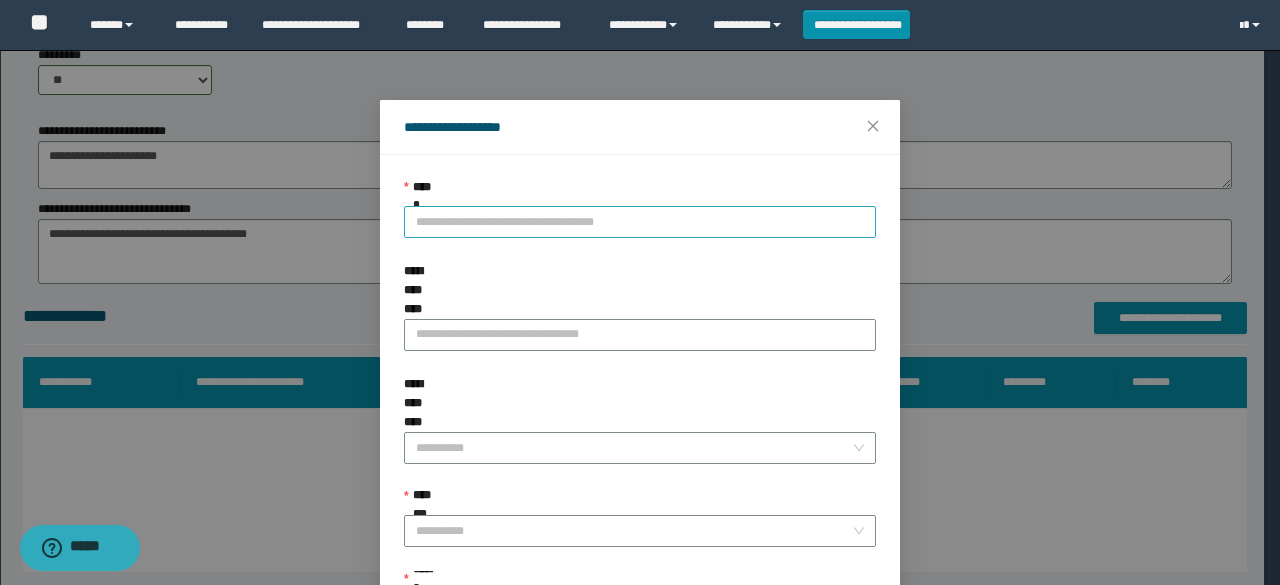 click on "**********" at bounding box center [640, 222] 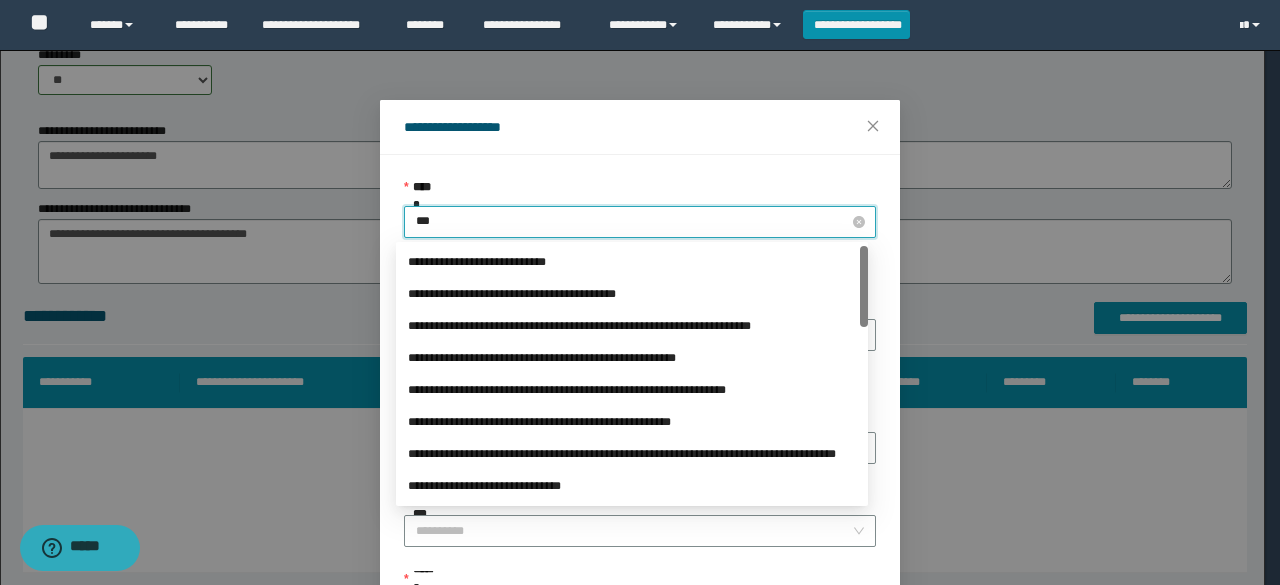 type on "****" 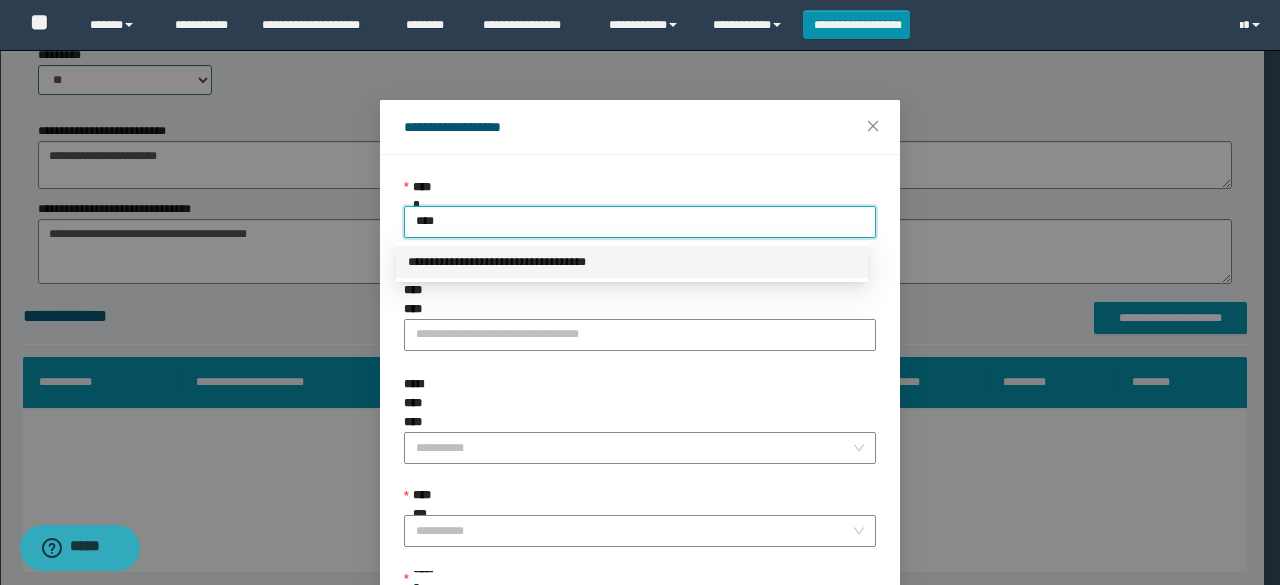 click on "**********" at bounding box center [632, 262] 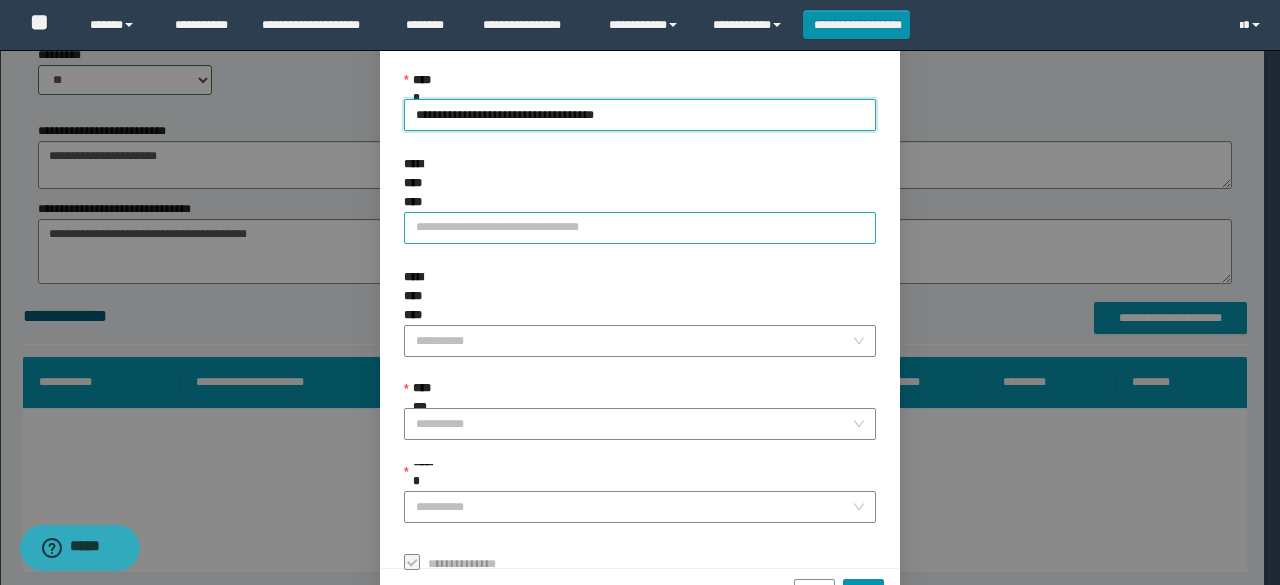 scroll, scrollTop: 106, scrollLeft: 0, axis: vertical 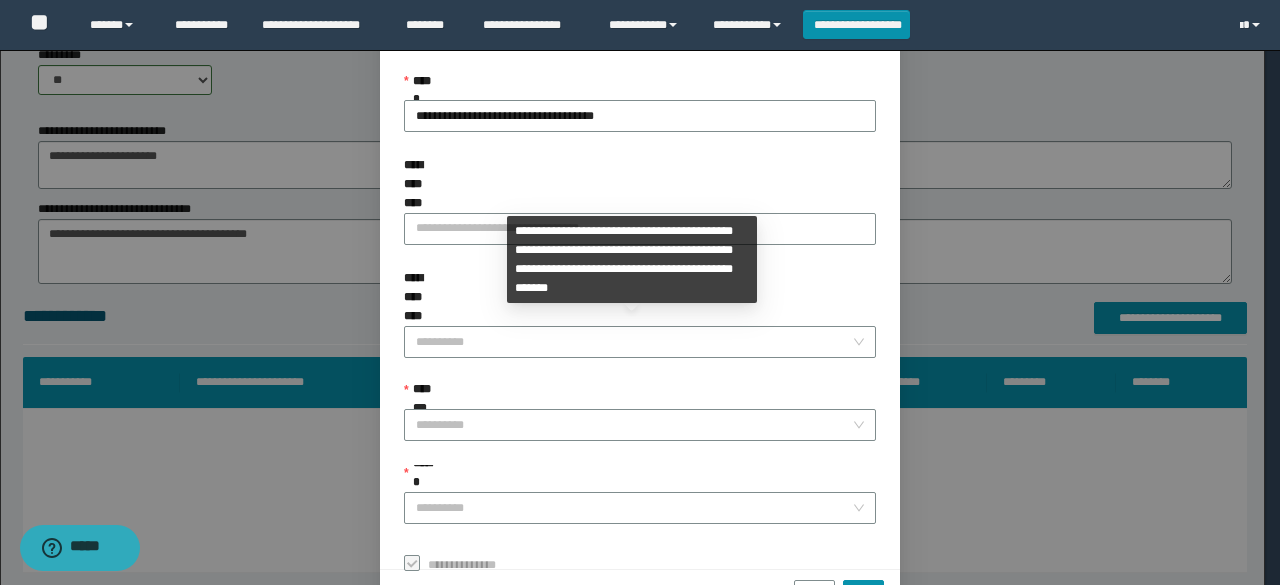 click on "**********" at bounding box center (640, 395) 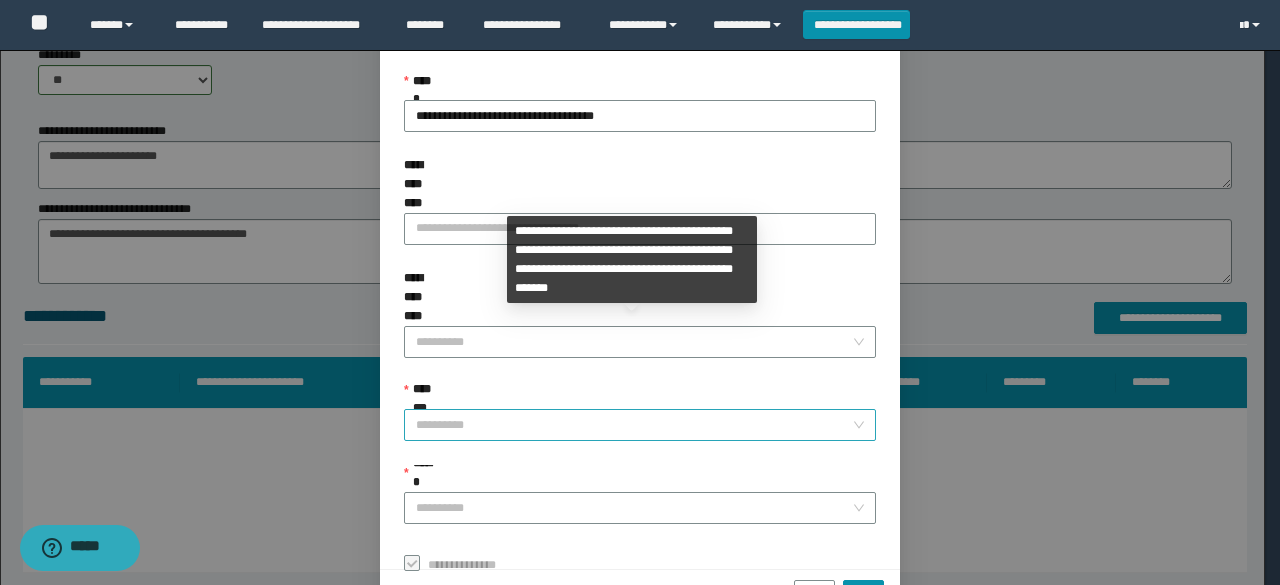 click on "**********" at bounding box center (634, 425) 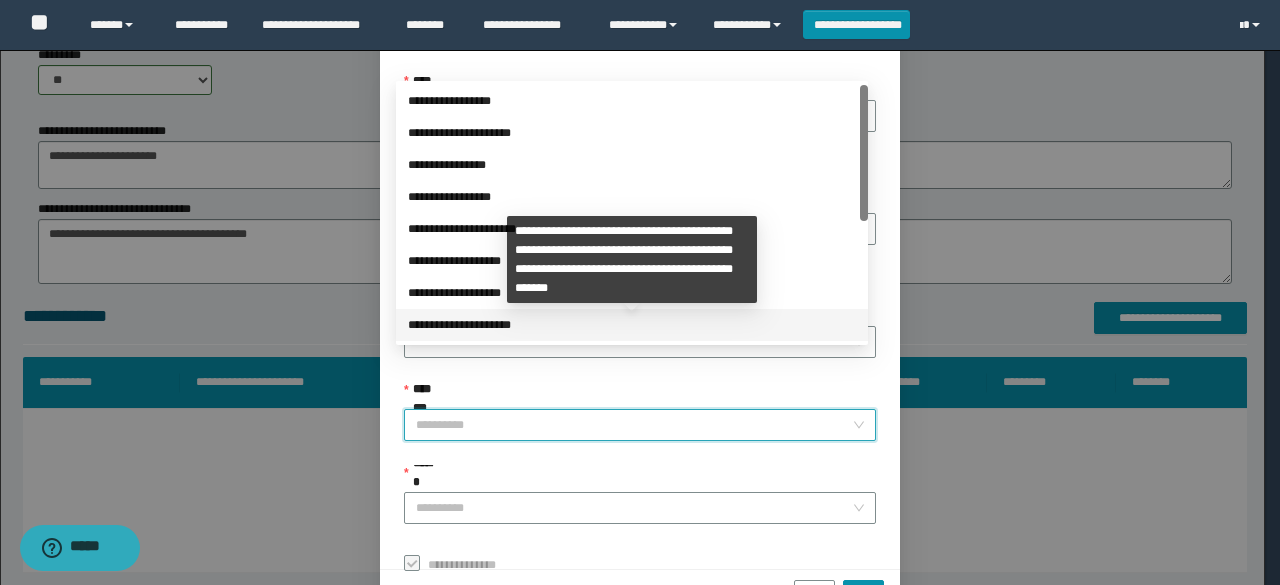 drag, startPoint x: 467, startPoint y: 235, endPoint x: 512, endPoint y: 357, distance: 130.0346 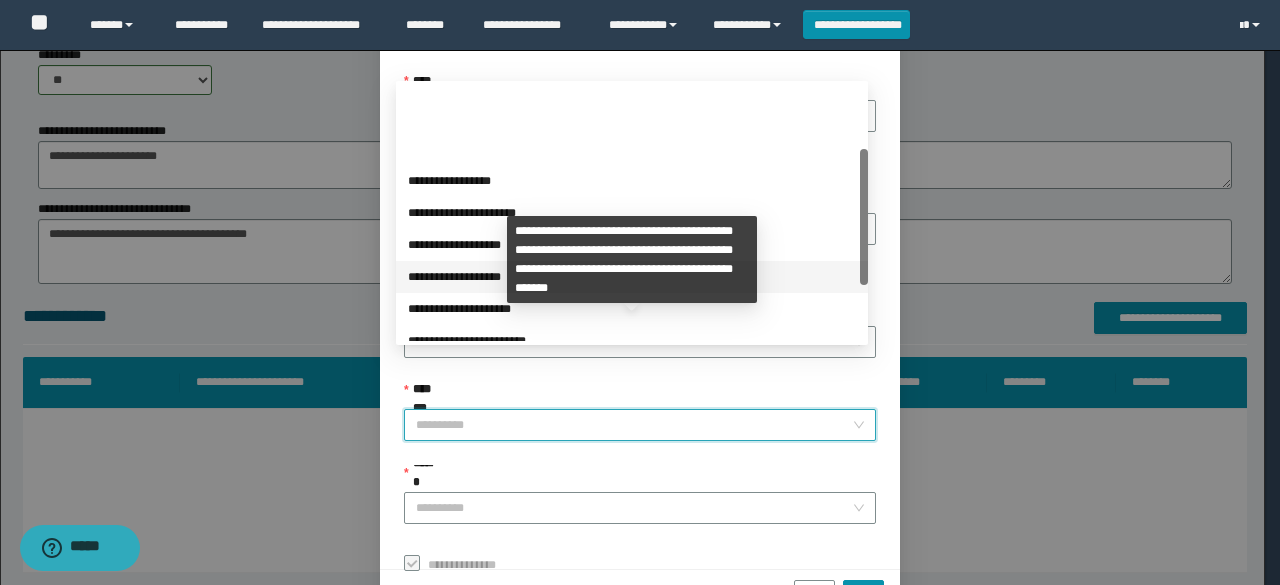 scroll, scrollTop: 224, scrollLeft: 0, axis: vertical 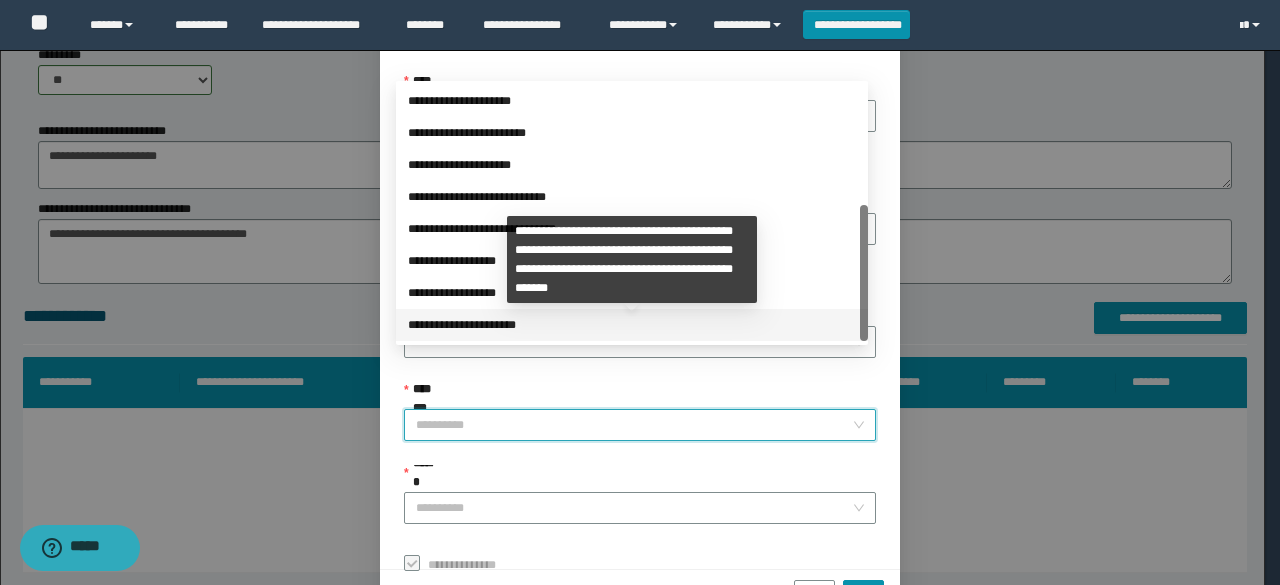 click on "**********" at bounding box center (632, 325) 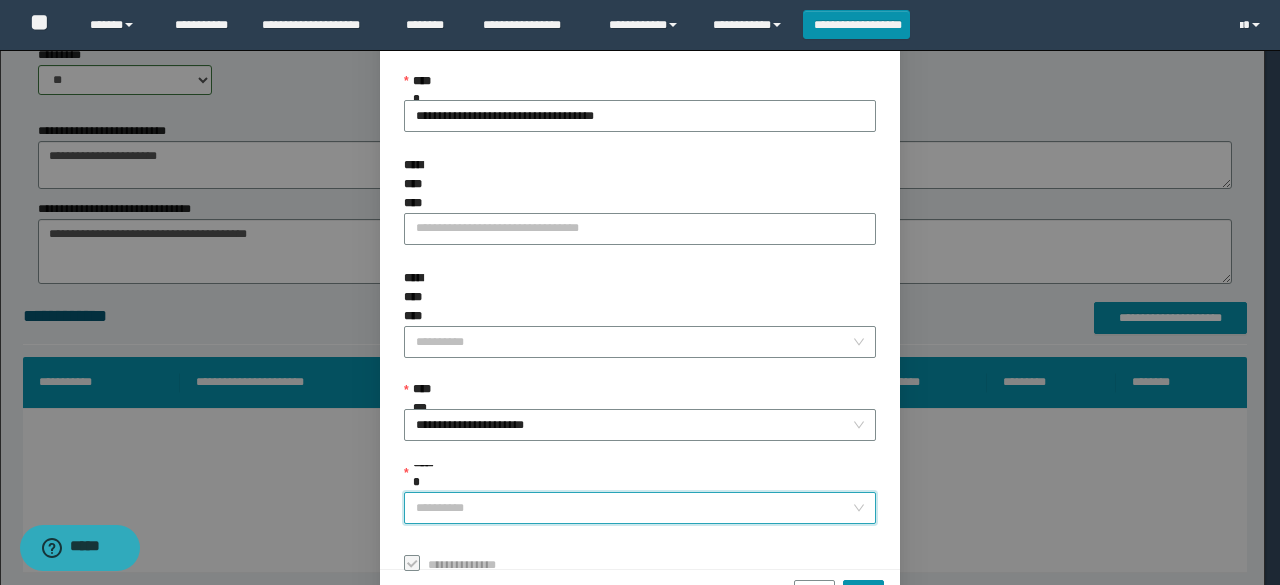 click on "******" at bounding box center (634, 508) 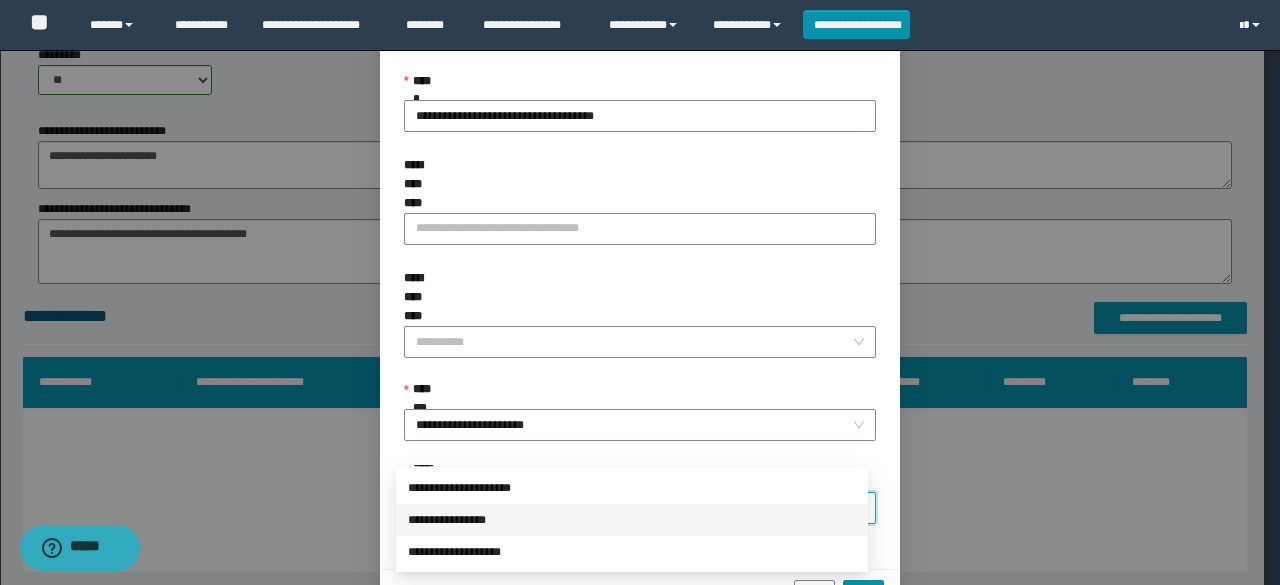 click on "**********" at bounding box center [632, 520] 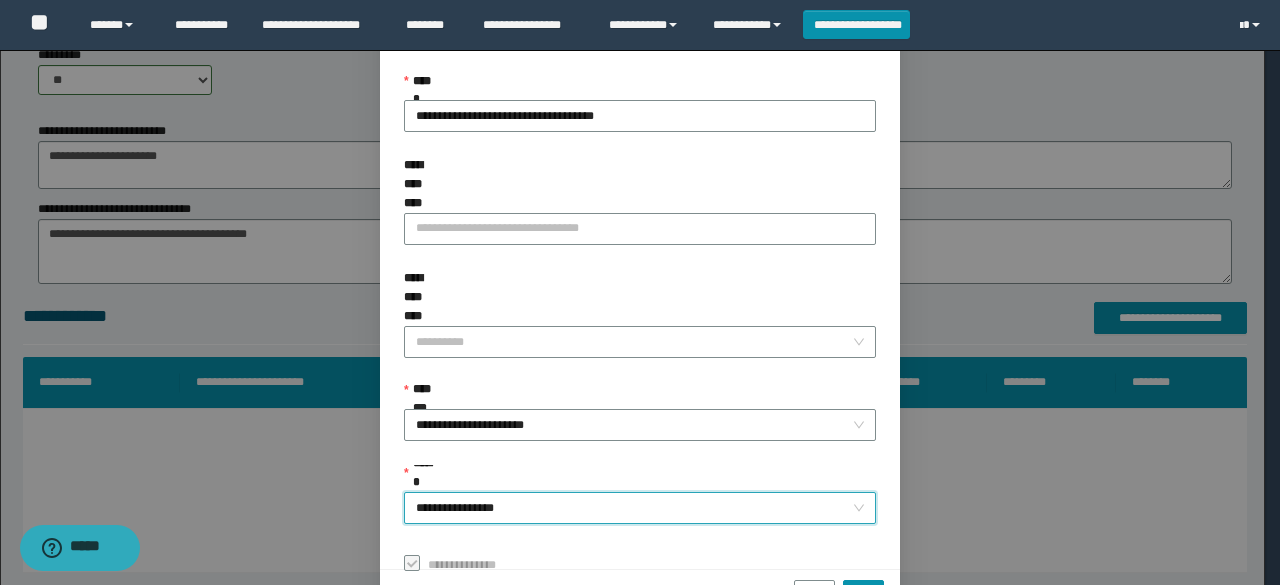 scroll, scrollTop: 166, scrollLeft: 0, axis: vertical 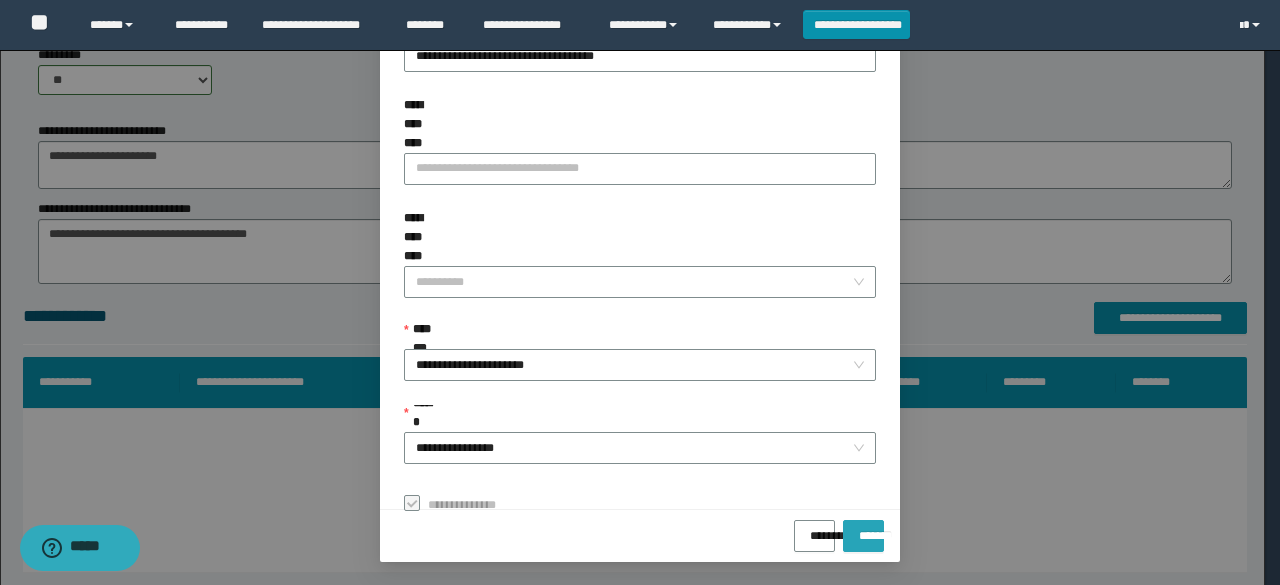 click on "*******" at bounding box center (863, 536) 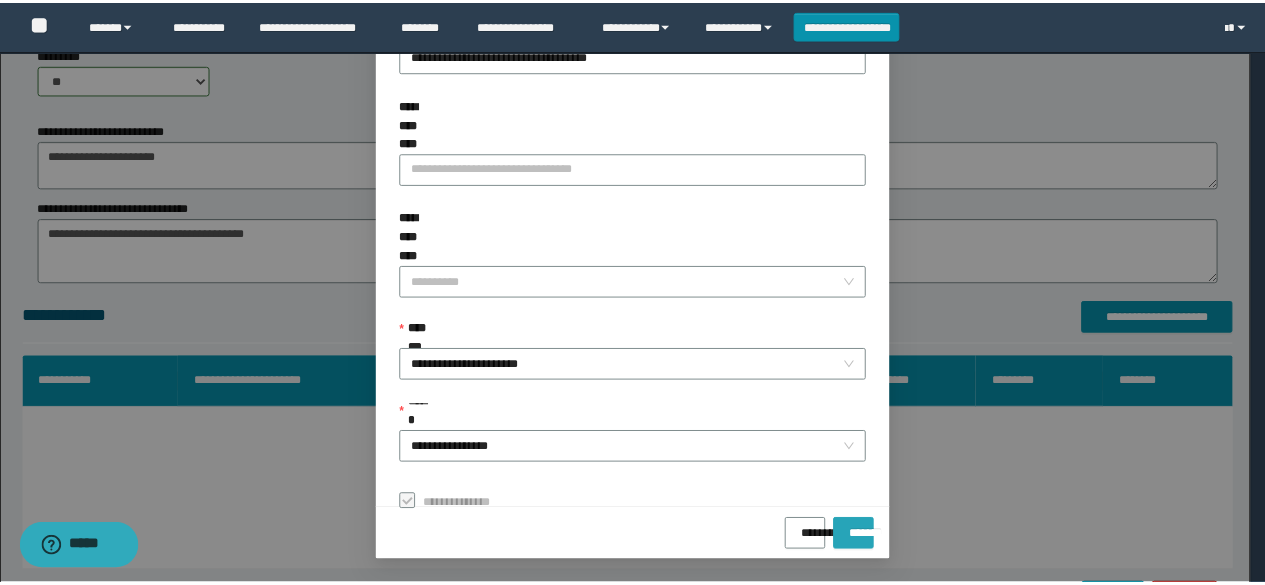 scroll, scrollTop: 118, scrollLeft: 0, axis: vertical 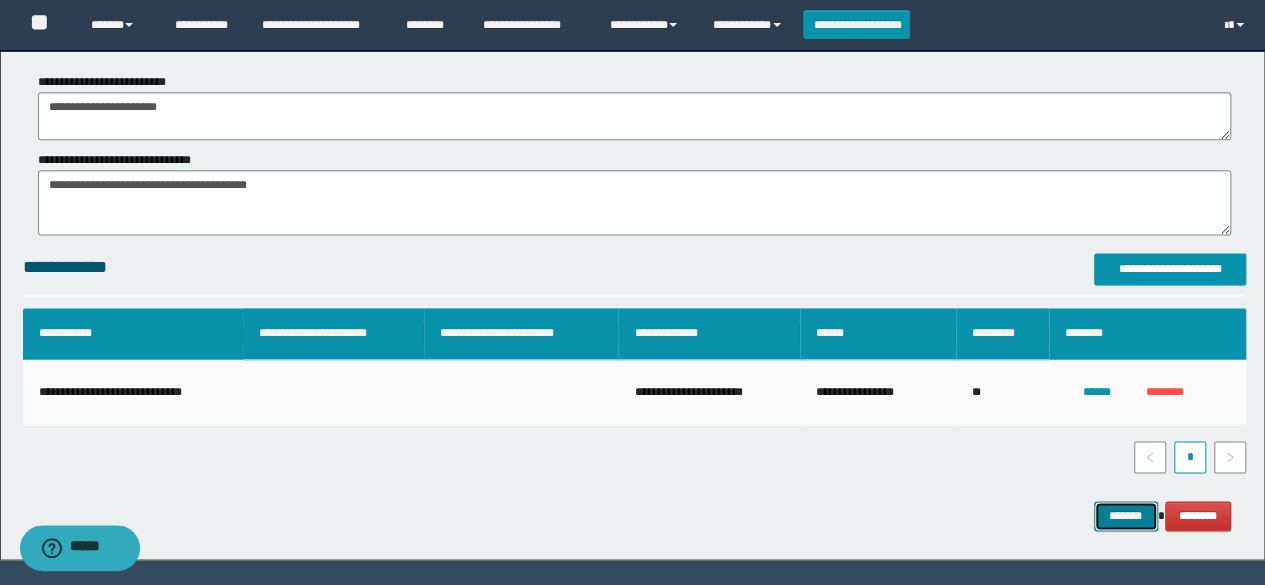 click on "*******" at bounding box center [1126, 515] 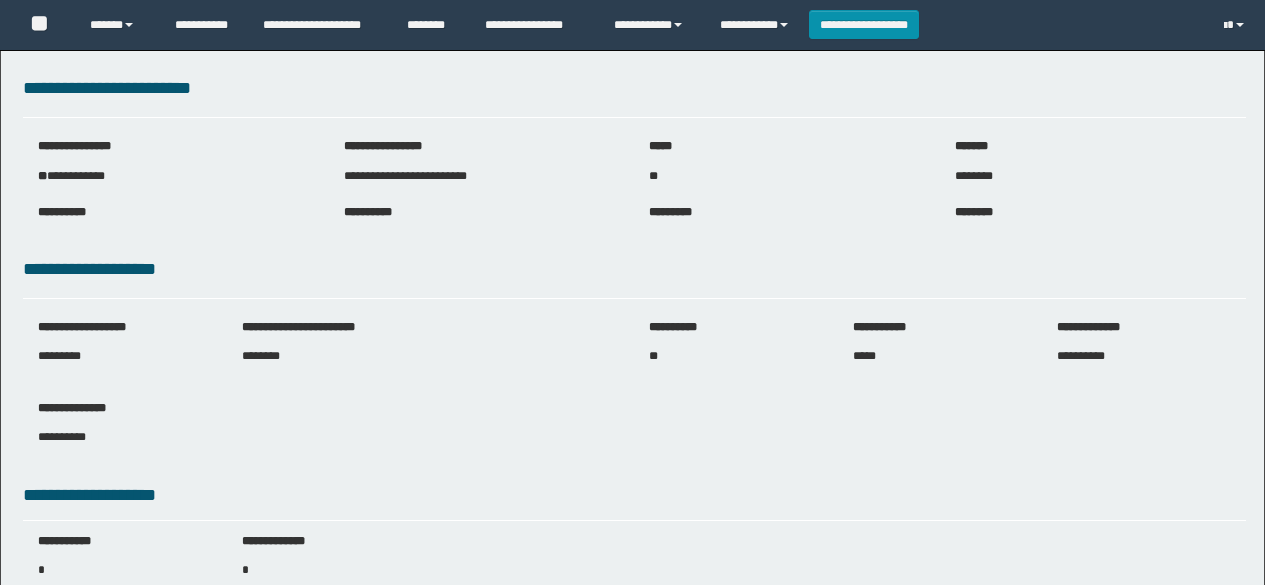 scroll, scrollTop: 0, scrollLeft: 0, axis: both 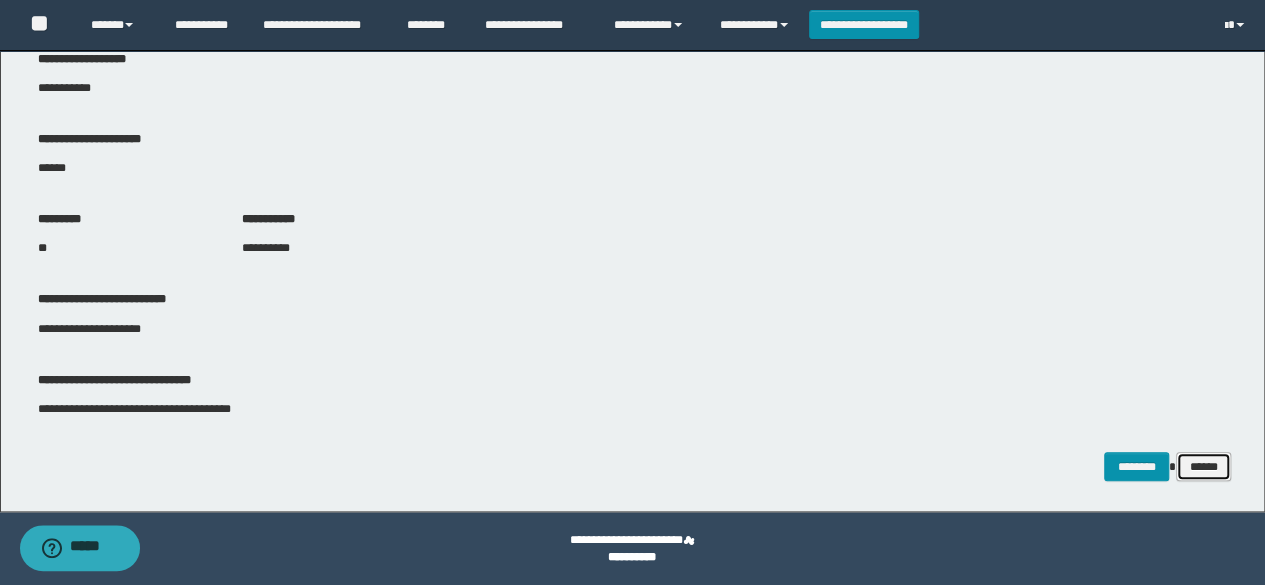 click on "******" at bounding box center [1203, 466] 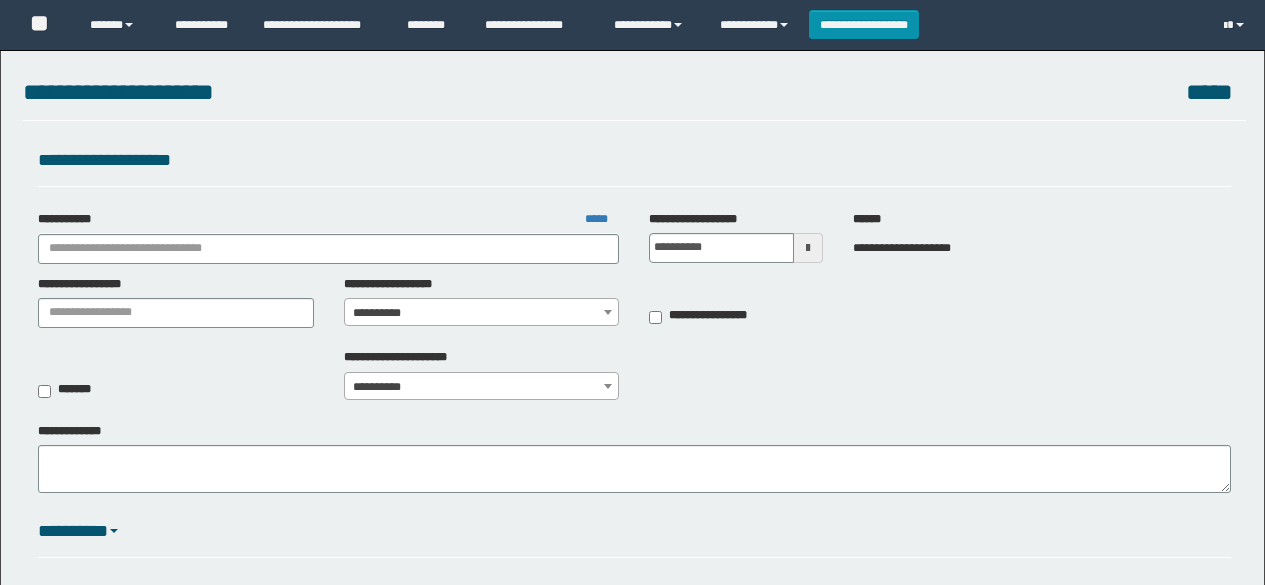 scroll, scrollTop: 0, scrollLeft: 0, axis: both 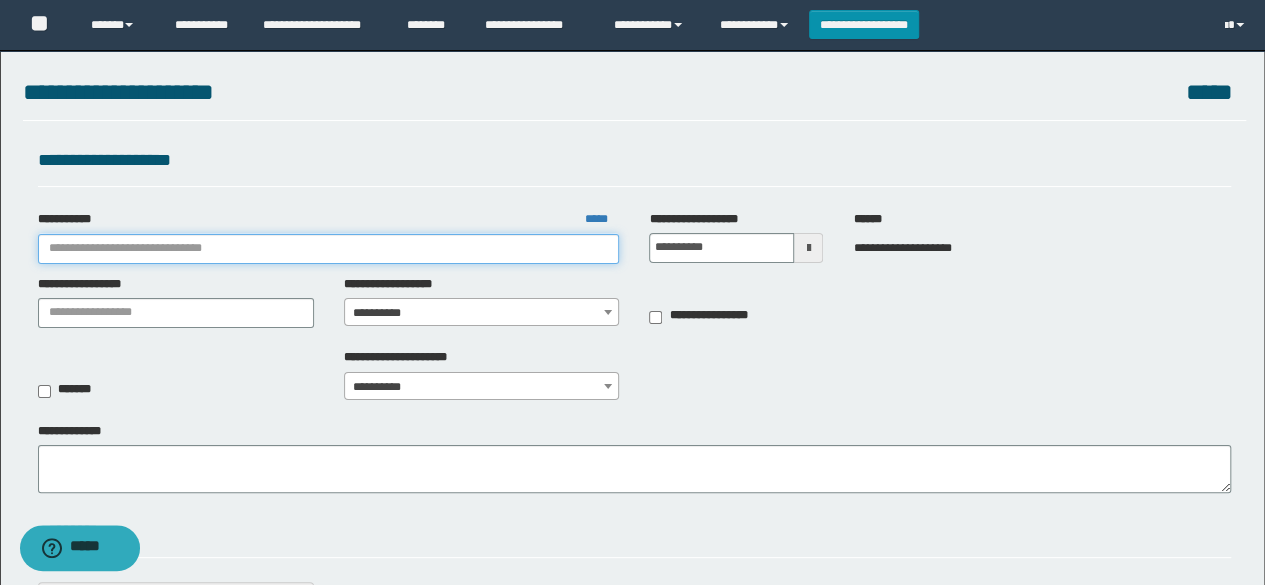 click on "**********" at bounding box center [329, 249] 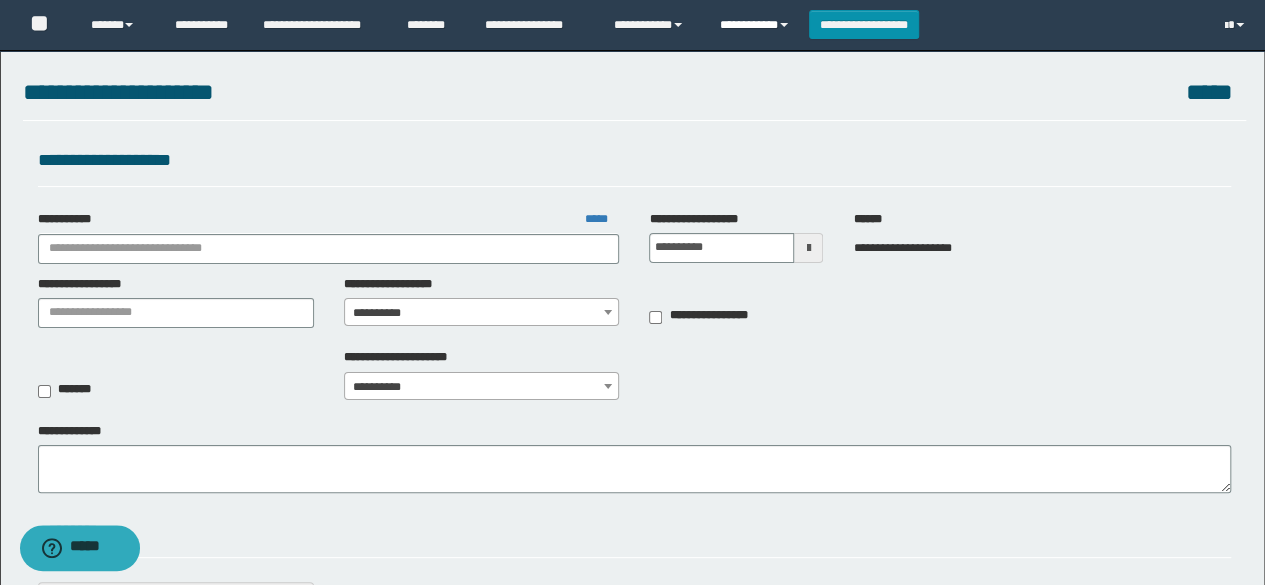 click on "**********" at bounding box center (757, 25) 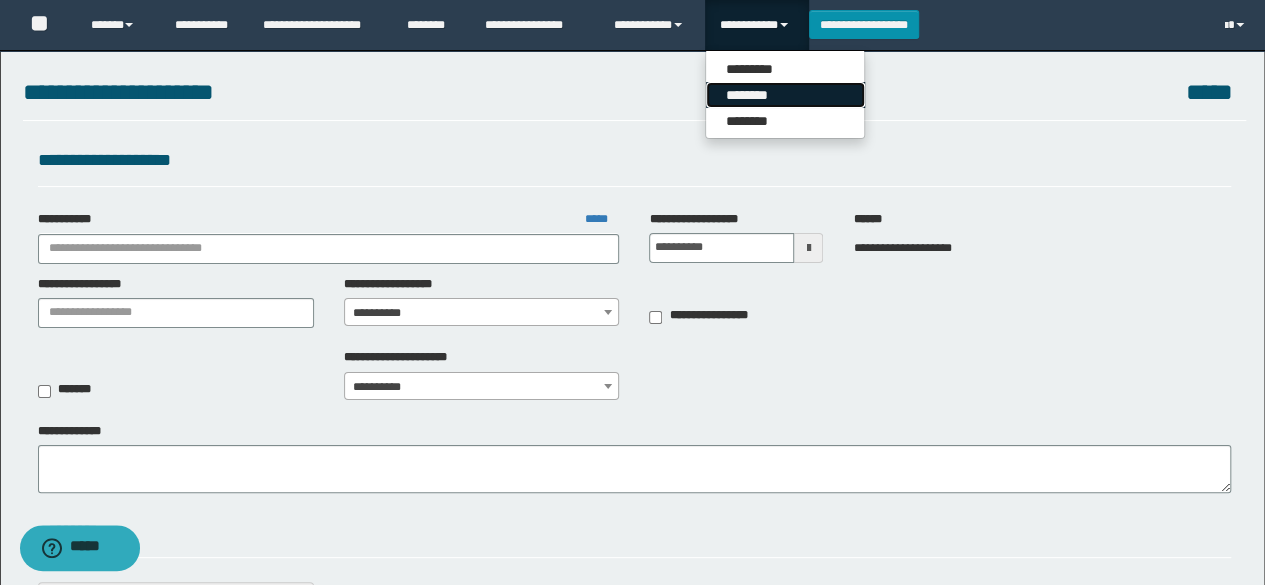 click on "********" at bounding box center [785, 95] 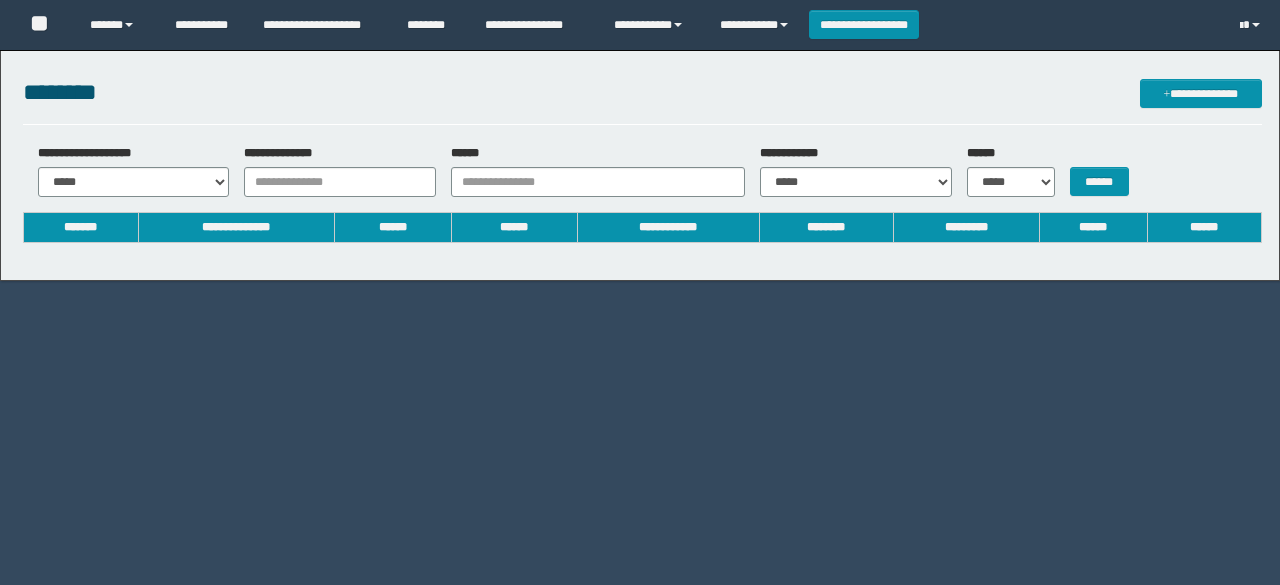 scroll, scrollTop: 0, scrollLeft: 0, axis: both 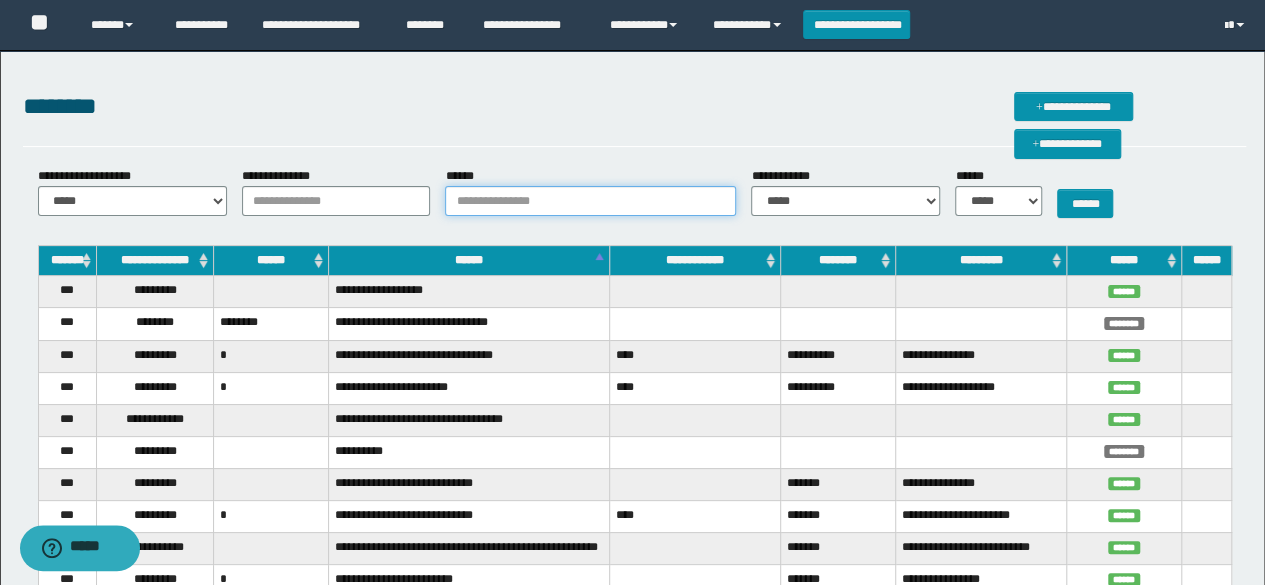 click on "******" at bounding box center [590, 201] 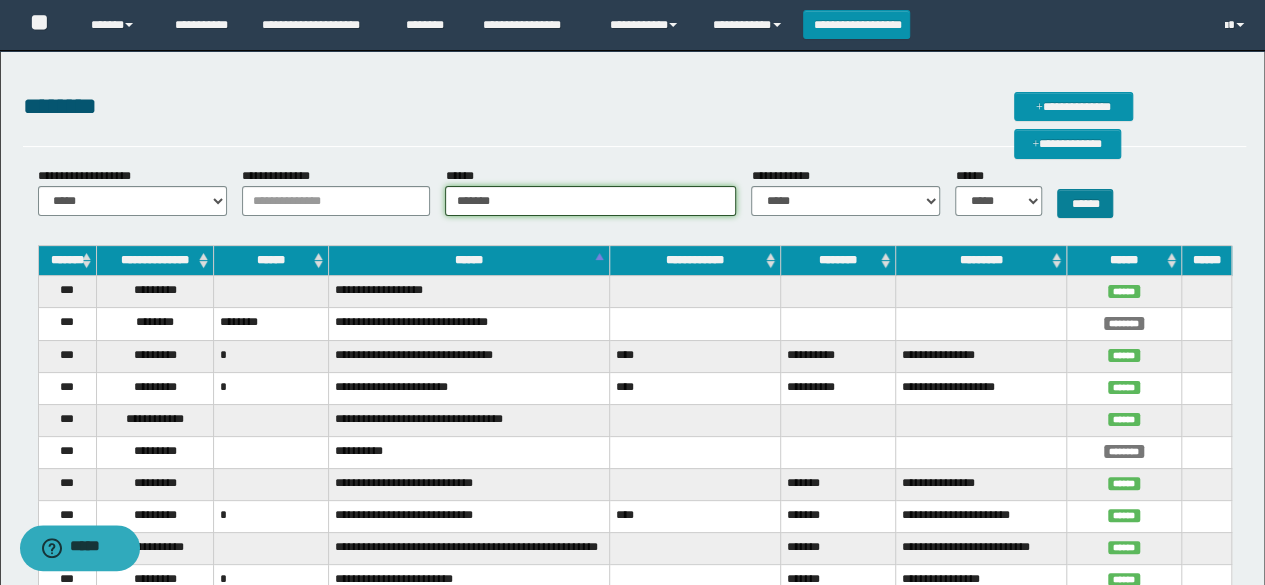 type on "*******" 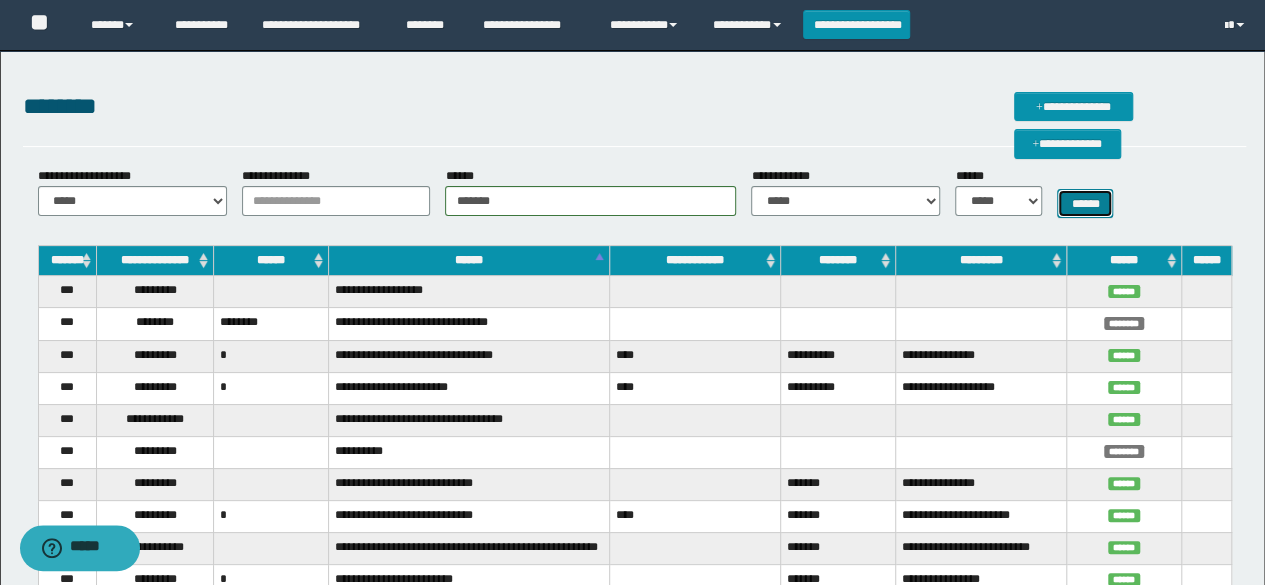 click on "******" at bounding box center [1085, 203] 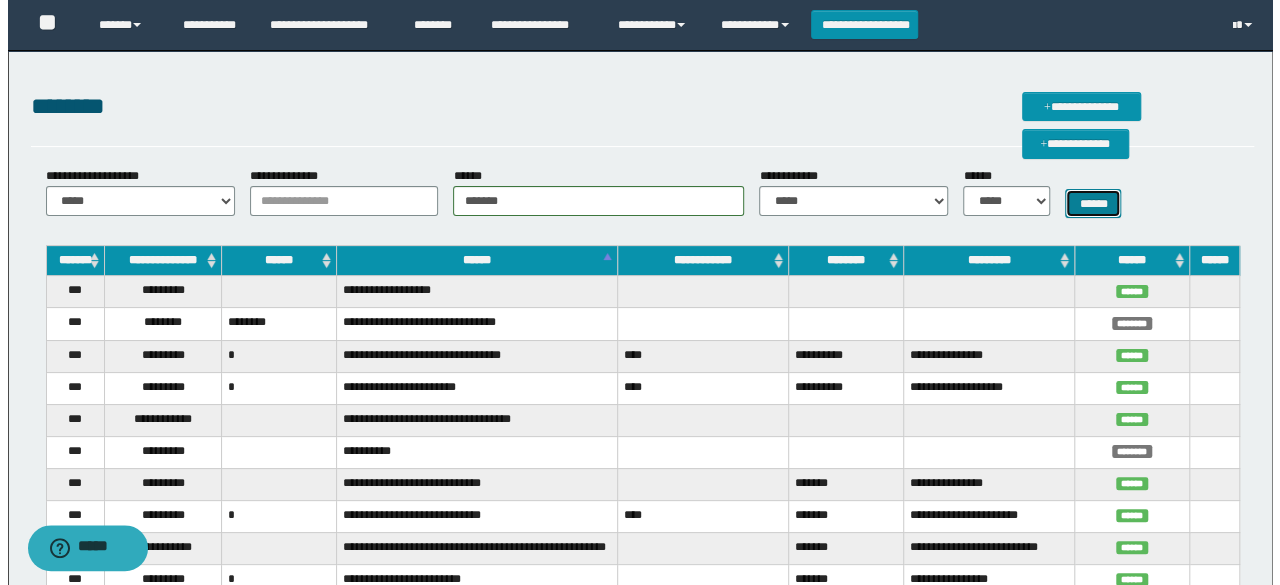 scroll, scrollTop: 0, scrollLeft: 0, axis: both 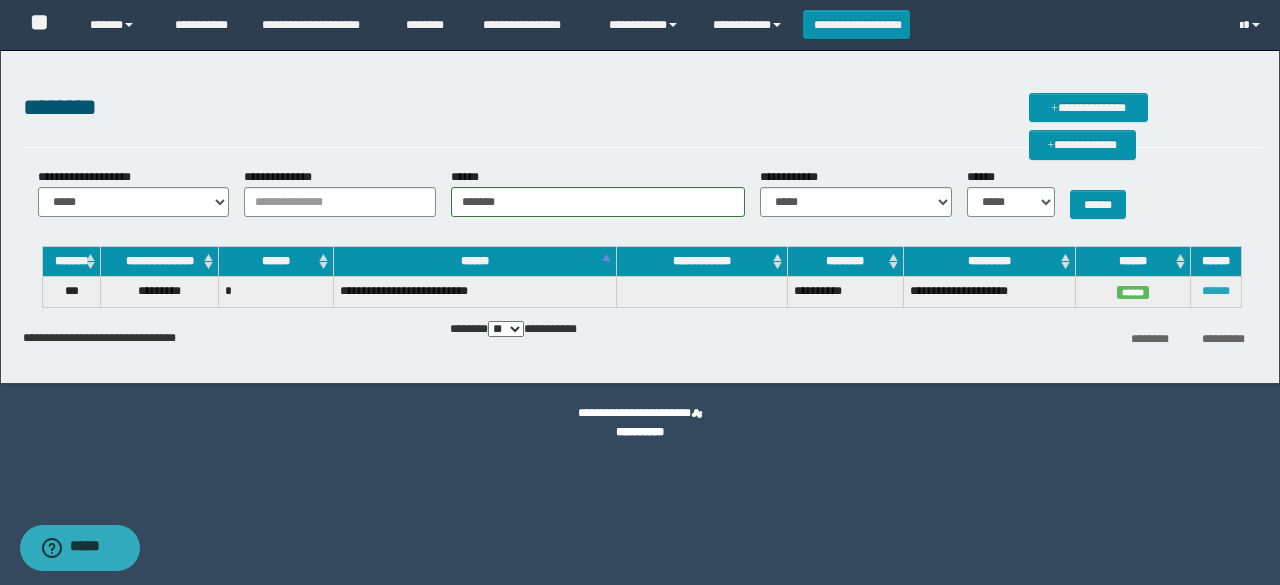 click on "******" at bounding box center [1216, 291] 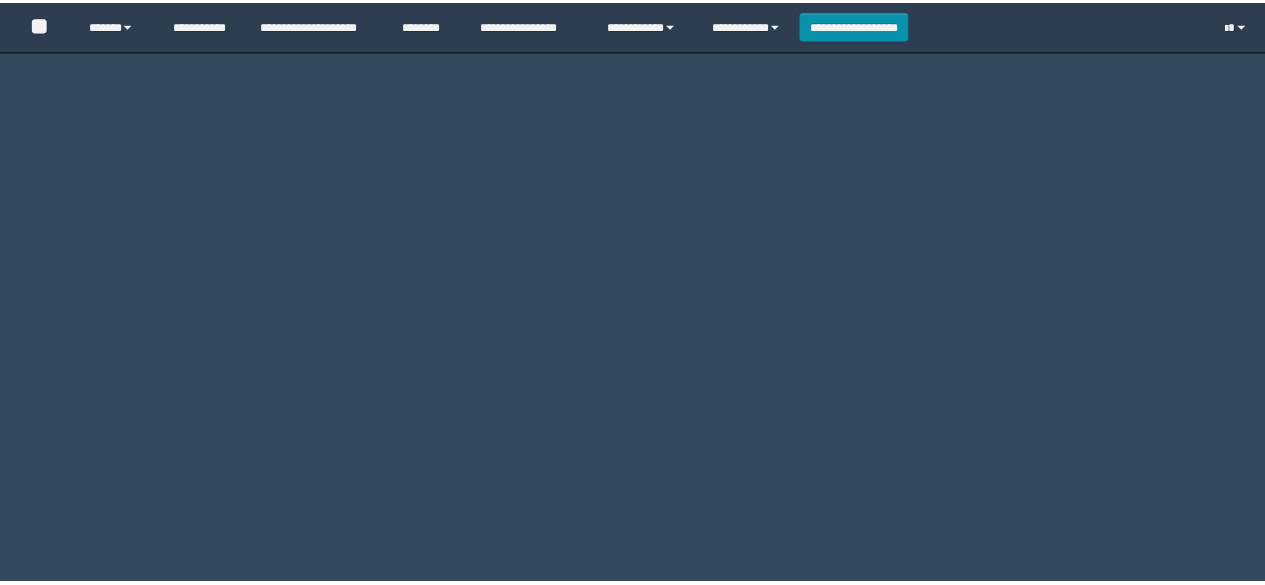 scroll, scrollTop: 0, scrollLeft: 0, axis: both 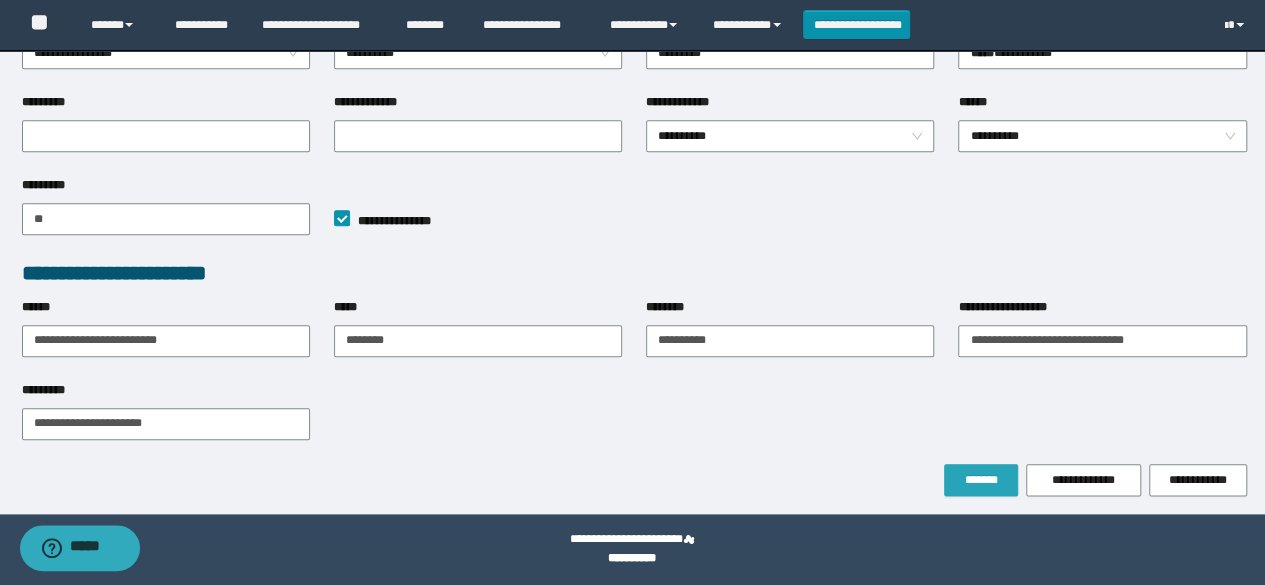 click on "*******" at bounding box center [981, 480] 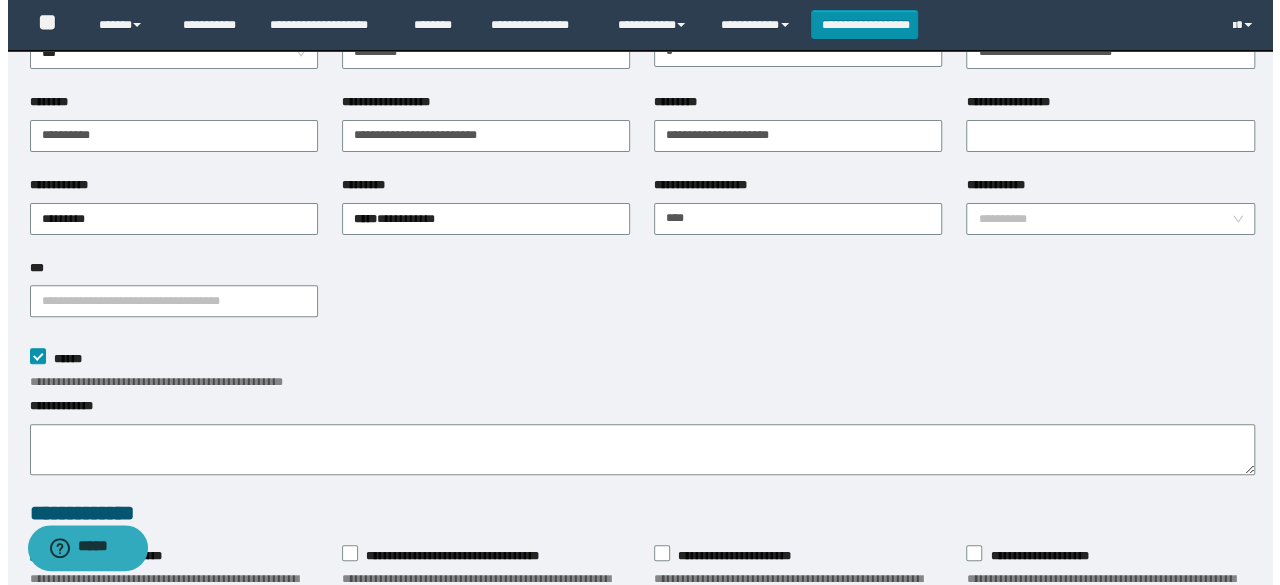 scroll, scrollTop: 0, scrollLeft: 0, axis: both 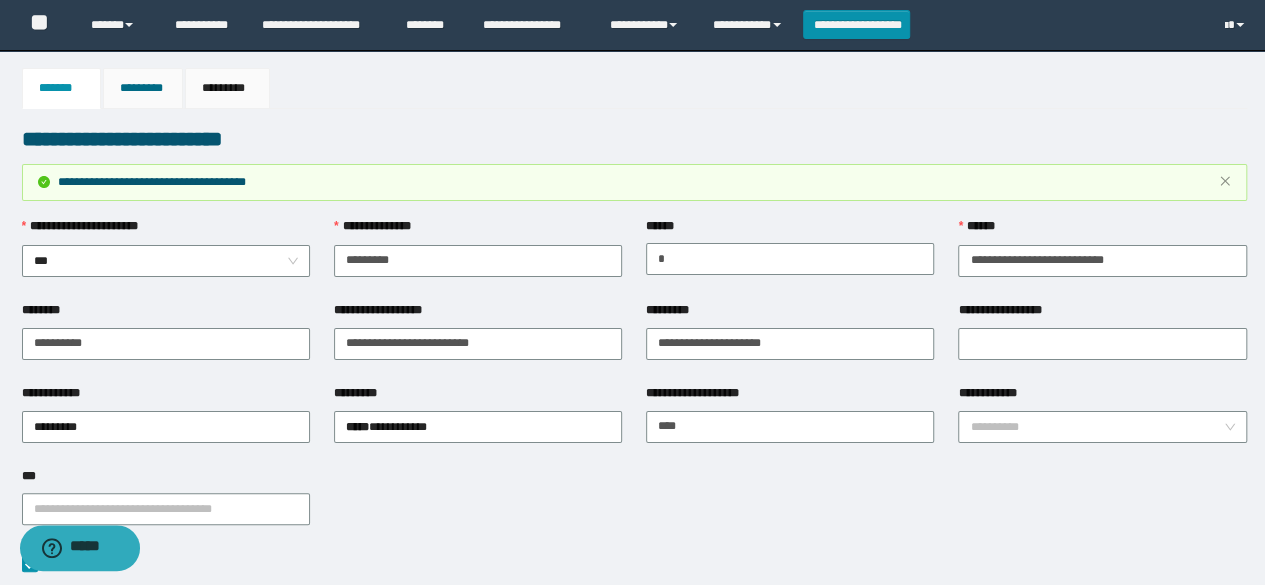 click on "*********" at bounding box center [143, 88] 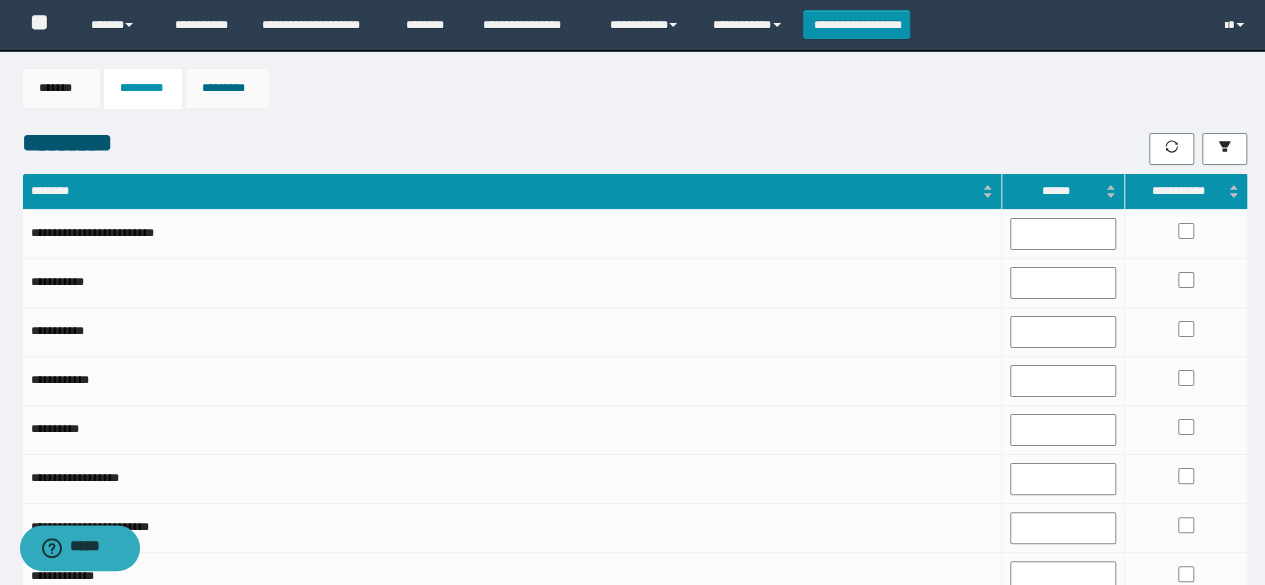 click on "*********" at bounding box center (228, 88) 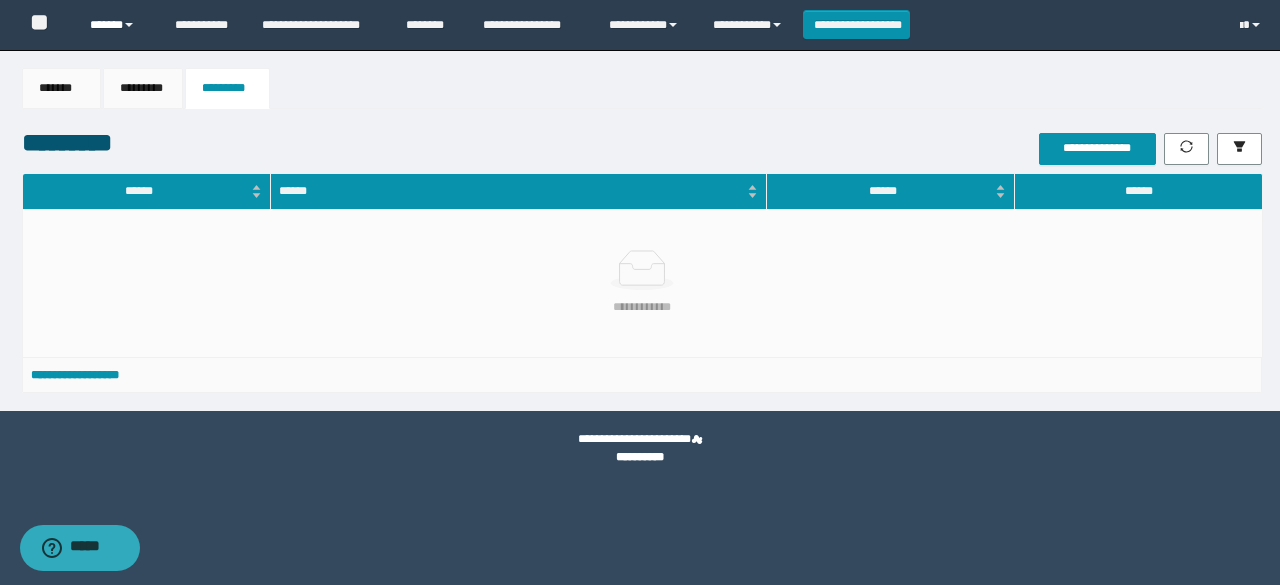 click on "******" at bounding box center (117, 25) 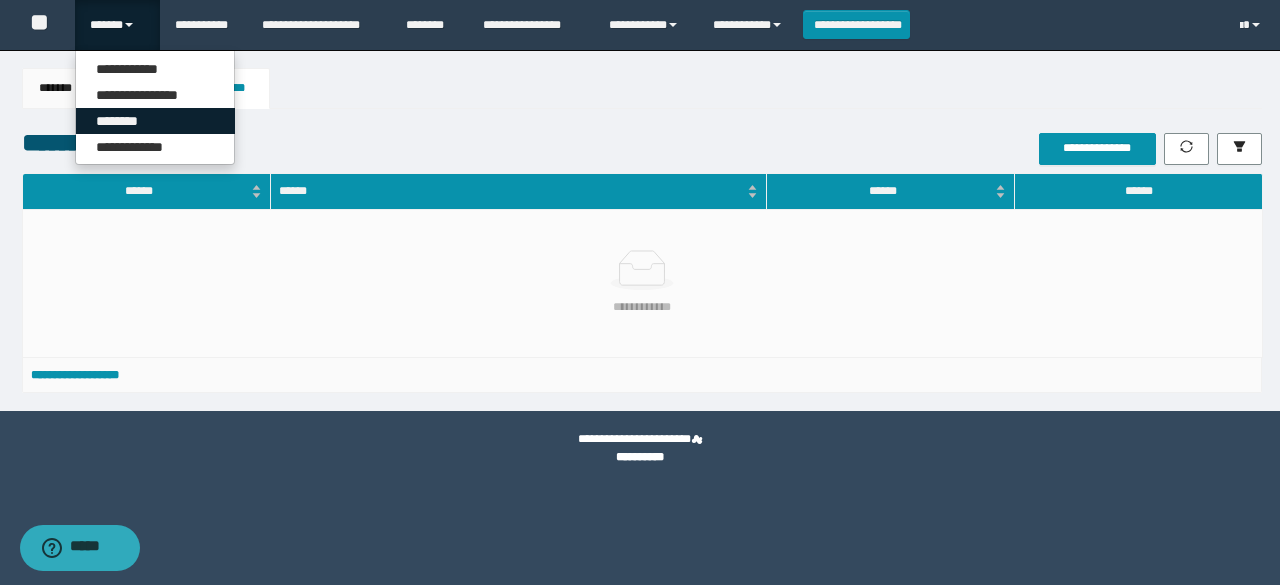 click on "********" at bounding box center (155, 121) 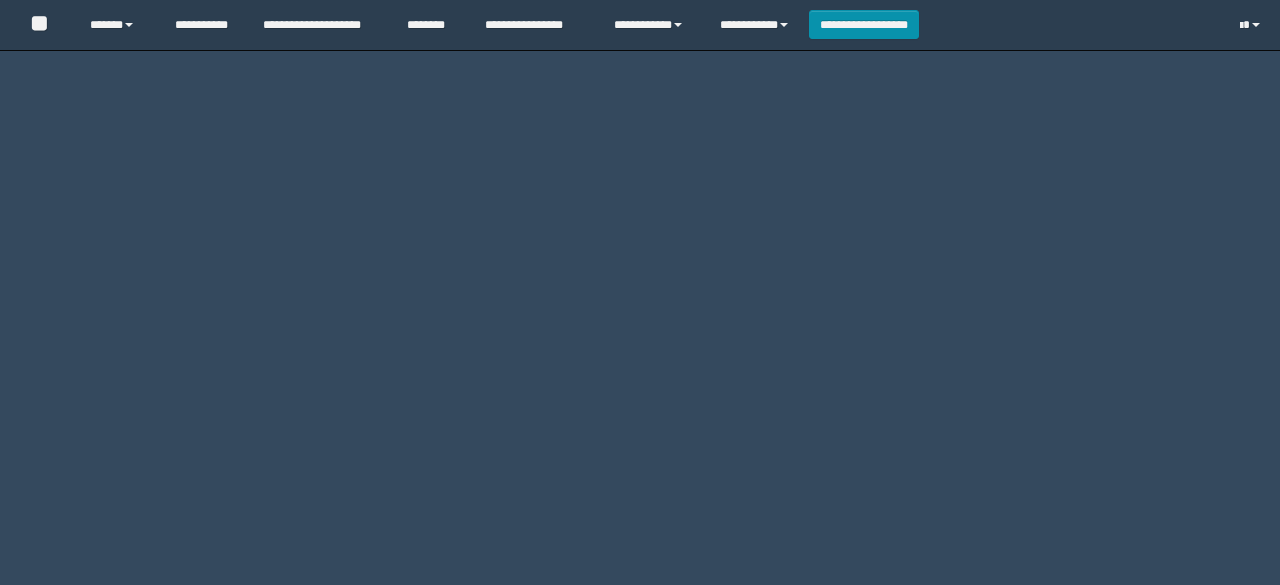 scroll, scrollTop: 0, scrollLeft: 0, axis: both 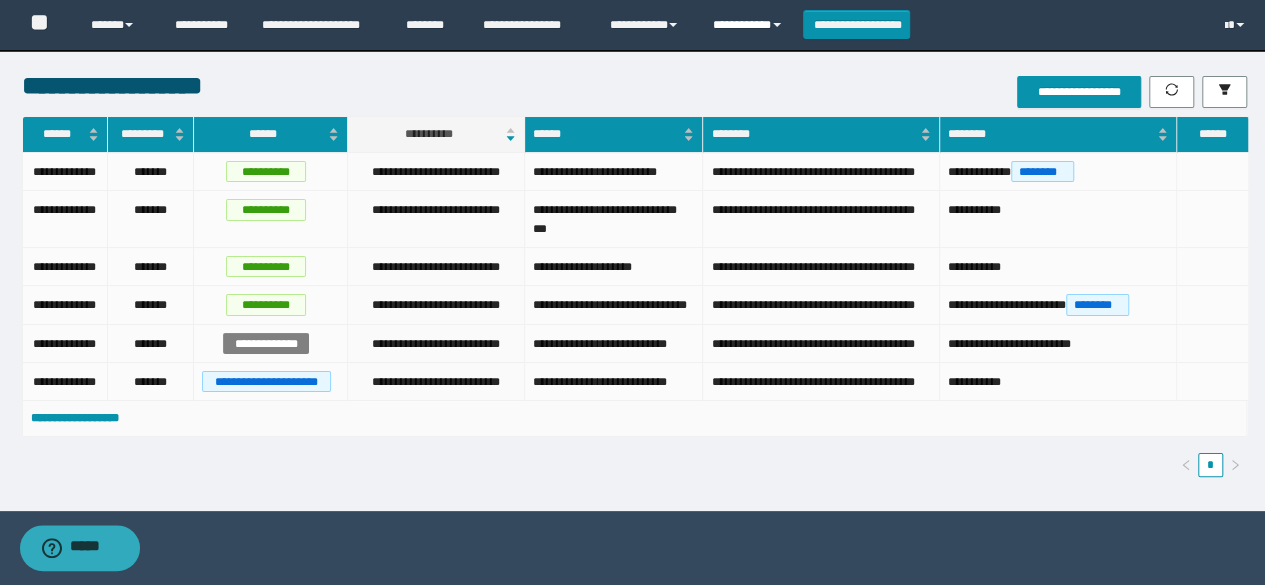 click on "**********" at bounding box center (750, 25) 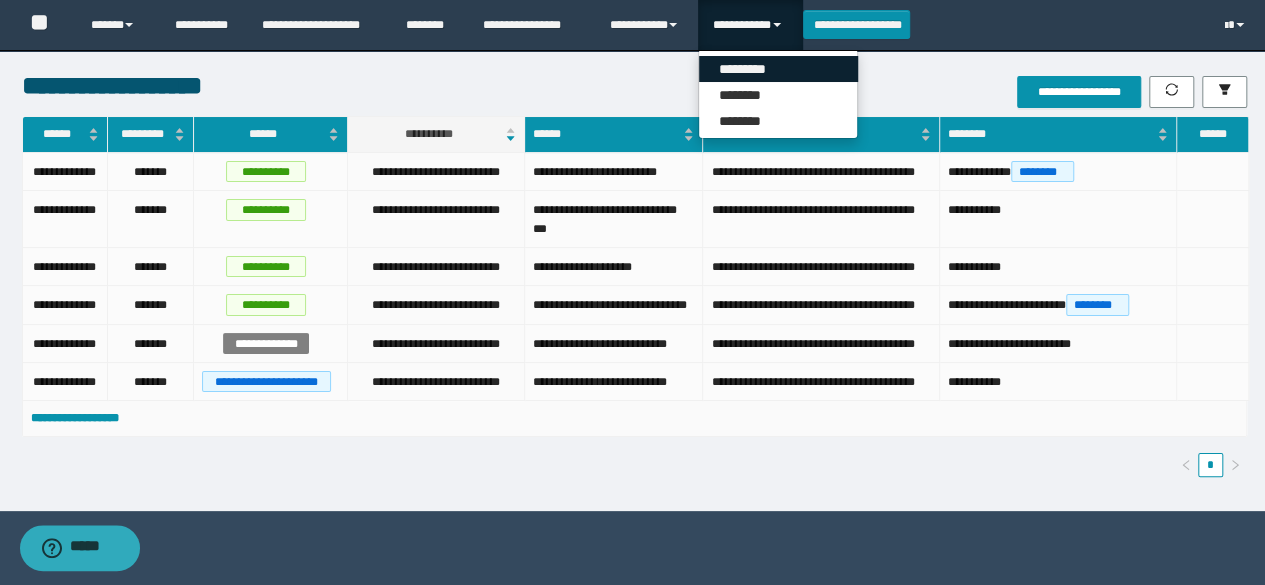 click on "*********" at bounding box center (778, 69) 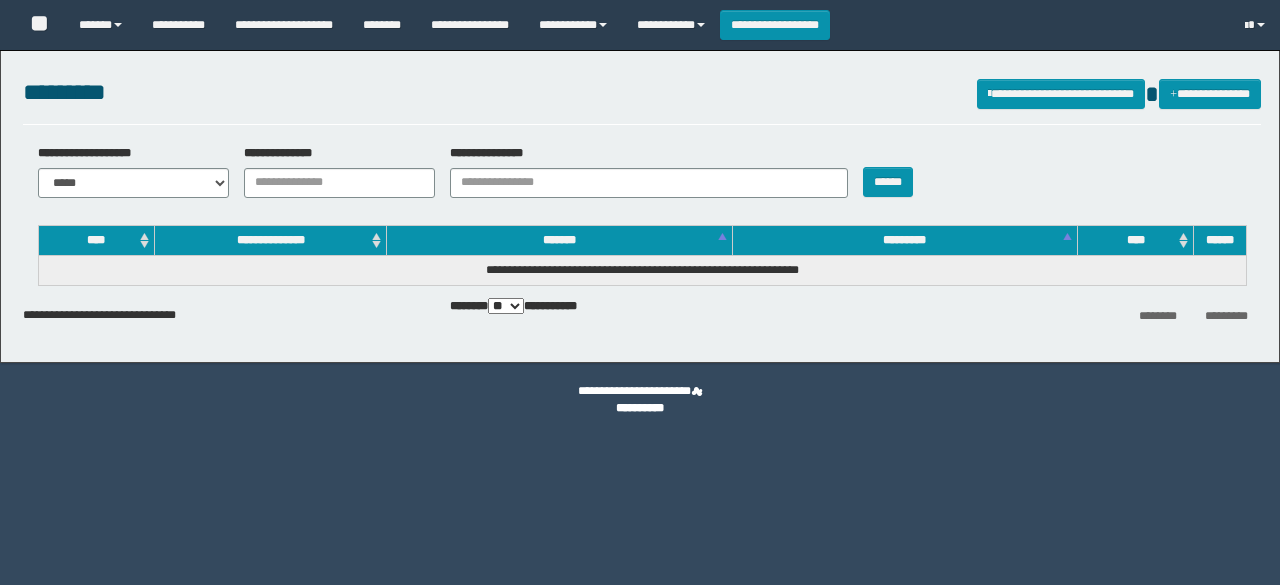 scroll, scrollTop: 0, scrollLeft: 0, axis: both 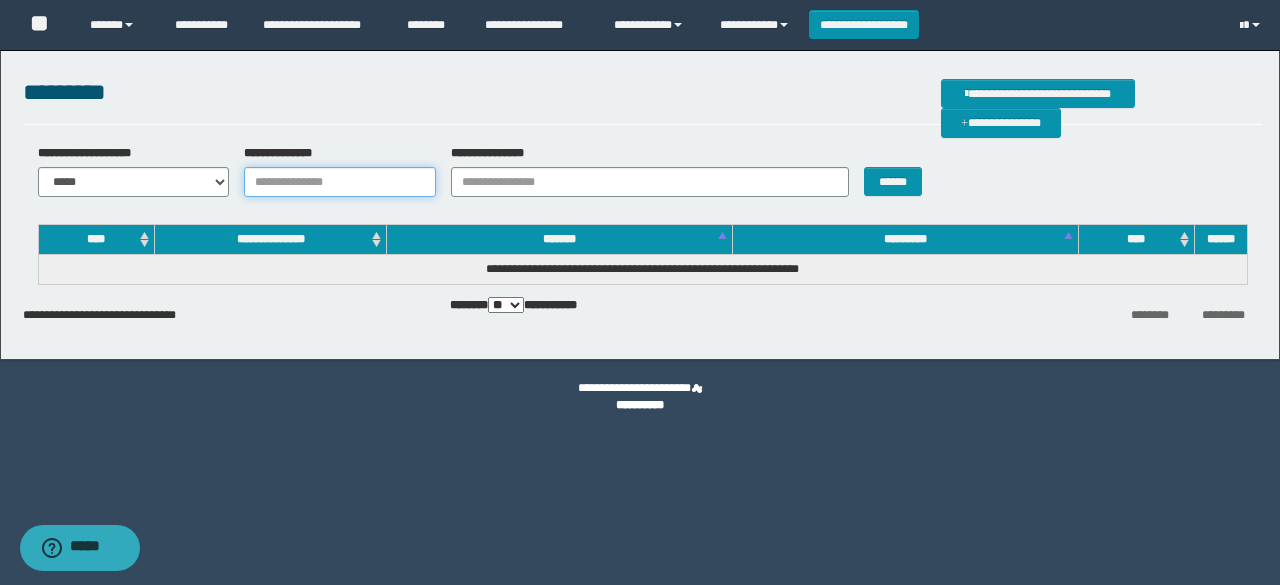 click on "**********" at bounding box center [340, 182] 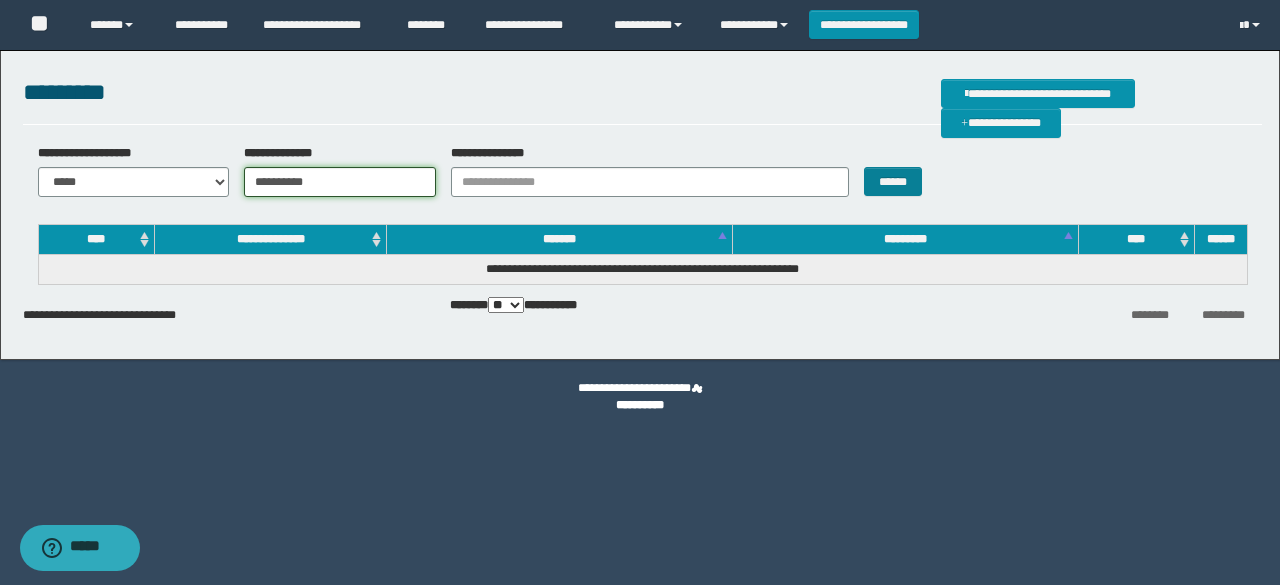 type on "**********" 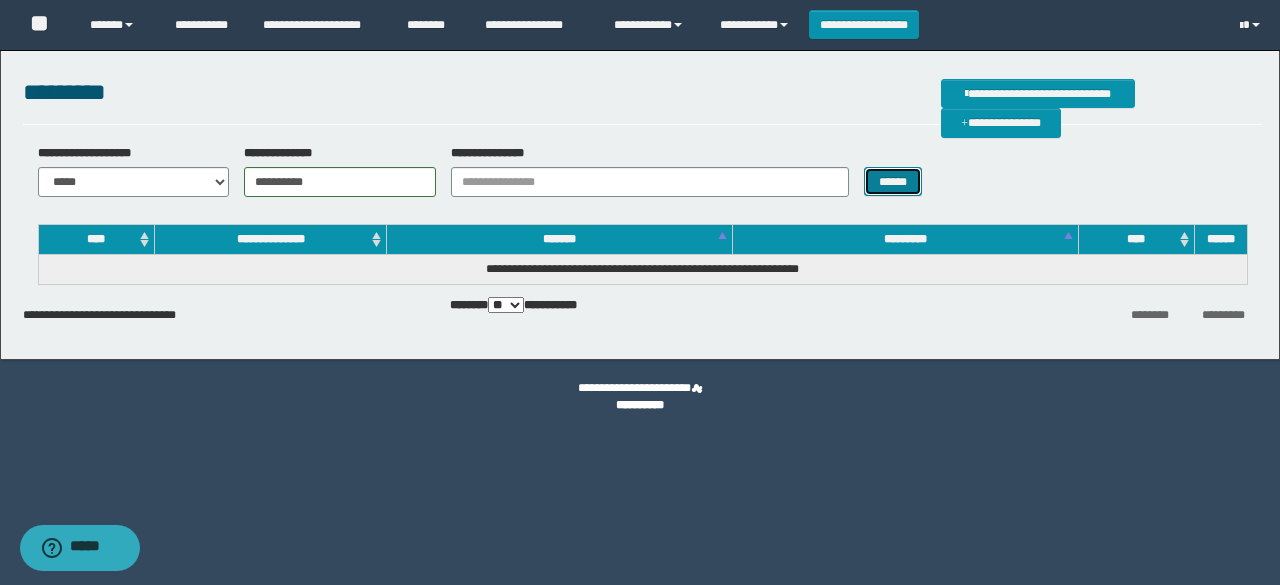 click on "******" at bounding box center [893, 181] 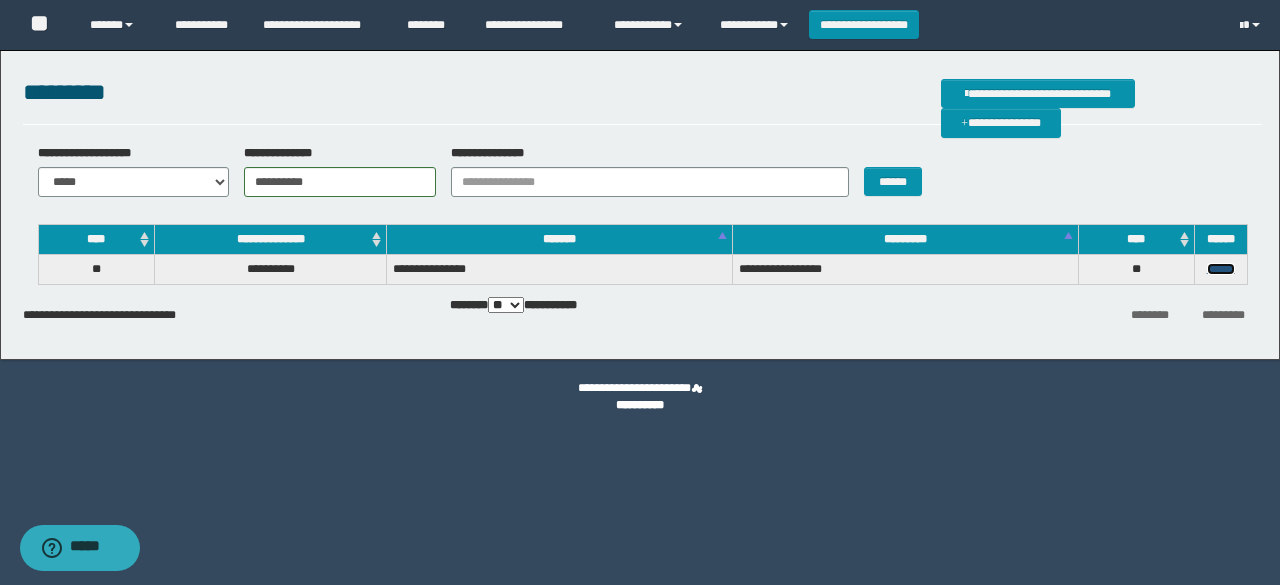 click on "******" at bounding box center (1221, 269) 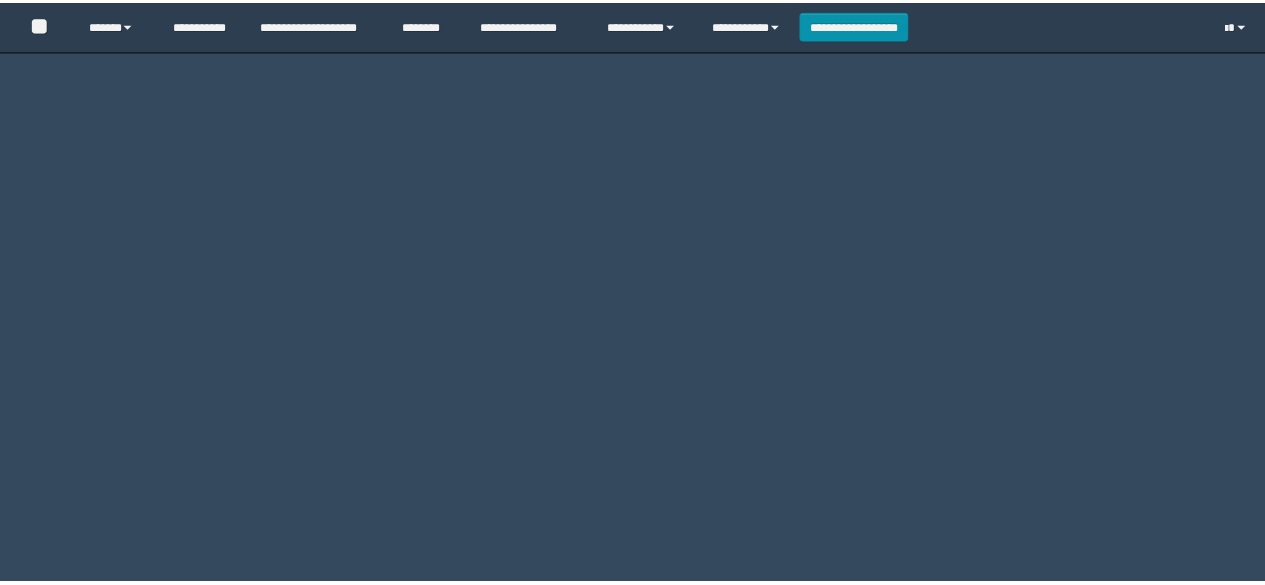 scroll, scrollTop: 0, scrollLeft: 0, axis: both 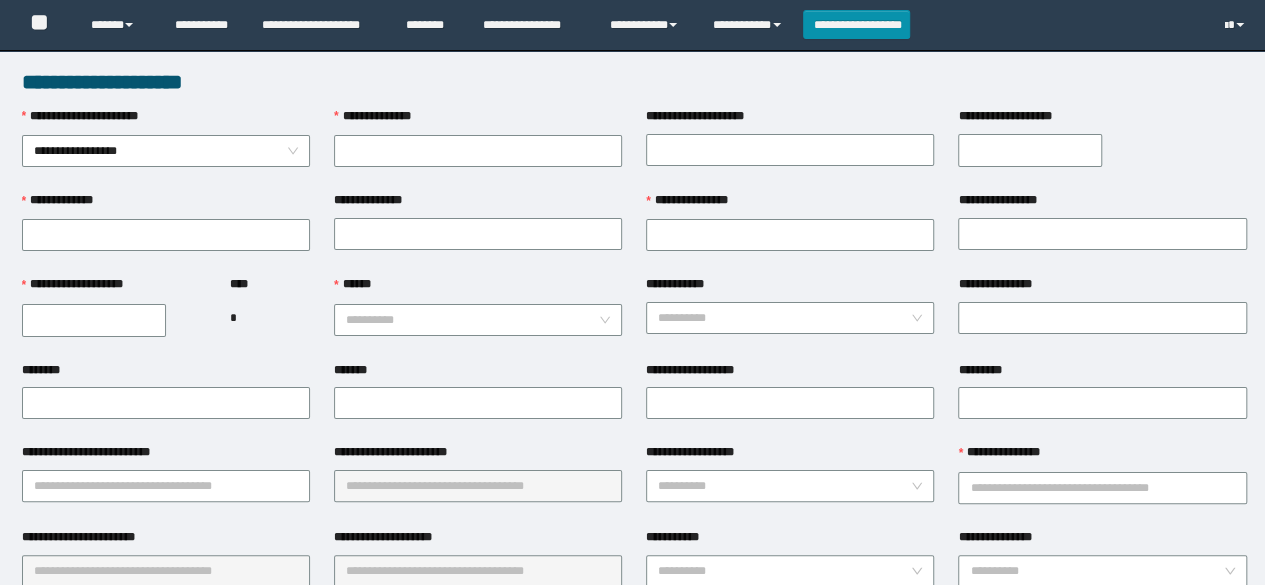 type on "**********" 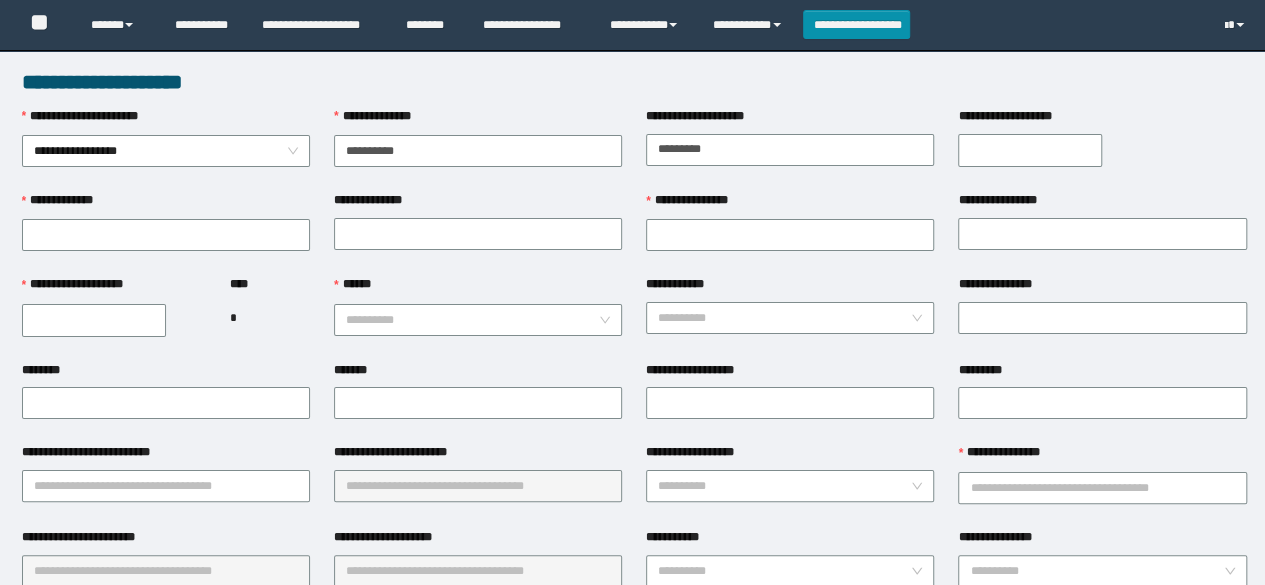 type on "**********" 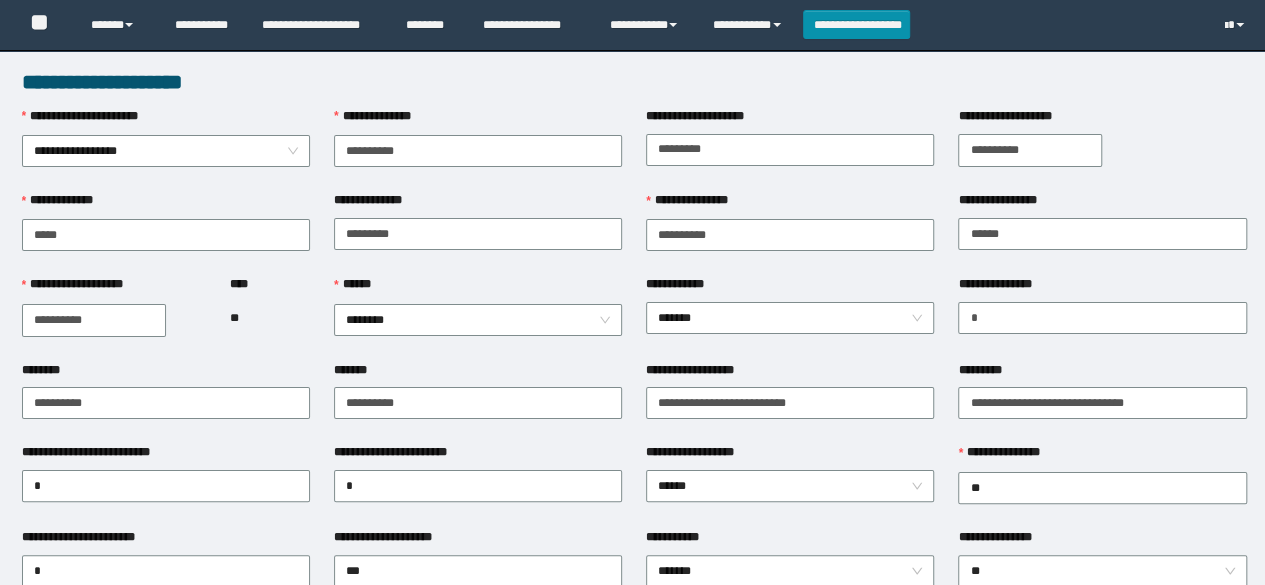 scroll, scrollTop: 0, scrollLeft: 0, axis: both 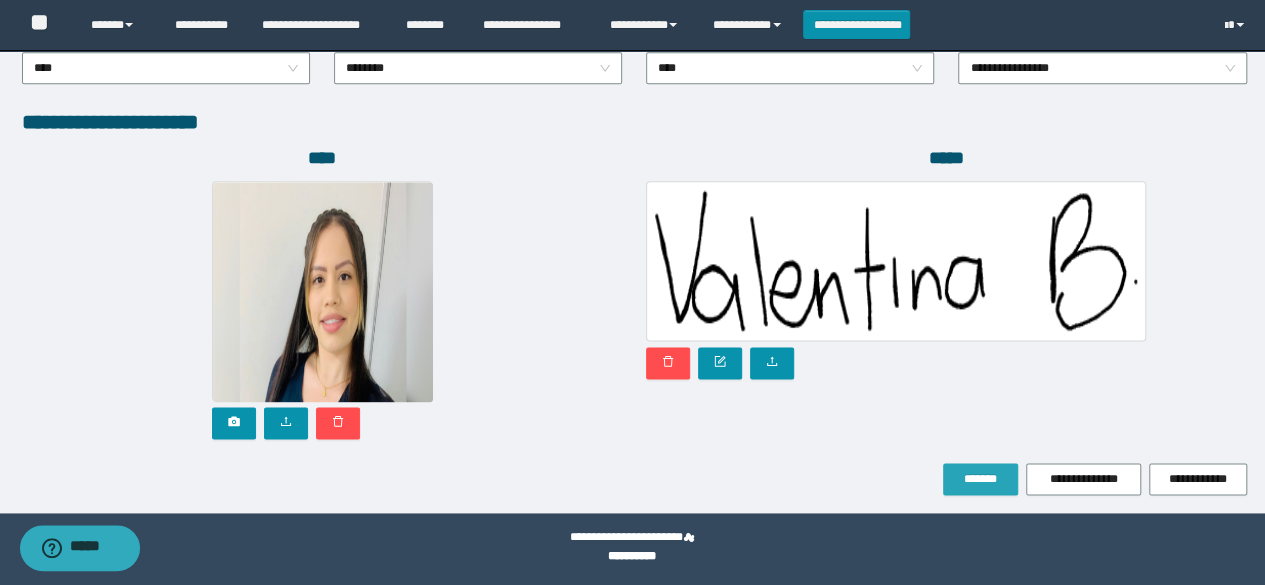 click on "*******" at bounding box center [980, 479] 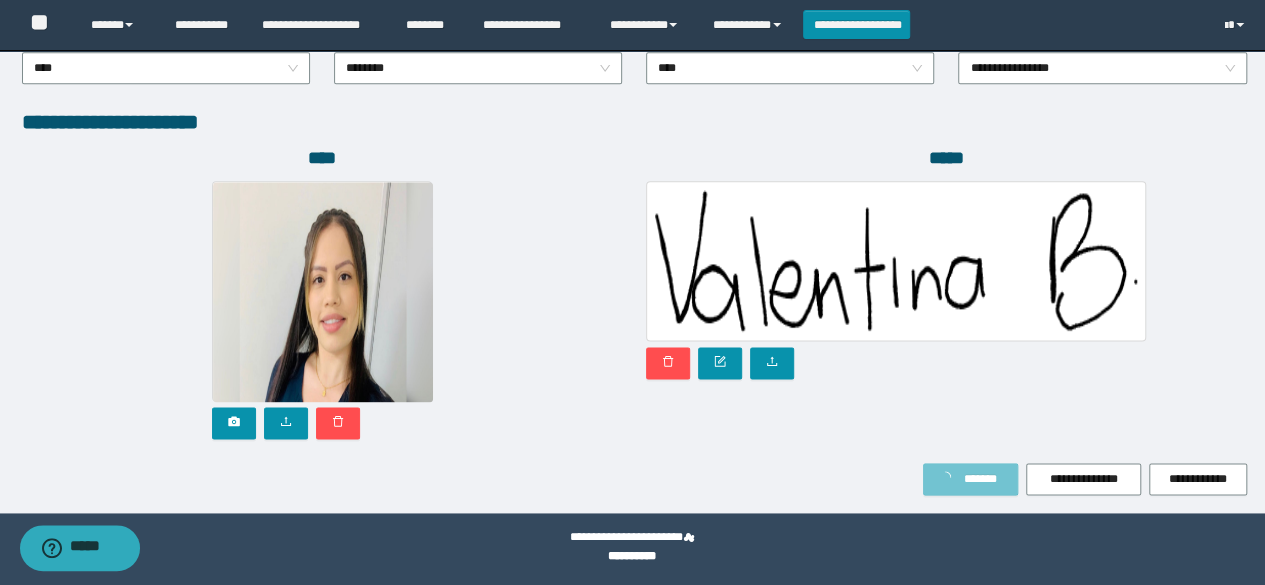 scroll, scrollTop: 1171, scrollLeft: 0, axis: vertical 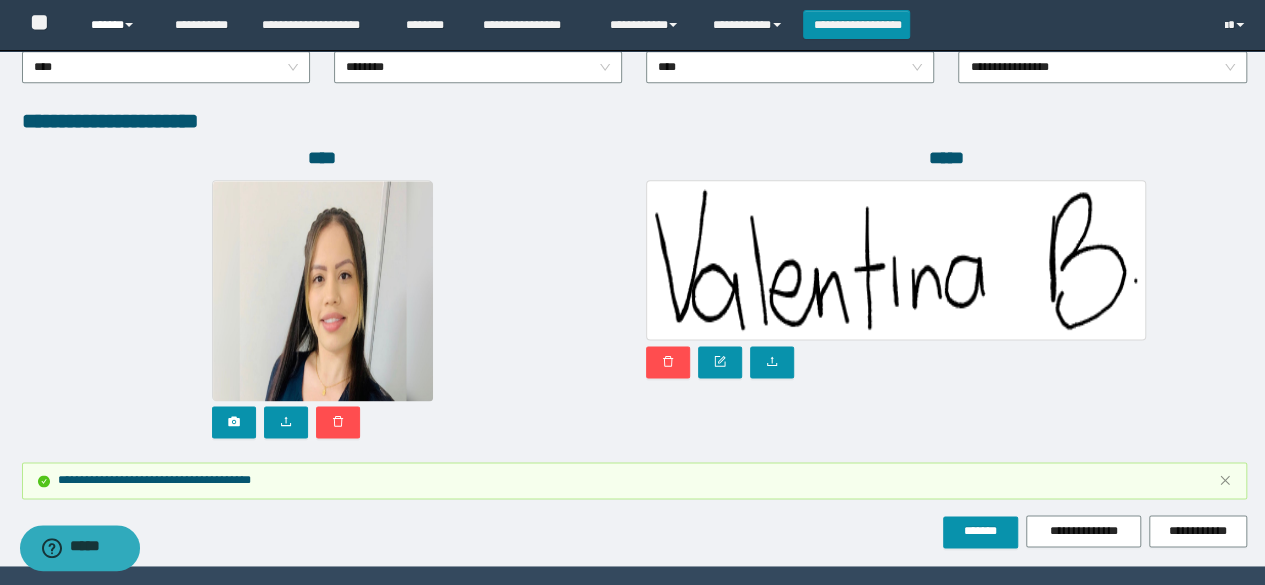click on "******" at bounding box center [117, 25] 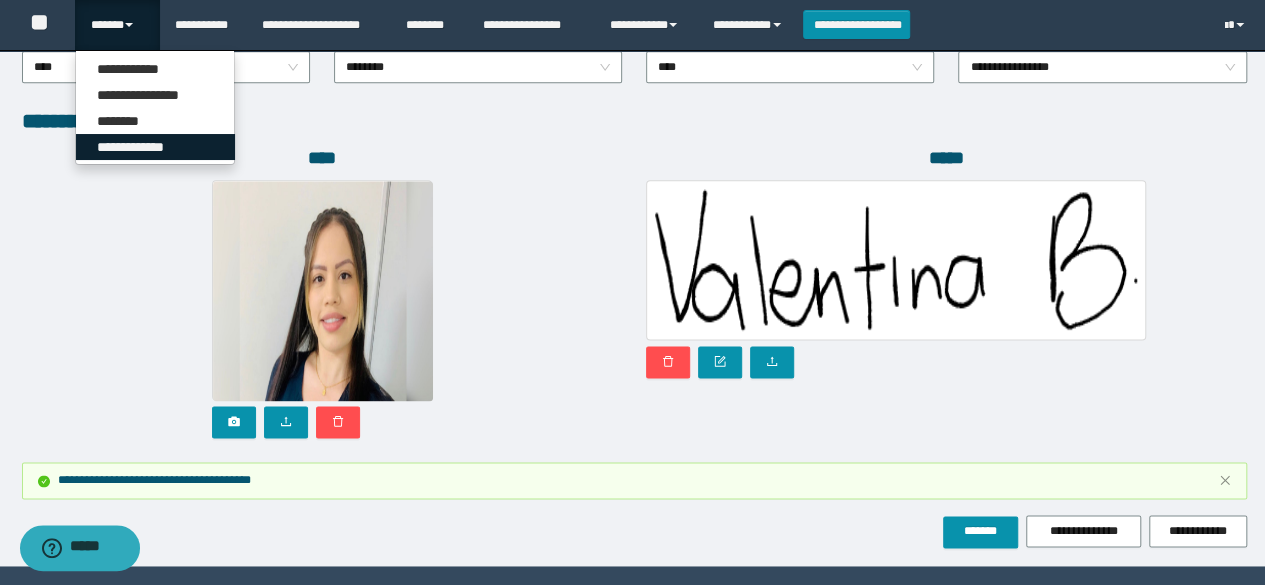 click on "**********" at bounding box center (155, 147) 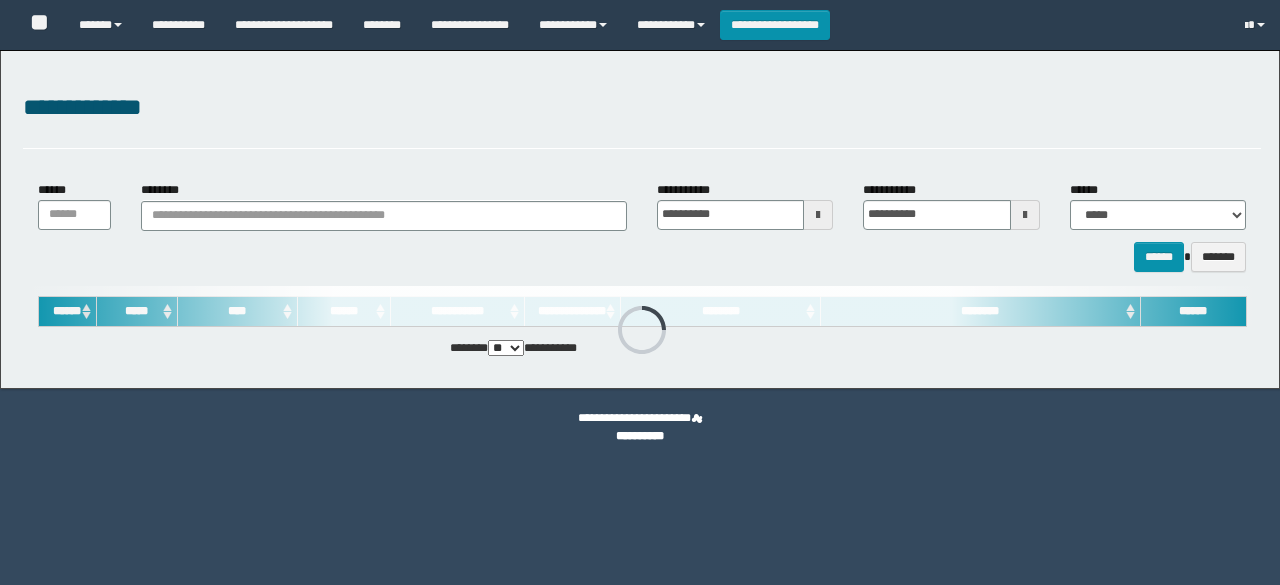 scroll, scrollTop: 0, scrollLeft: 0, axis: both 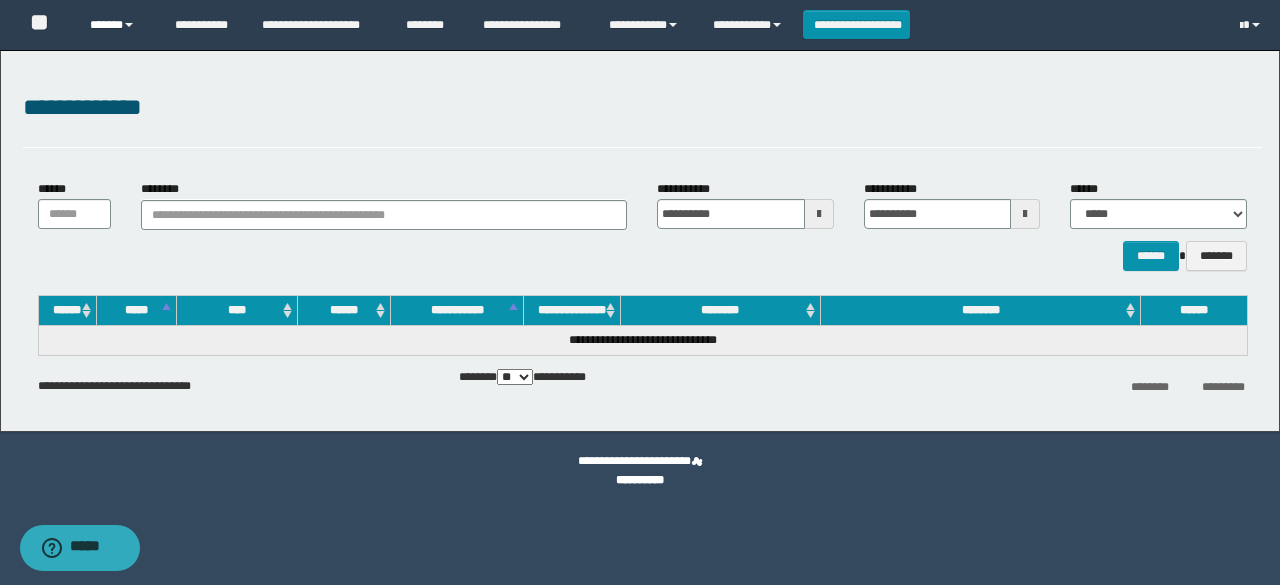 click on "******" at bounding box center [117, 25] 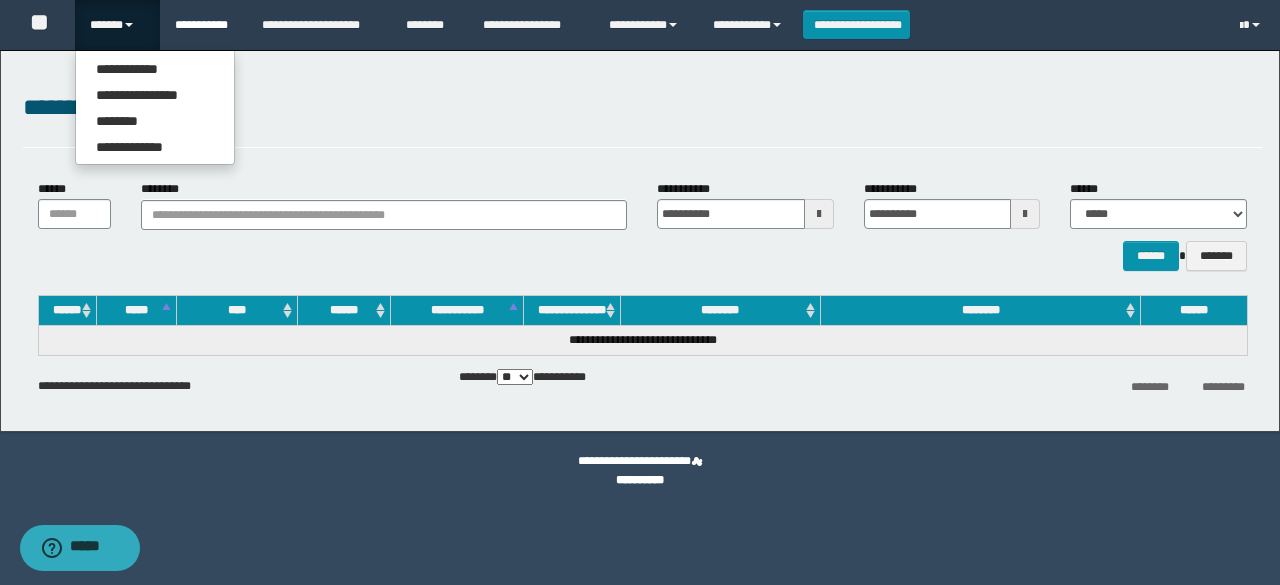 click on "**********" at bounding box center [203, 25] 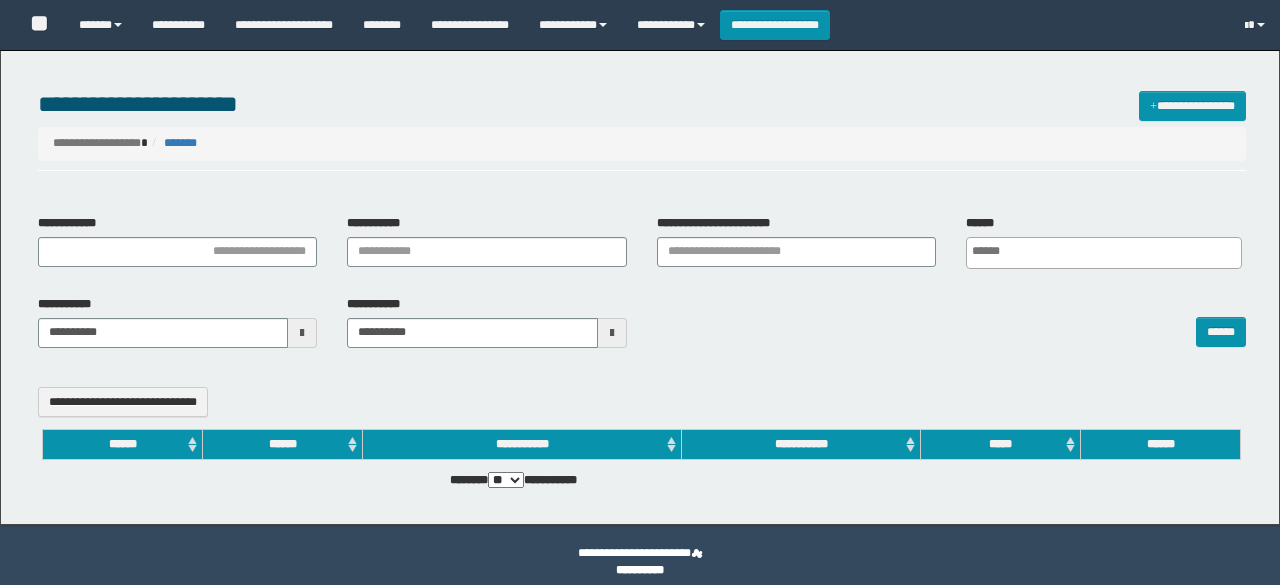 select 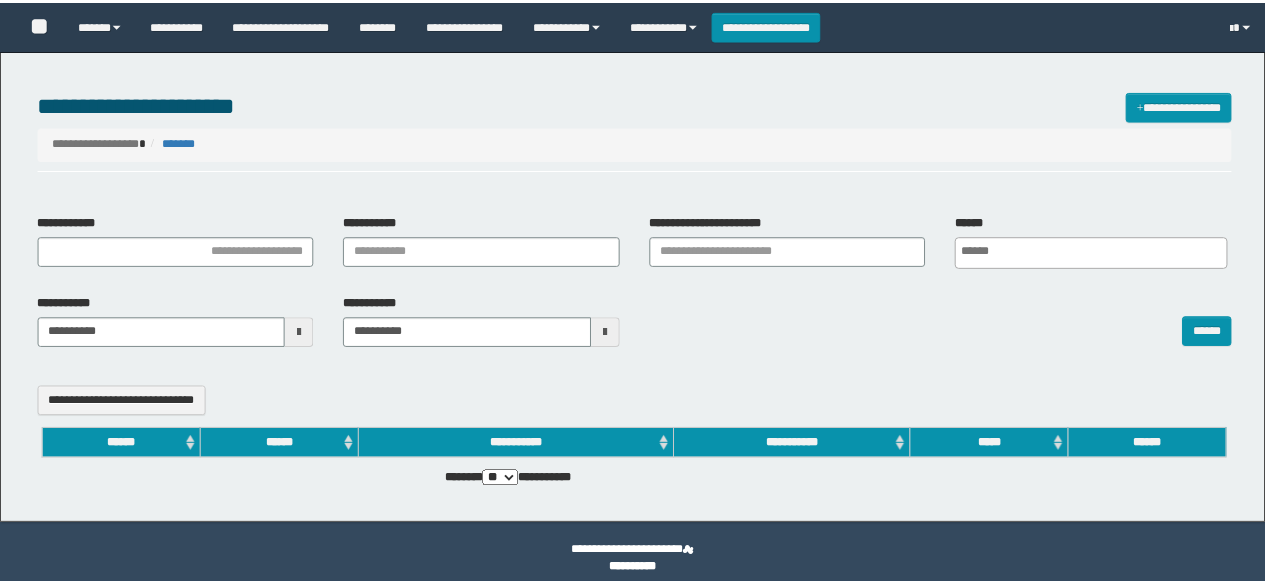 scroll, scrollTop: 0, scrollLeft: 0, axis: both 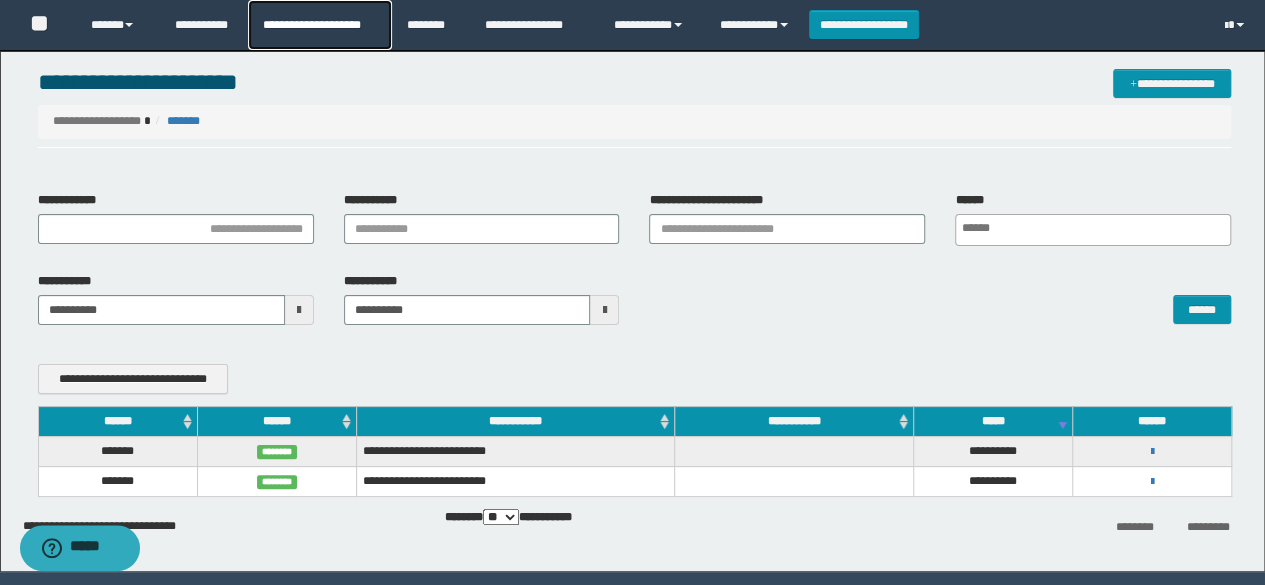 click on "**********" at bounding box center [319, 25] 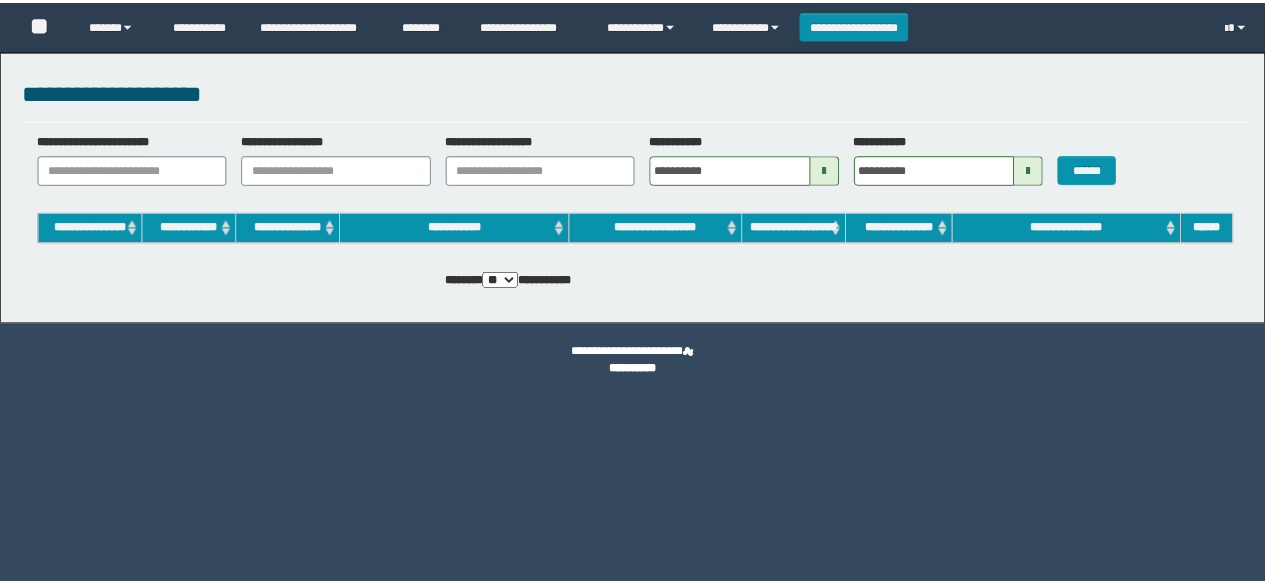 scroll, scrollTop: 0, scrollLeft: 0, axis: both 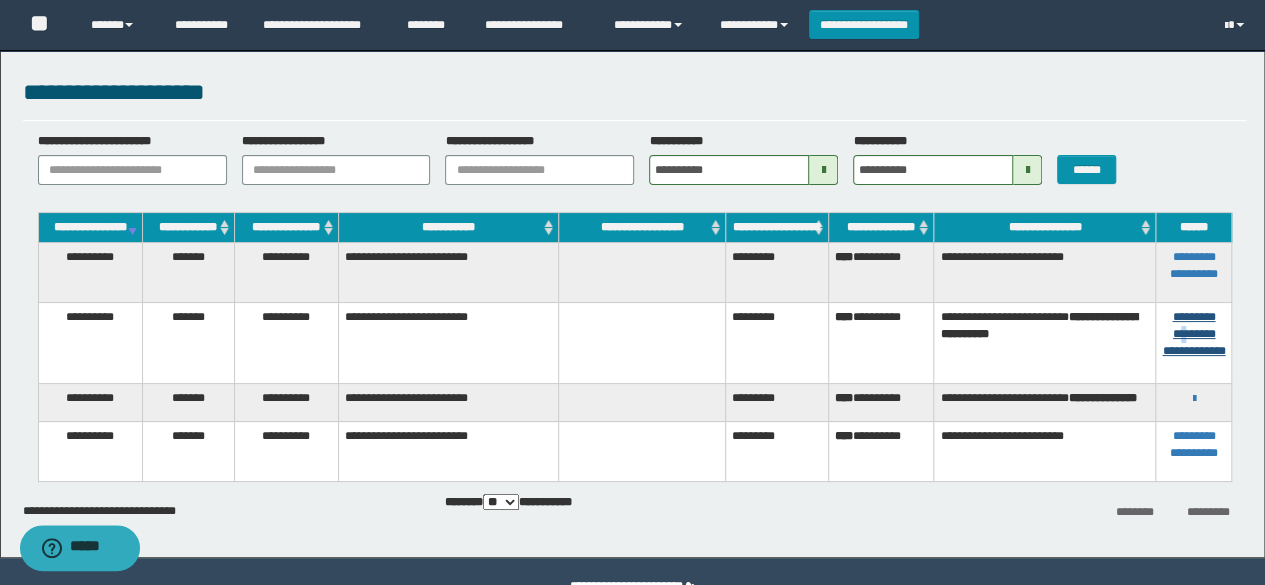 click on "**********" at bounding box center [1194, 342] 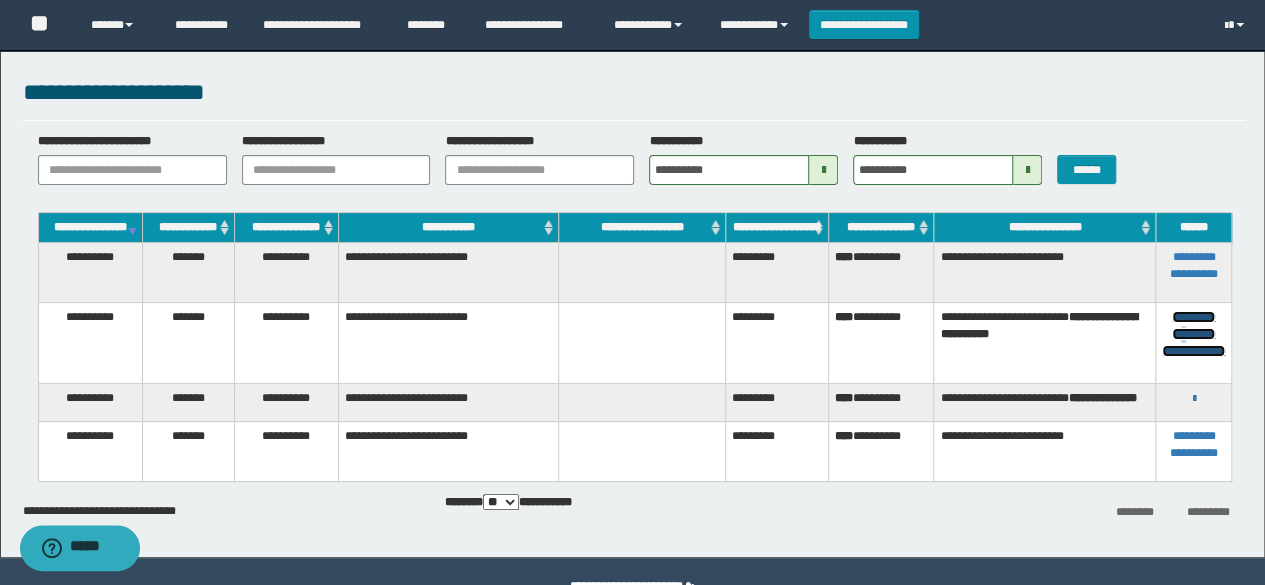 click on "**********" at bounding box center (1193, 334) 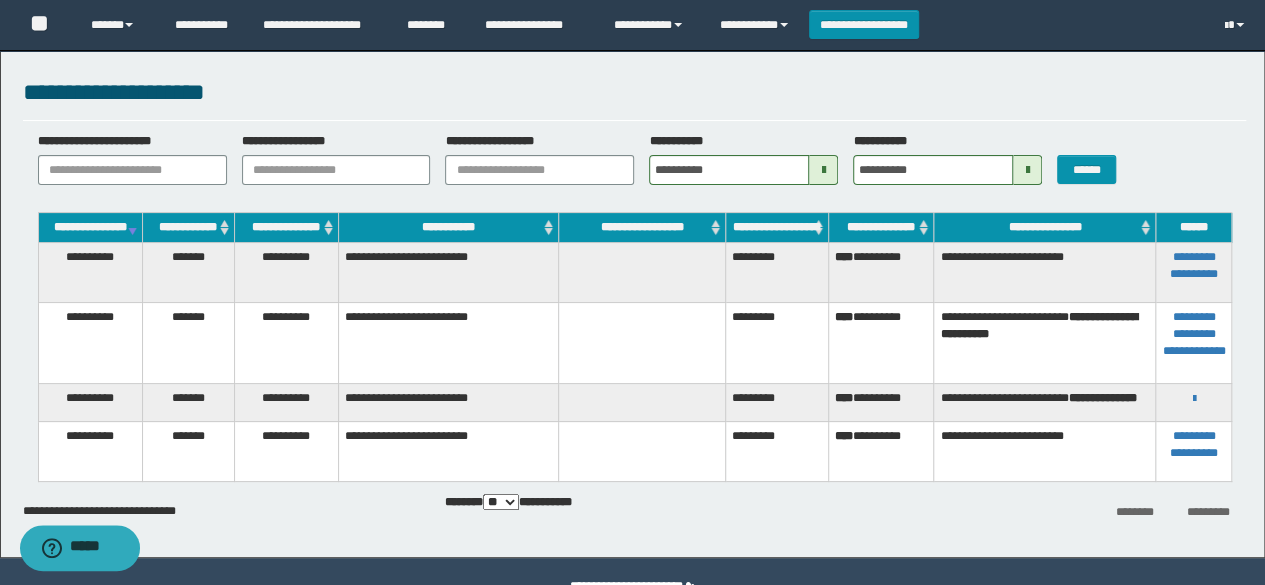 click on "**********" at bounding box center [736, 159] 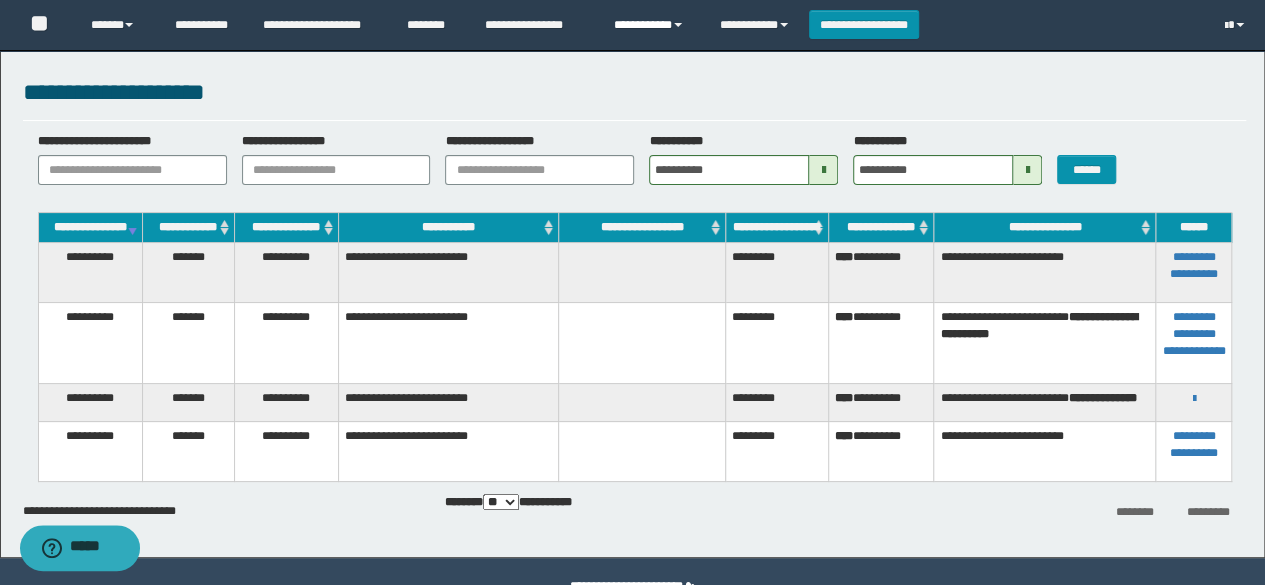 click on "**********" at bounding box center (652, 25) 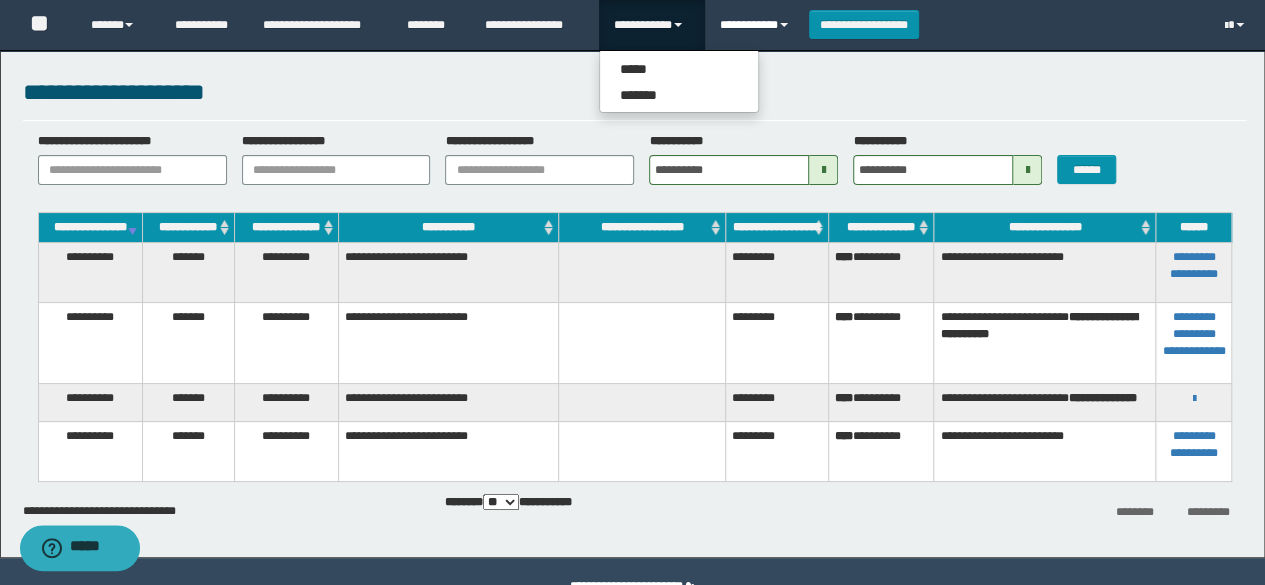 click on "**********" at bounding box center [757, 25] 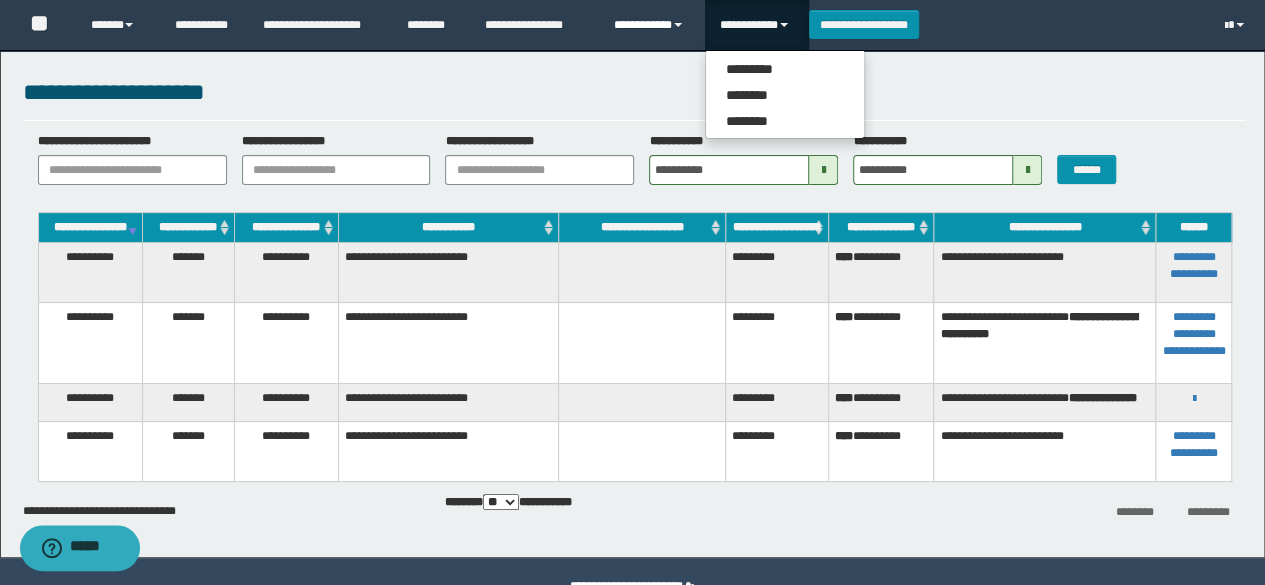 click on "**********" at bounding box center (652, 25) 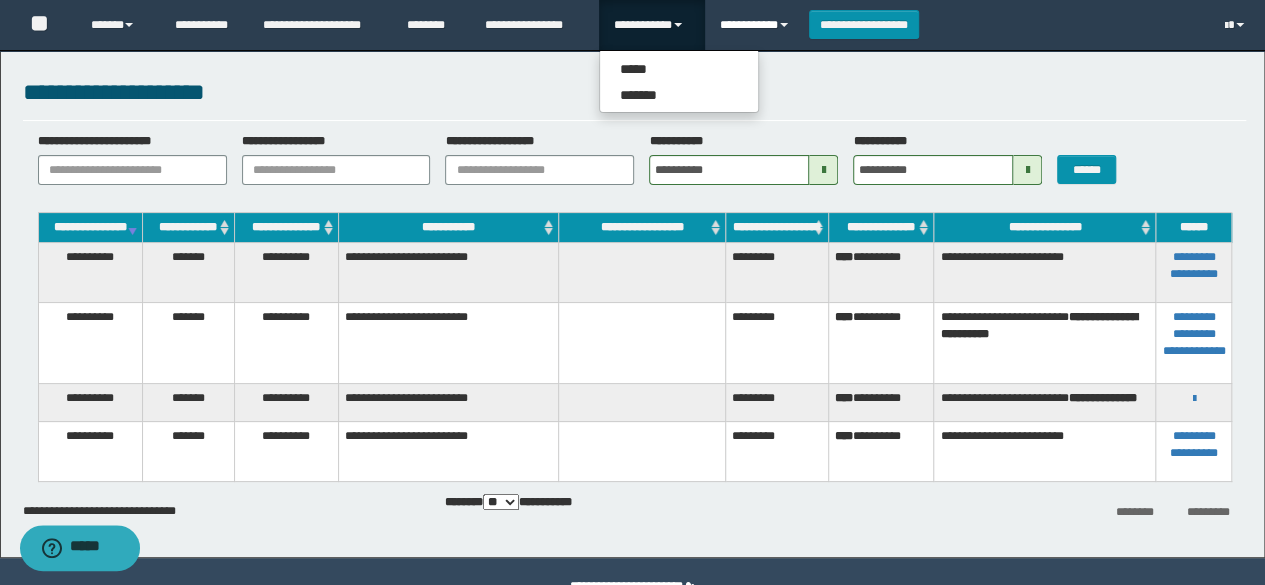 click on "**********" at bounding box center [757, 25] 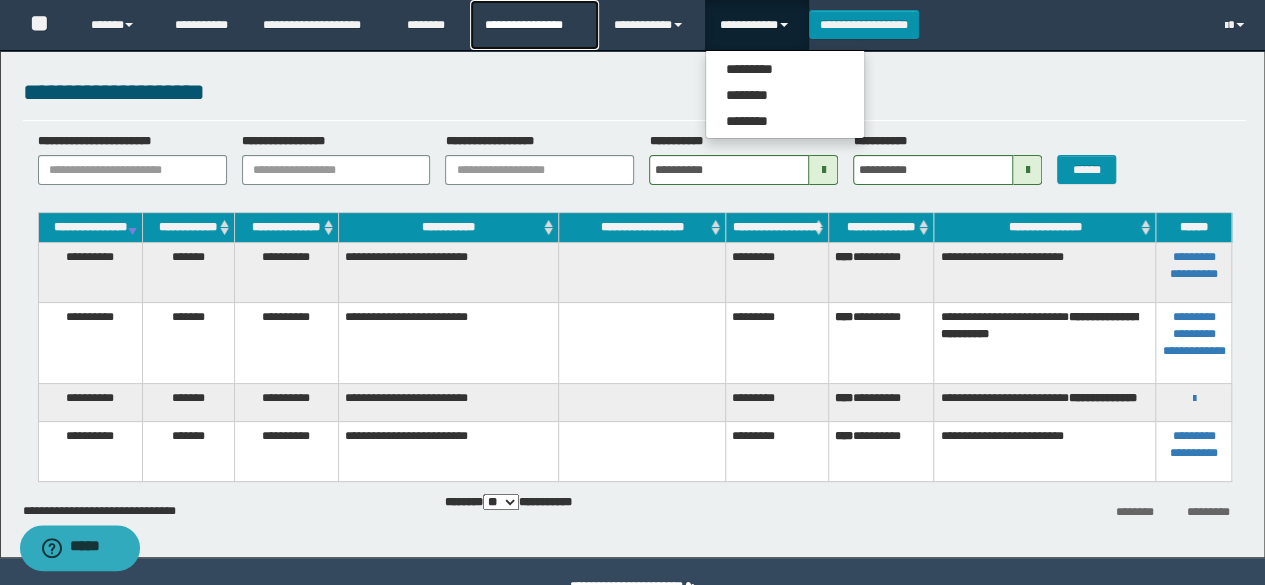 click on "**********" at bounding box center (534, 25) 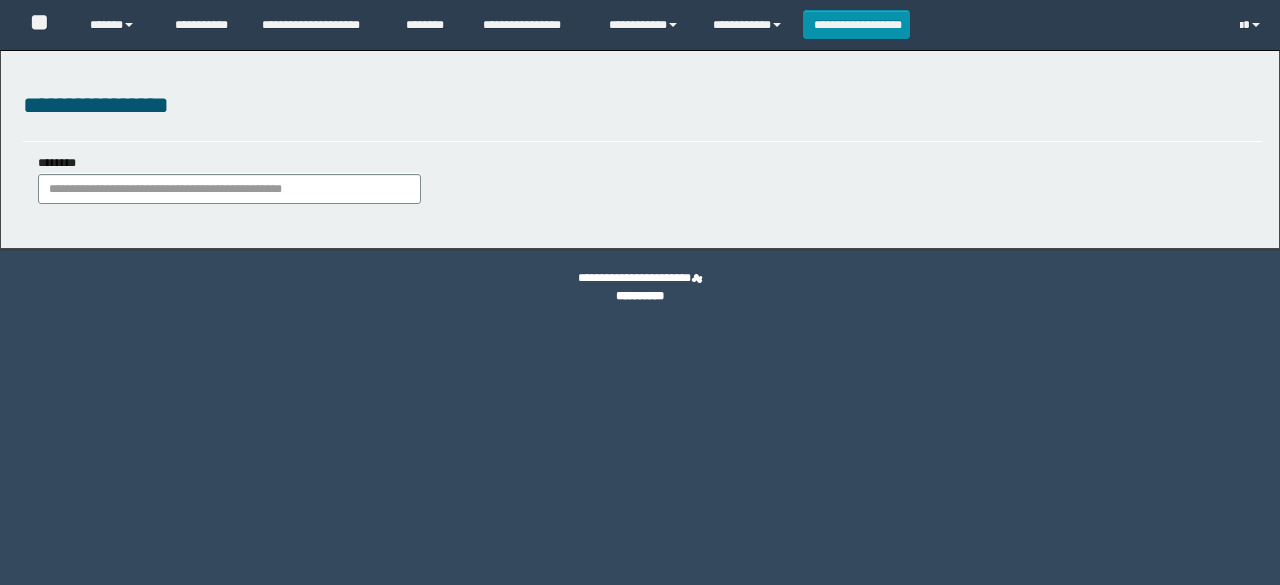 scroll, scrollTop: 0, scrollLeft: 0, axis: both 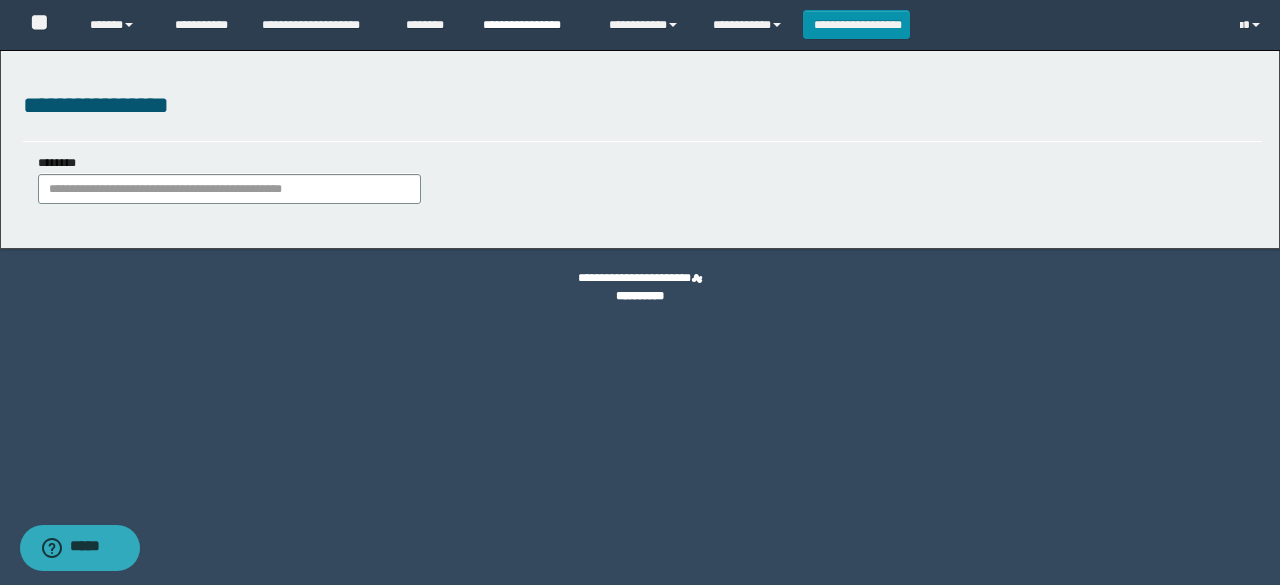 click on "**********" at bounding box center (531, 25) 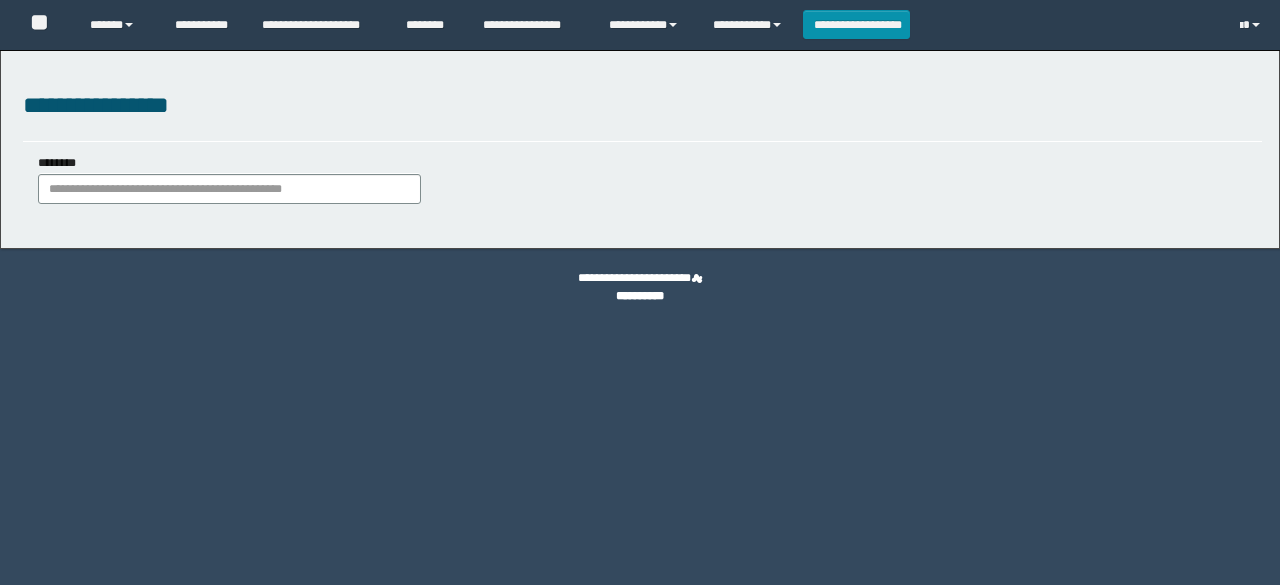 scroll, scrollTop: 0, scrollLeft: 0, axis: both 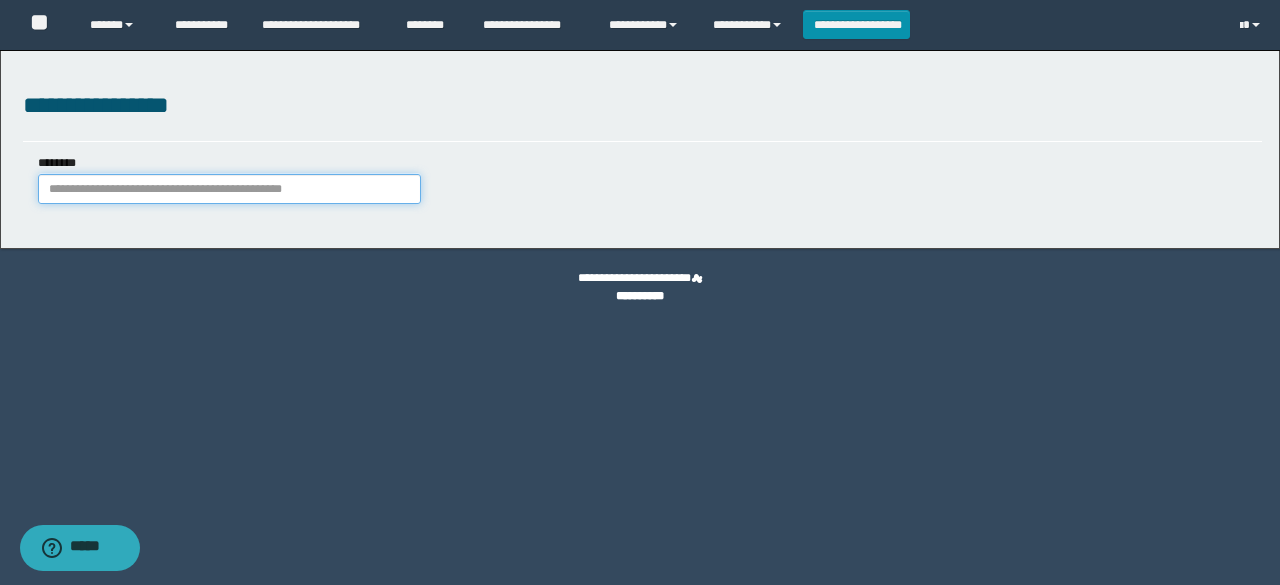 click on "********" at bounding box center [229, 189] 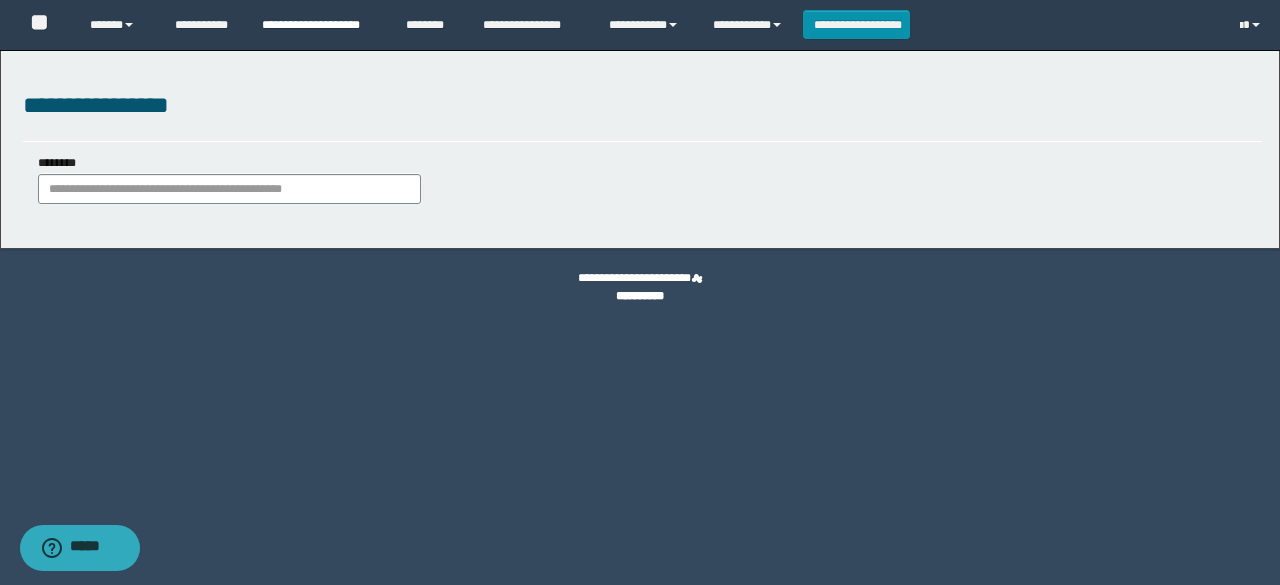 click on "**********" at bounding box center (319, 25) 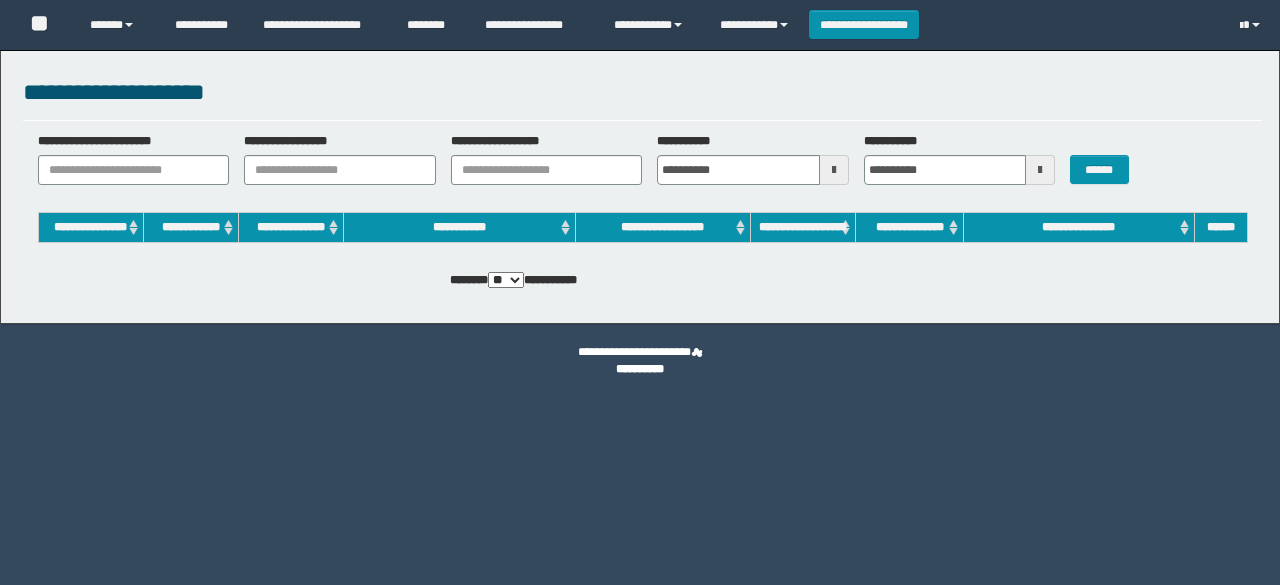 scroll, scrollTop: 0, scrollLeft: 0, axis: both 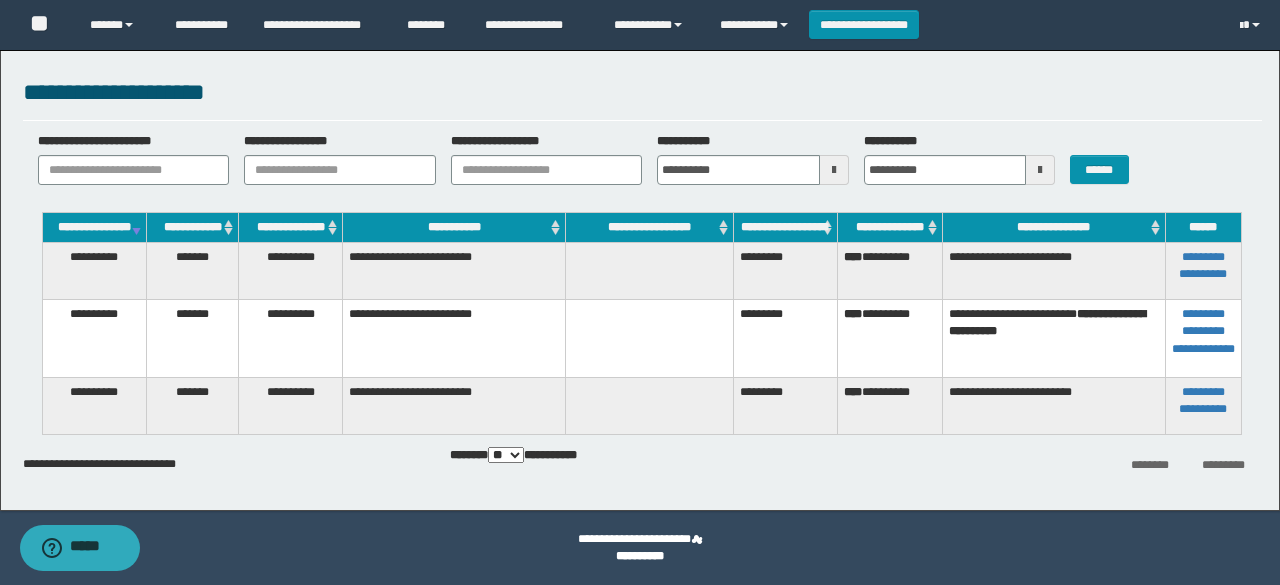 click on "*******" at bounding box center [193, 271] 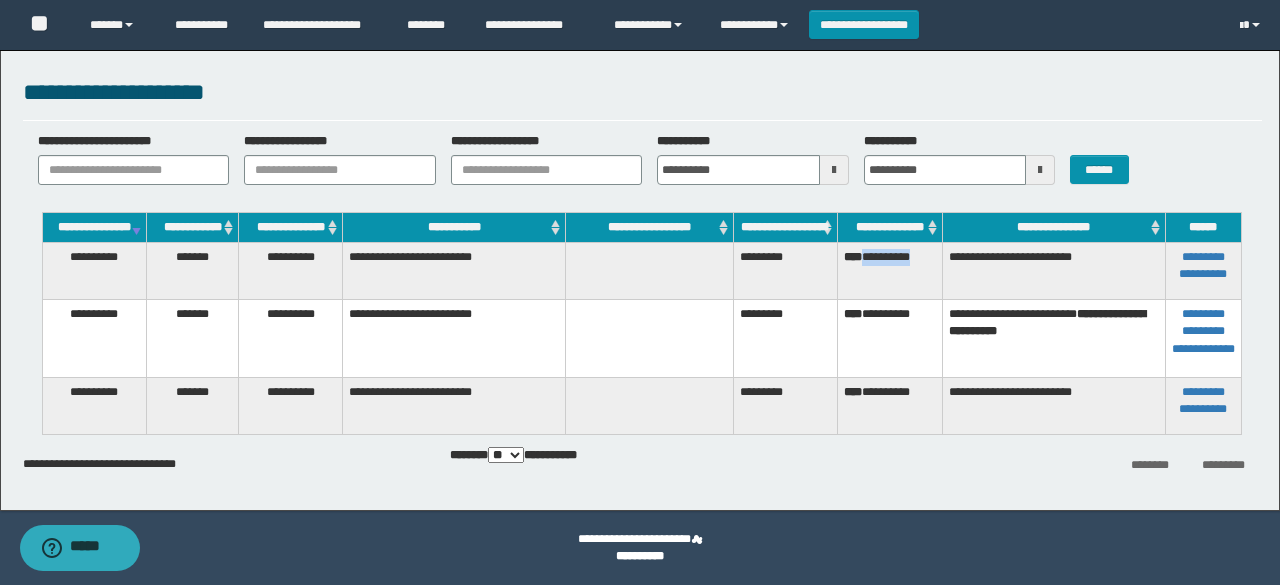 drag, startPoint x: 866, startPoint y: 270, endPoint x: 941, endPoint y: 279, distance: 75.53807 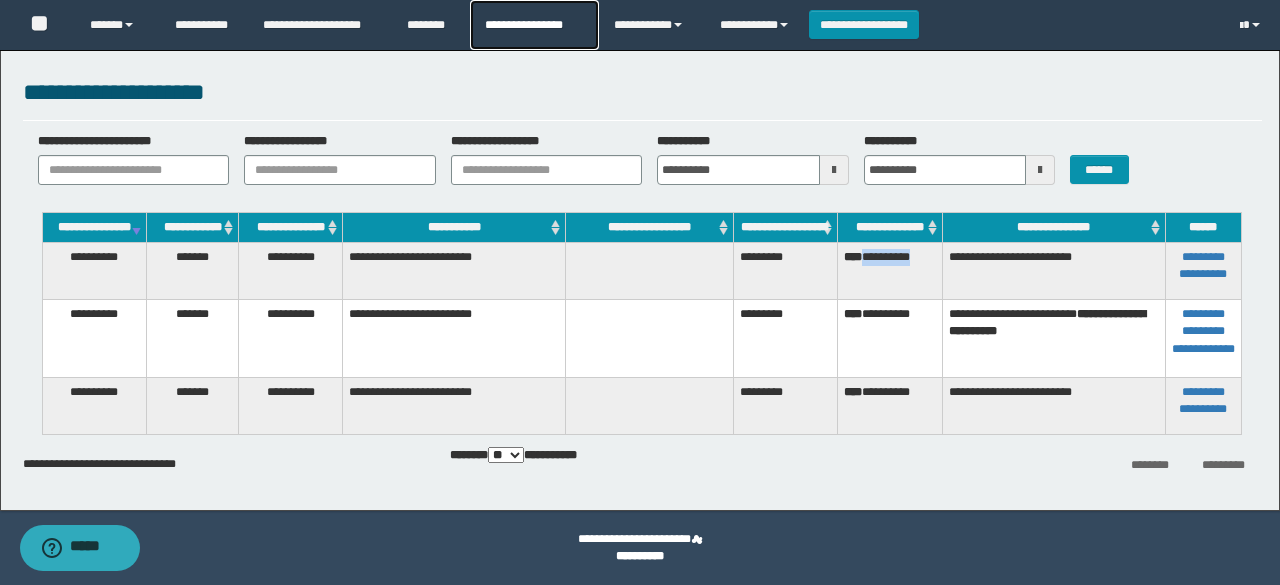 click on "**********" at bounding box center (534, 25) 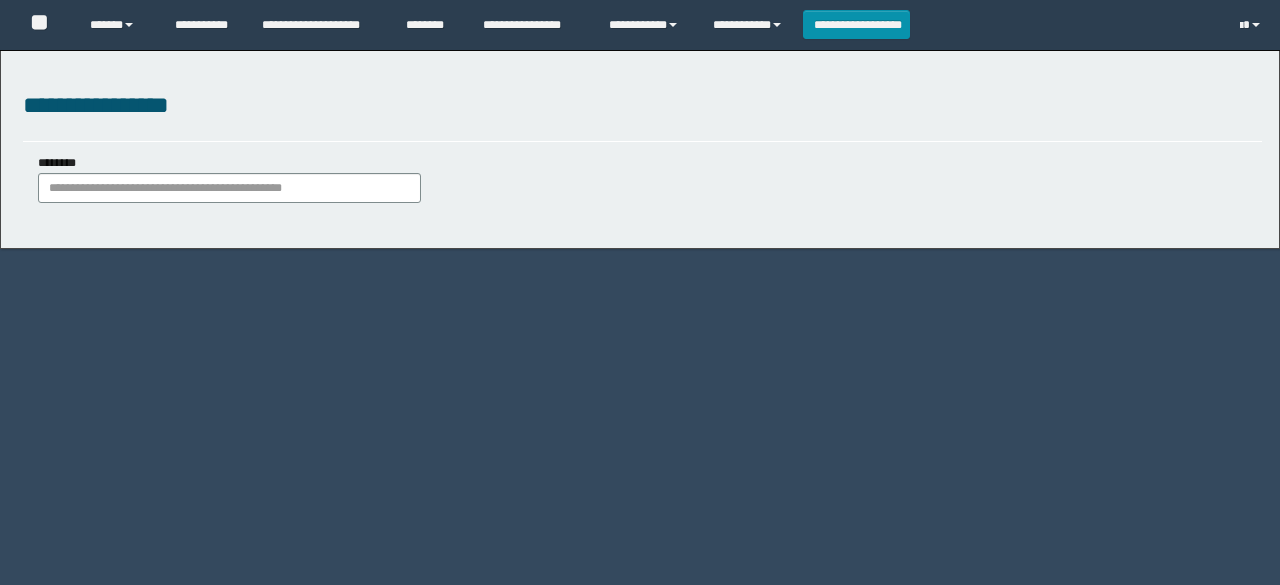 scroll, scrollTop: 0, scrollLeft: 0, axis: both 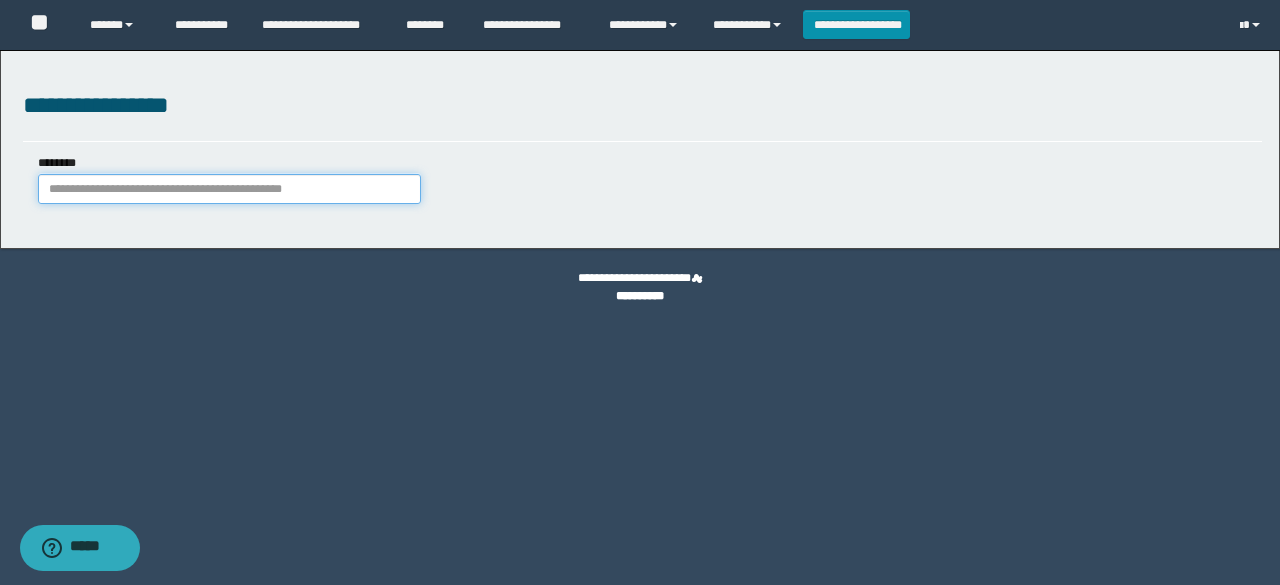 click on "********" at bounding box center (229, 189) 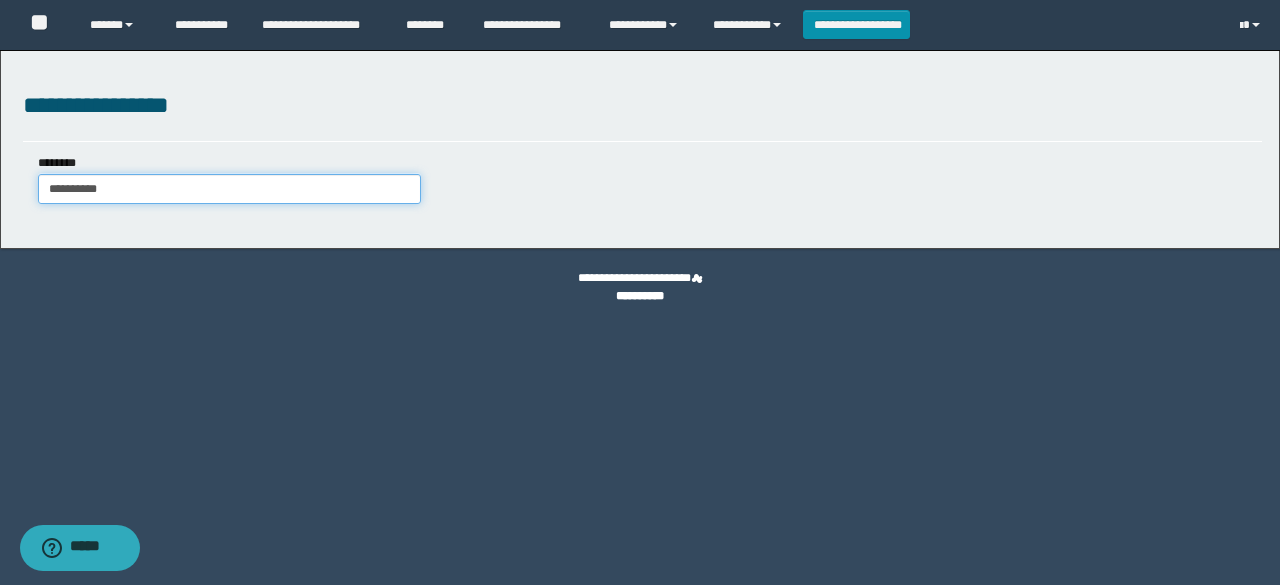 type on "**********" 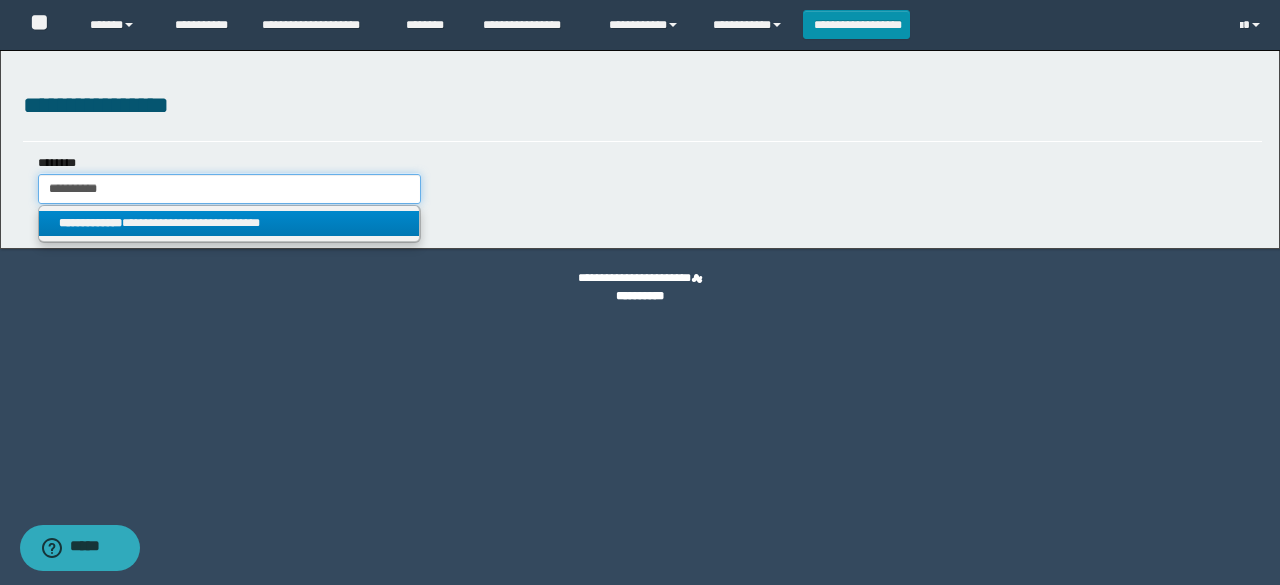 type on "**********" 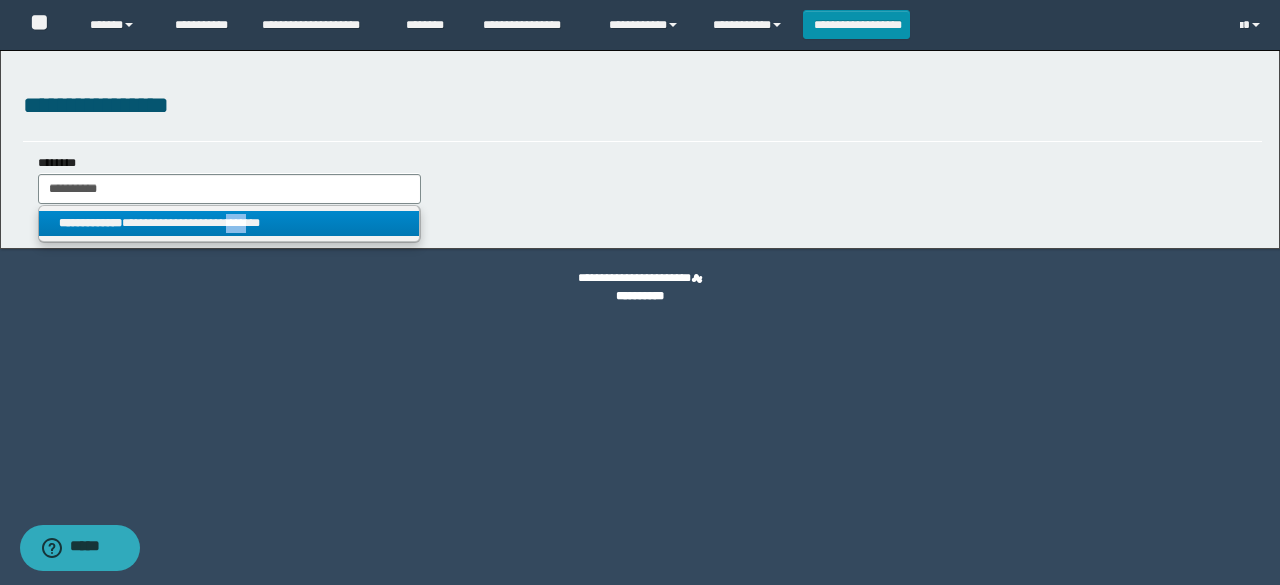 drag, startPoint x: 248, startPoint y: 225, endPoint x: 276, endPoint y: 225, distance: 28 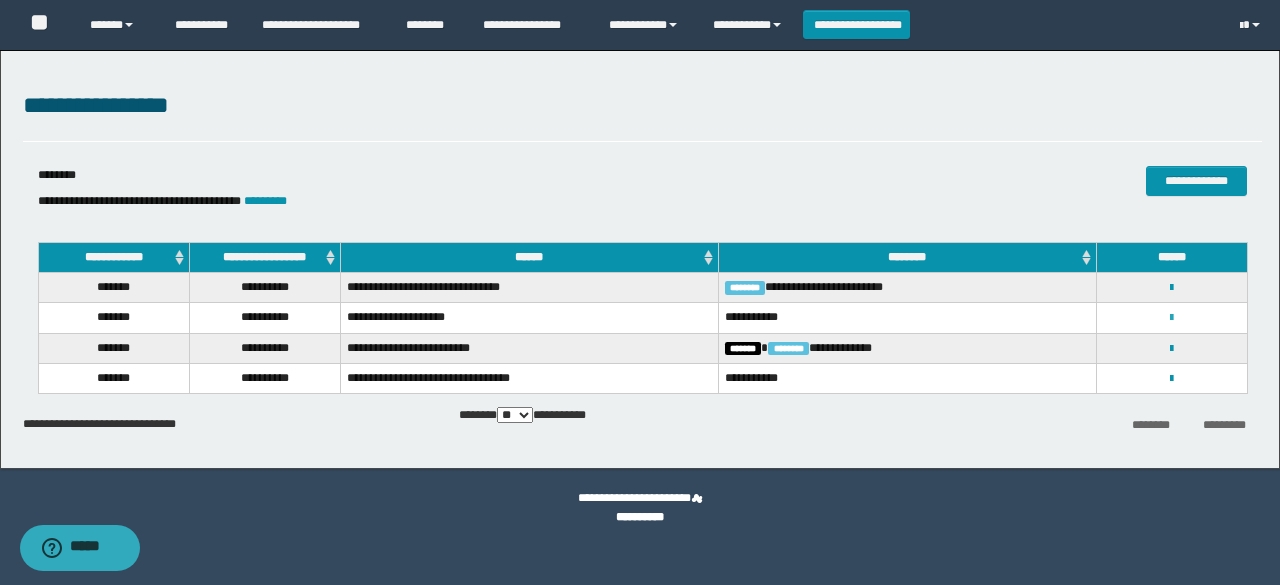 click at bounding box center [1171, 318] 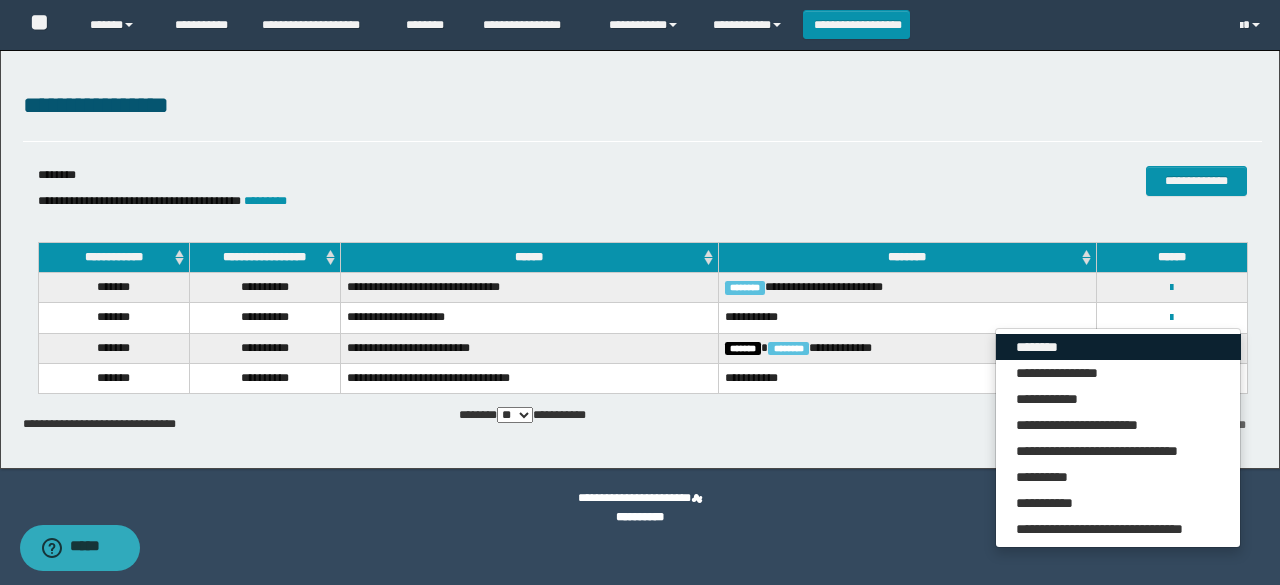 click on "********" at bounding box center [1118, 347] 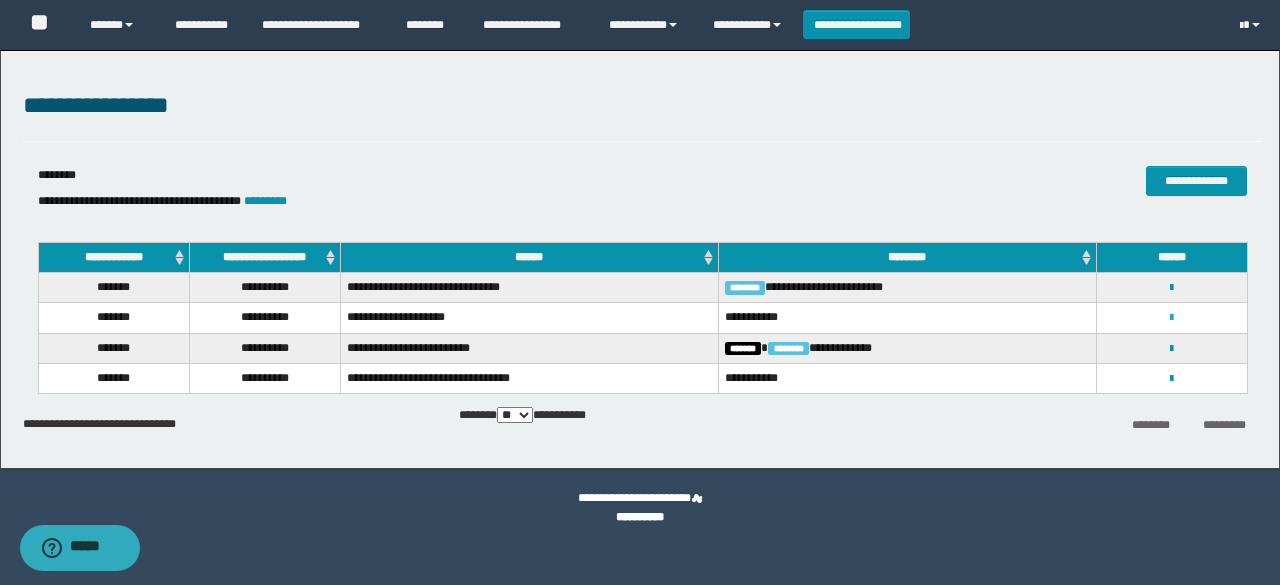 click at bounding box center [1171, 318] 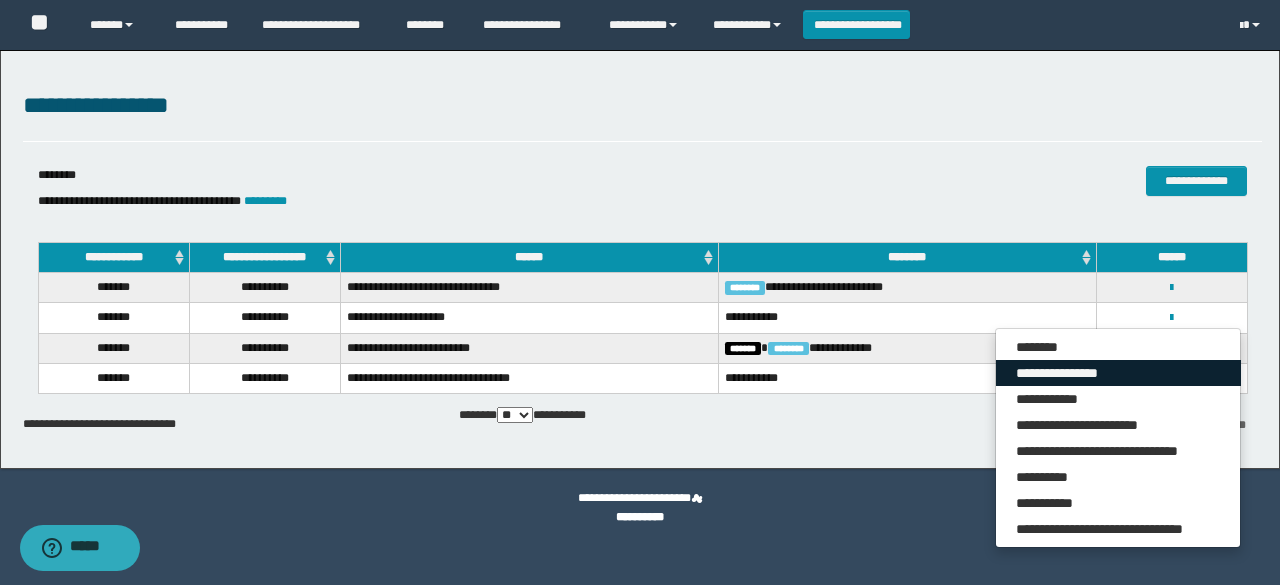 click on "**********" at bounding box center [1118, 373] 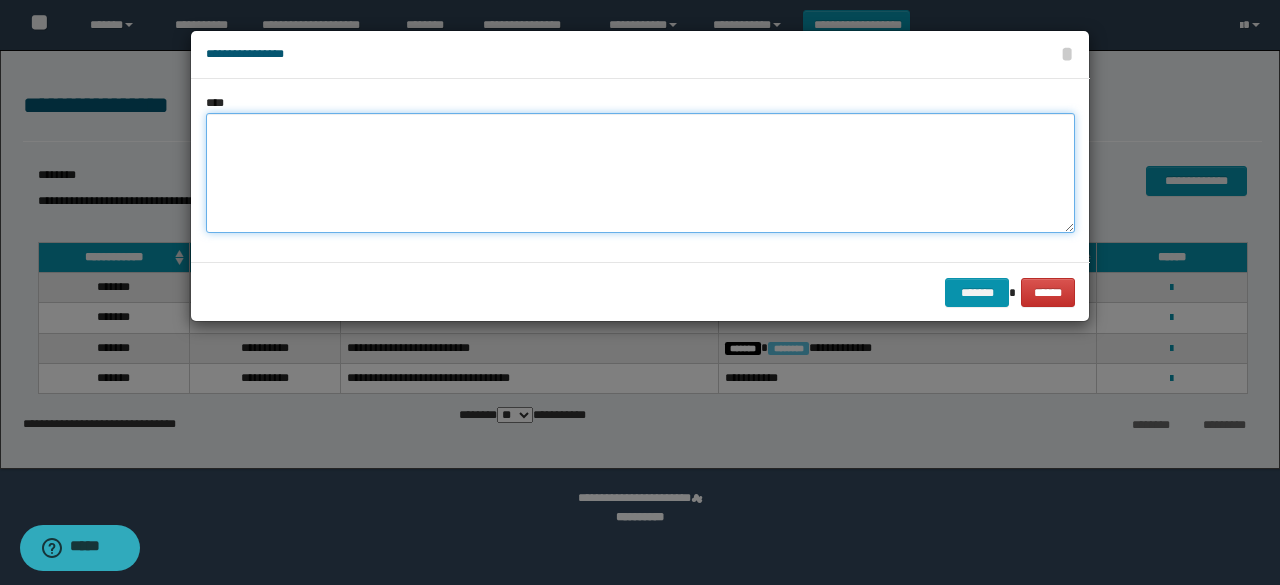 click at bounding box center [640, 173] 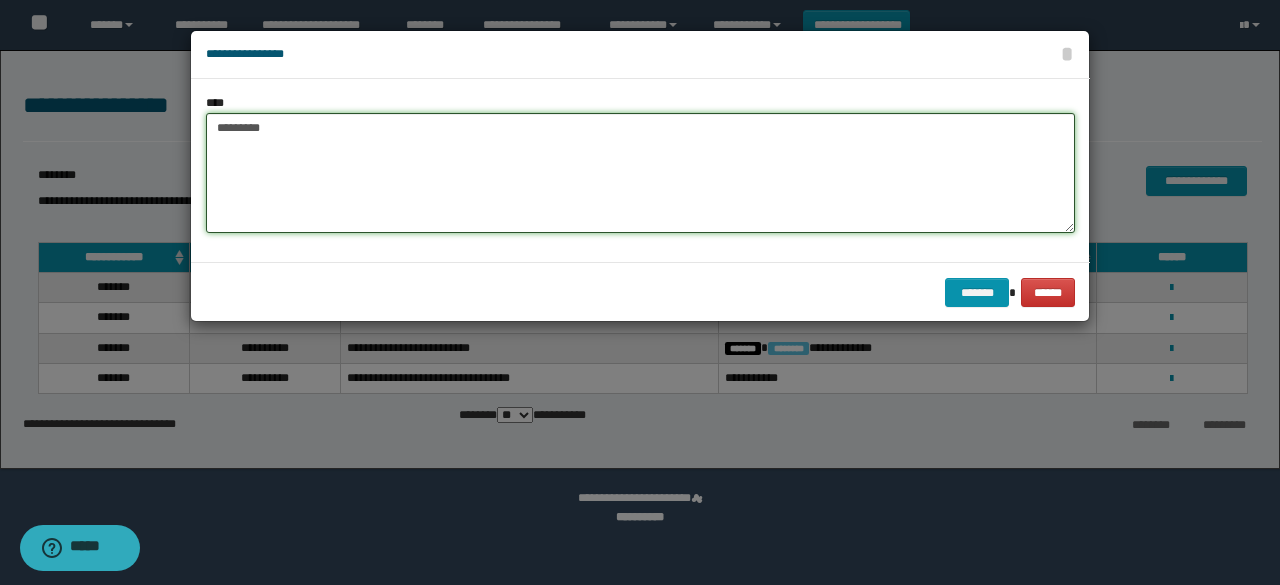 type on "**********" 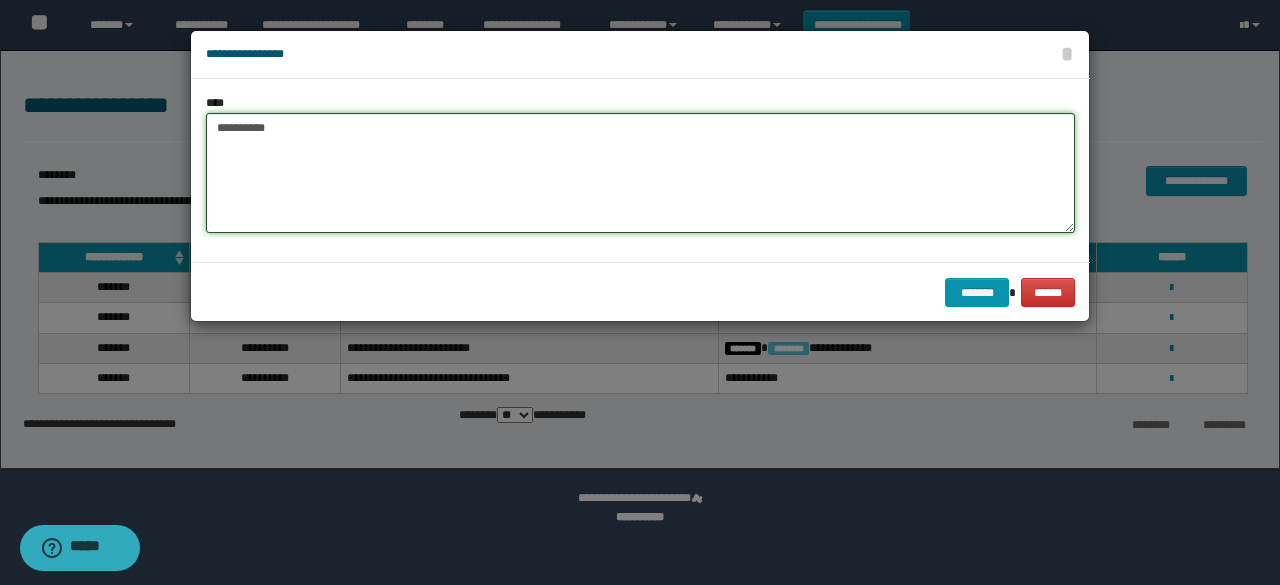 click on "**********" at bounding box center (640, 173) 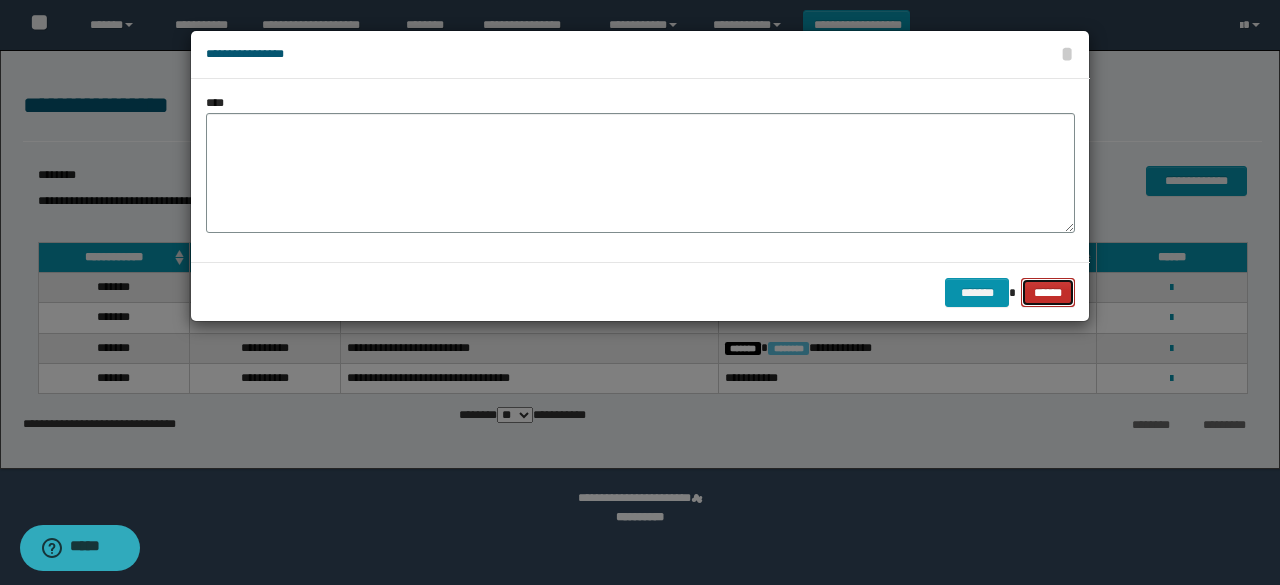 click on "******" at bounding box center (1048, 292) 